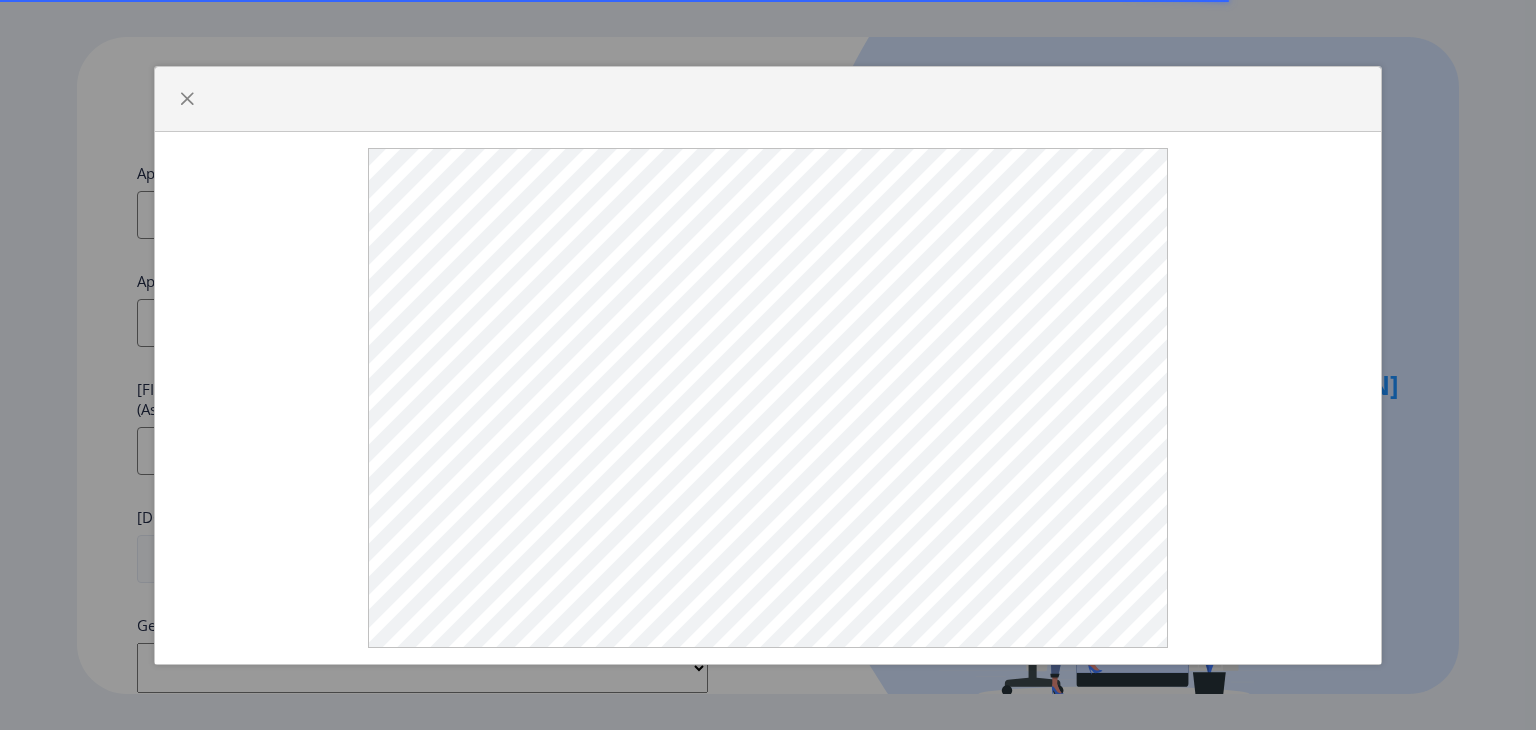 scroll, scrollTop: 0, scrollLeft: 0, axis: both 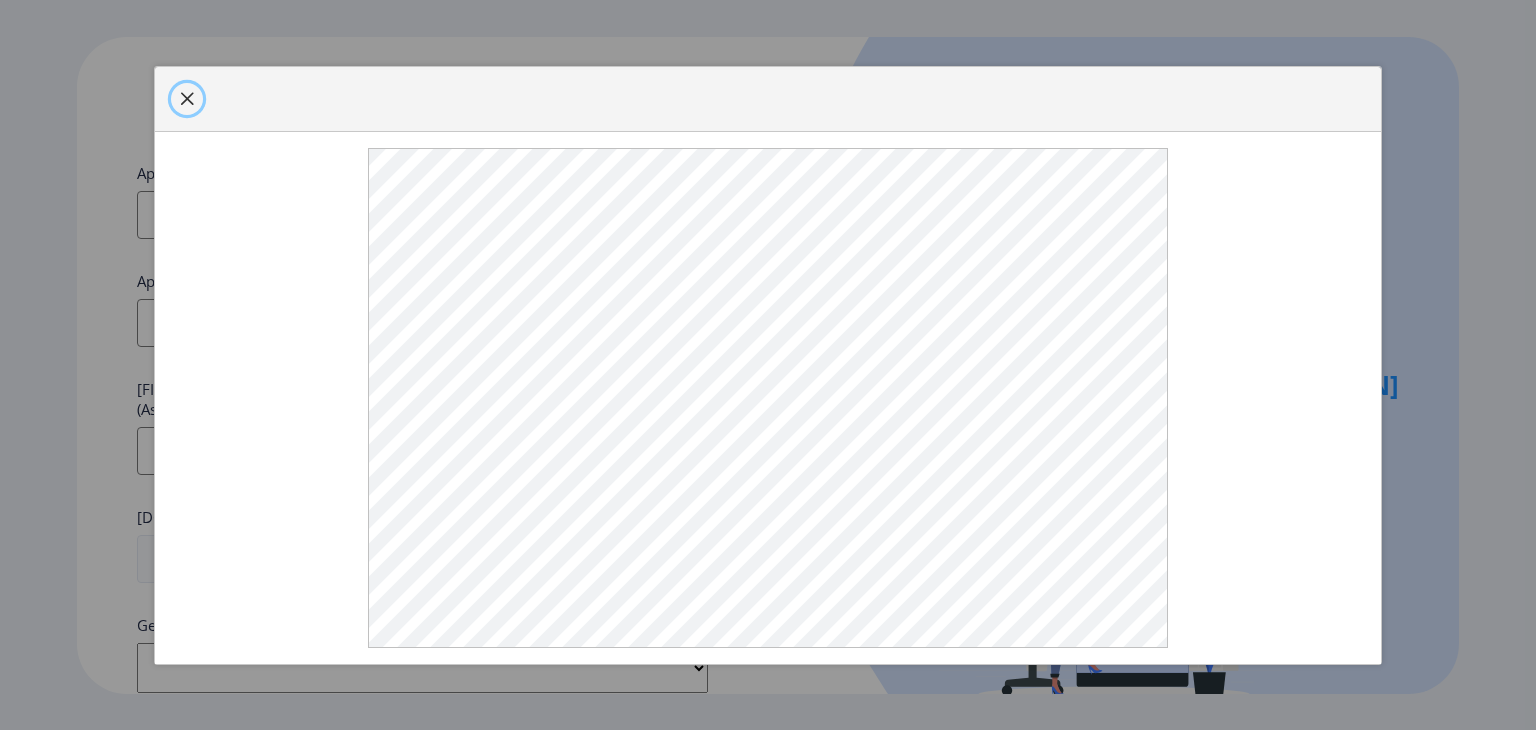 click at bounding box center (187, 99) 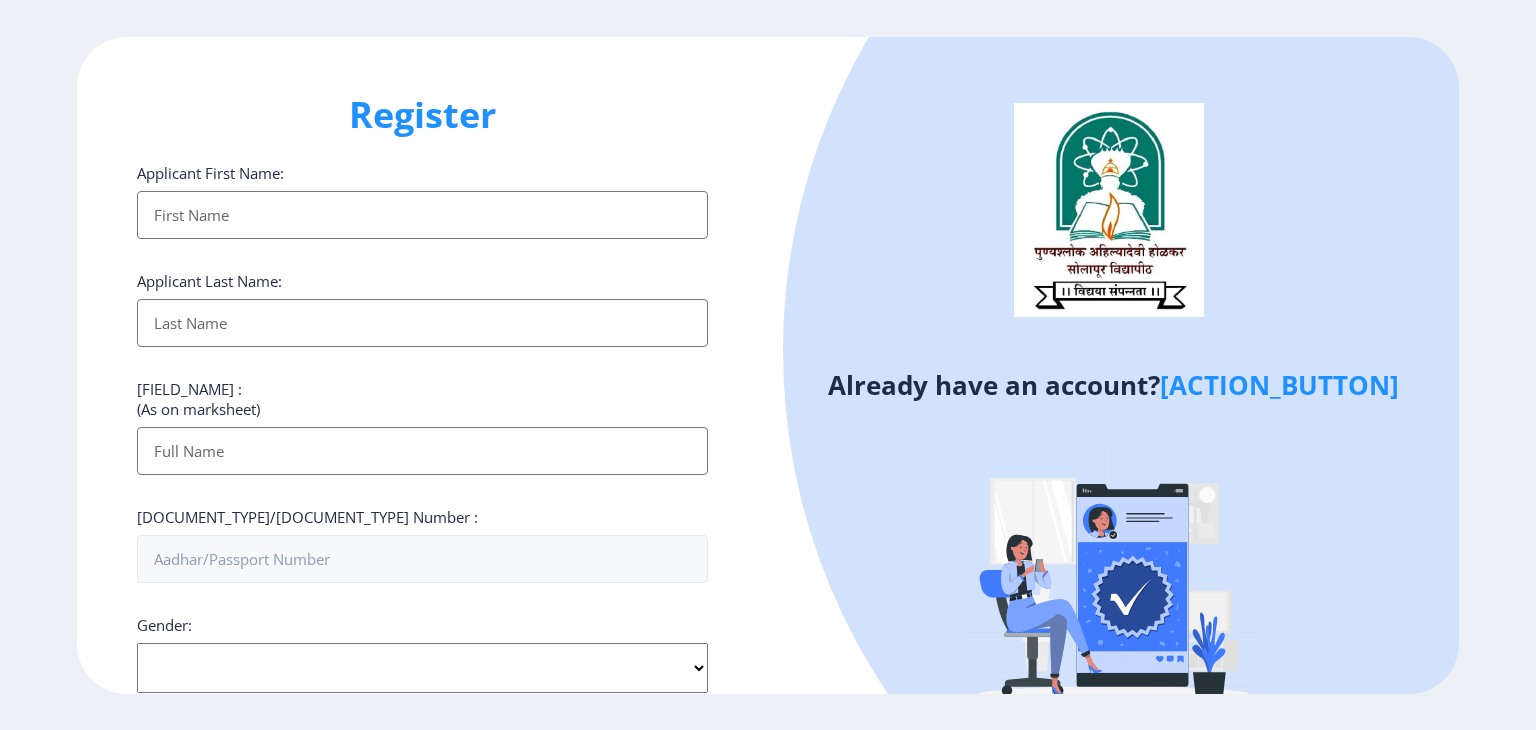 click on "Applicant First Name:" at bounding box center (422, 215) 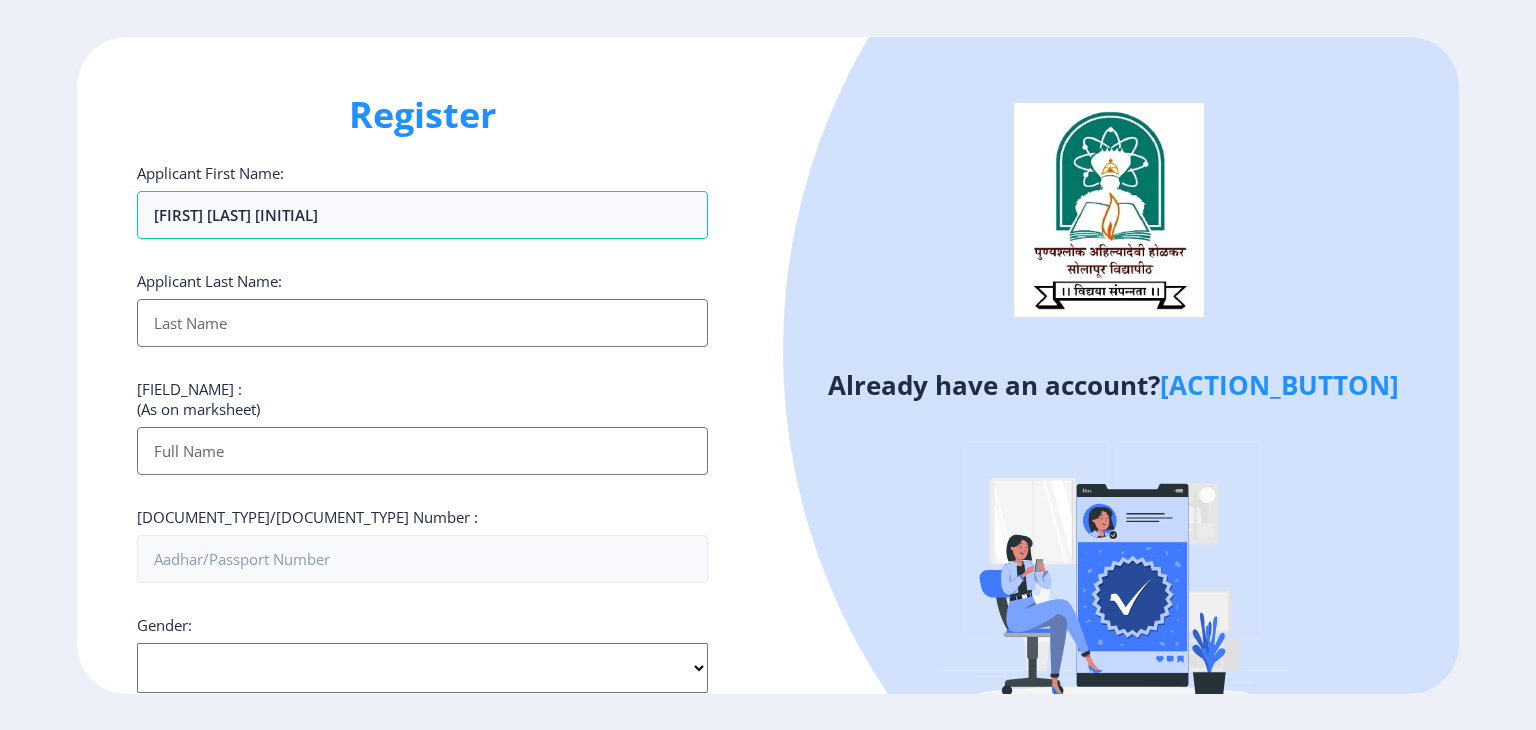 click on "Applicant First Name:" at bounding box center [422, 323] 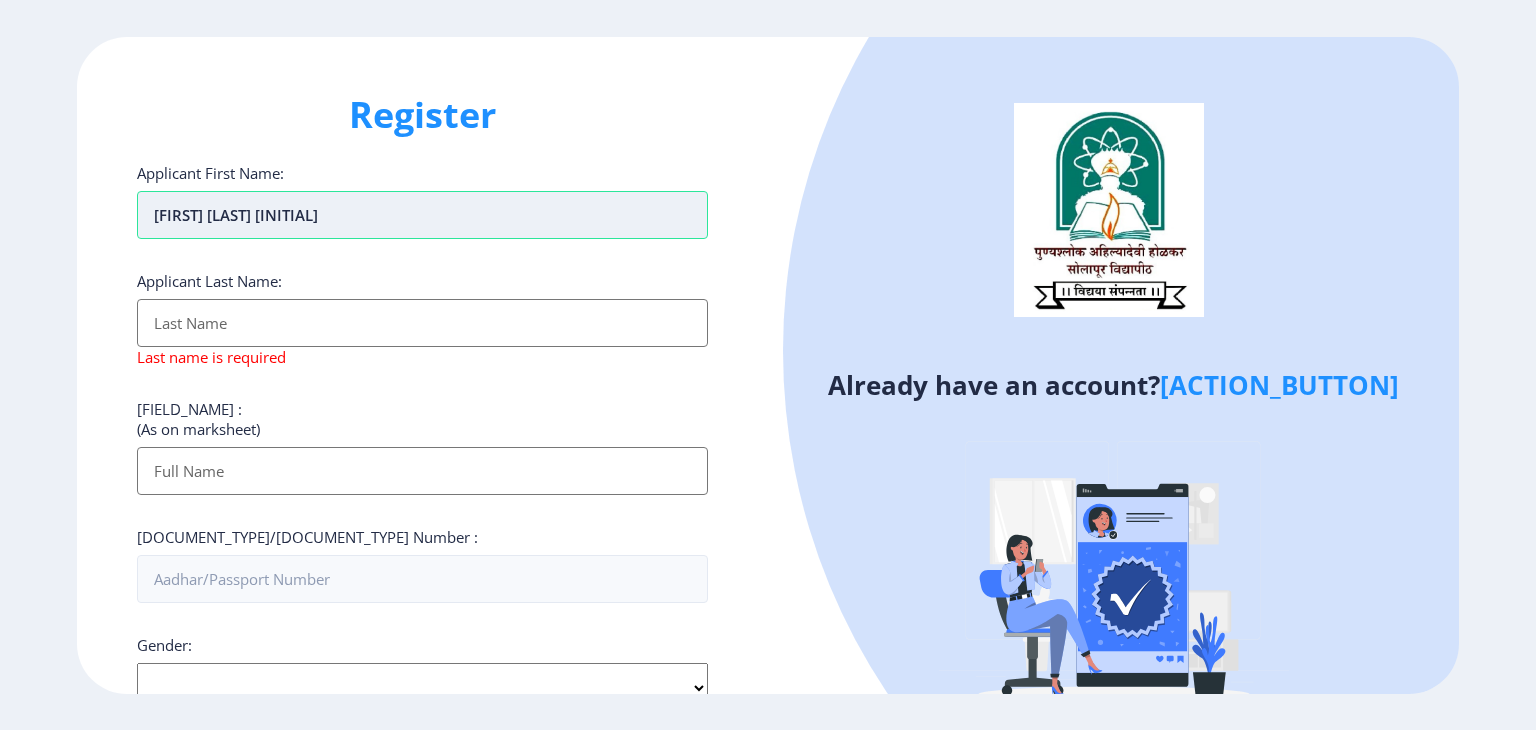 drag, startPoint x: 355, startPoint y: 209, endPoint x: 225, endPoint y: 204, distance: 130.09612 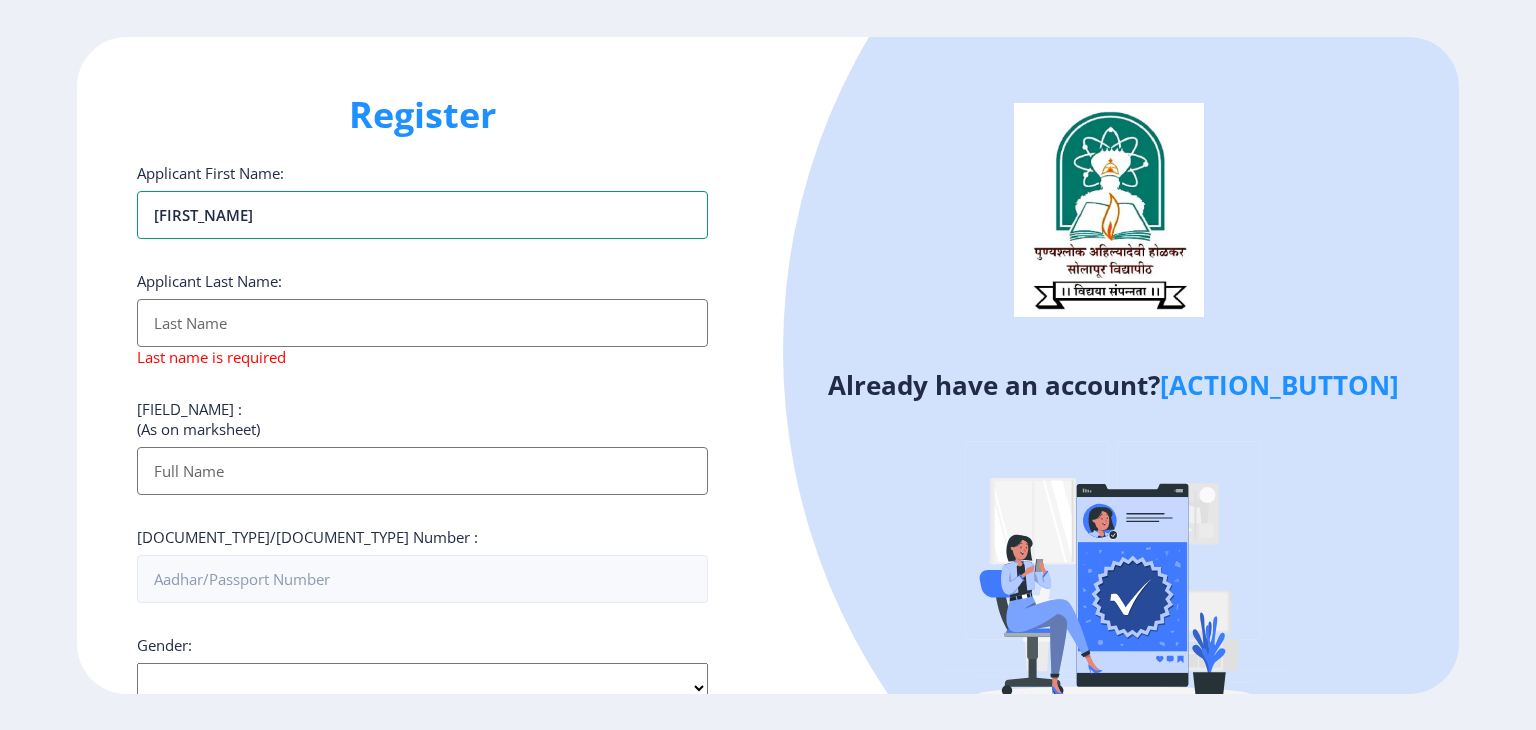 type on "[FIRST_NAME]" 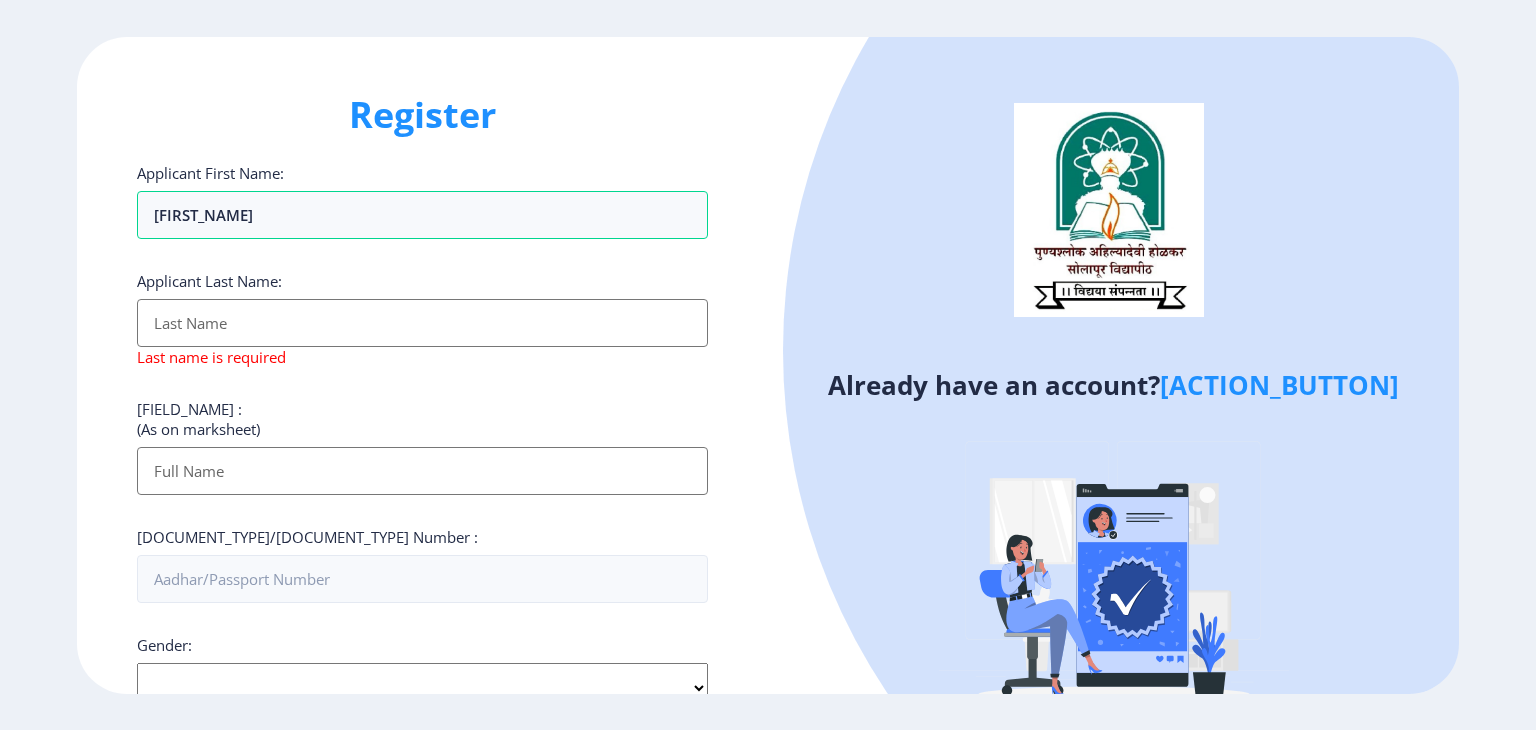 click on "Applicant First Name:" at bounding box center [422, 323] 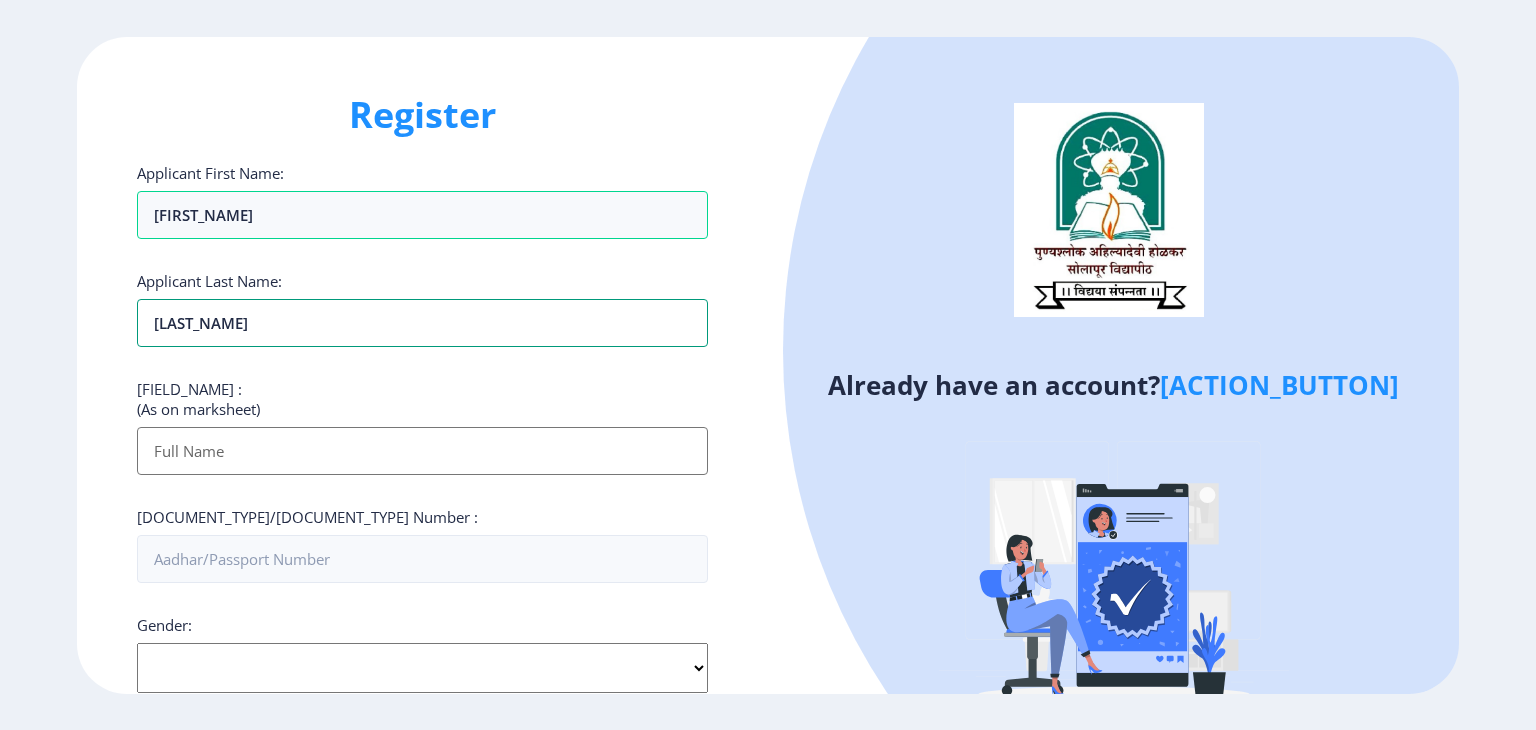 type on "[LAST_NAME]" 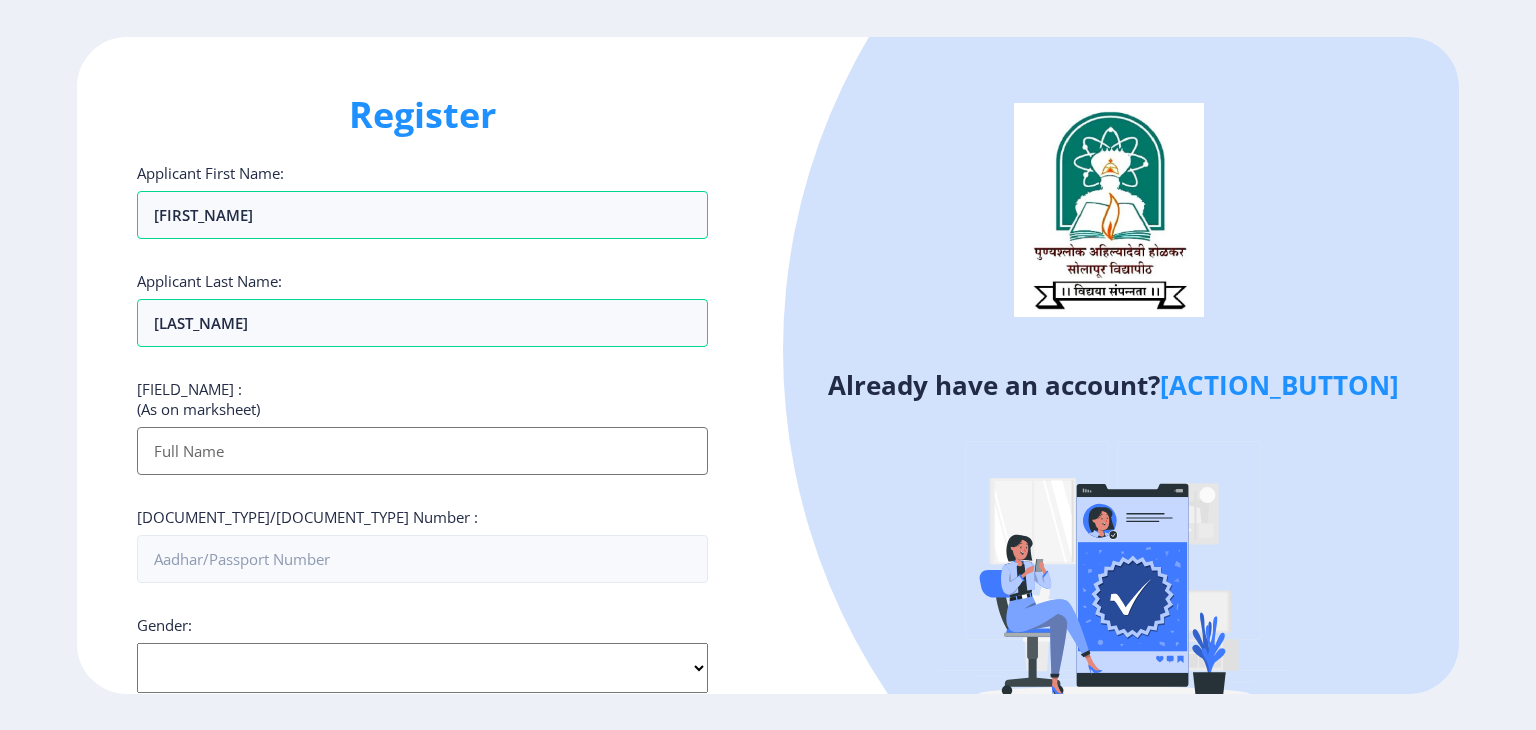 click on "Applicant First Name:" at bounding box center (422, 451) 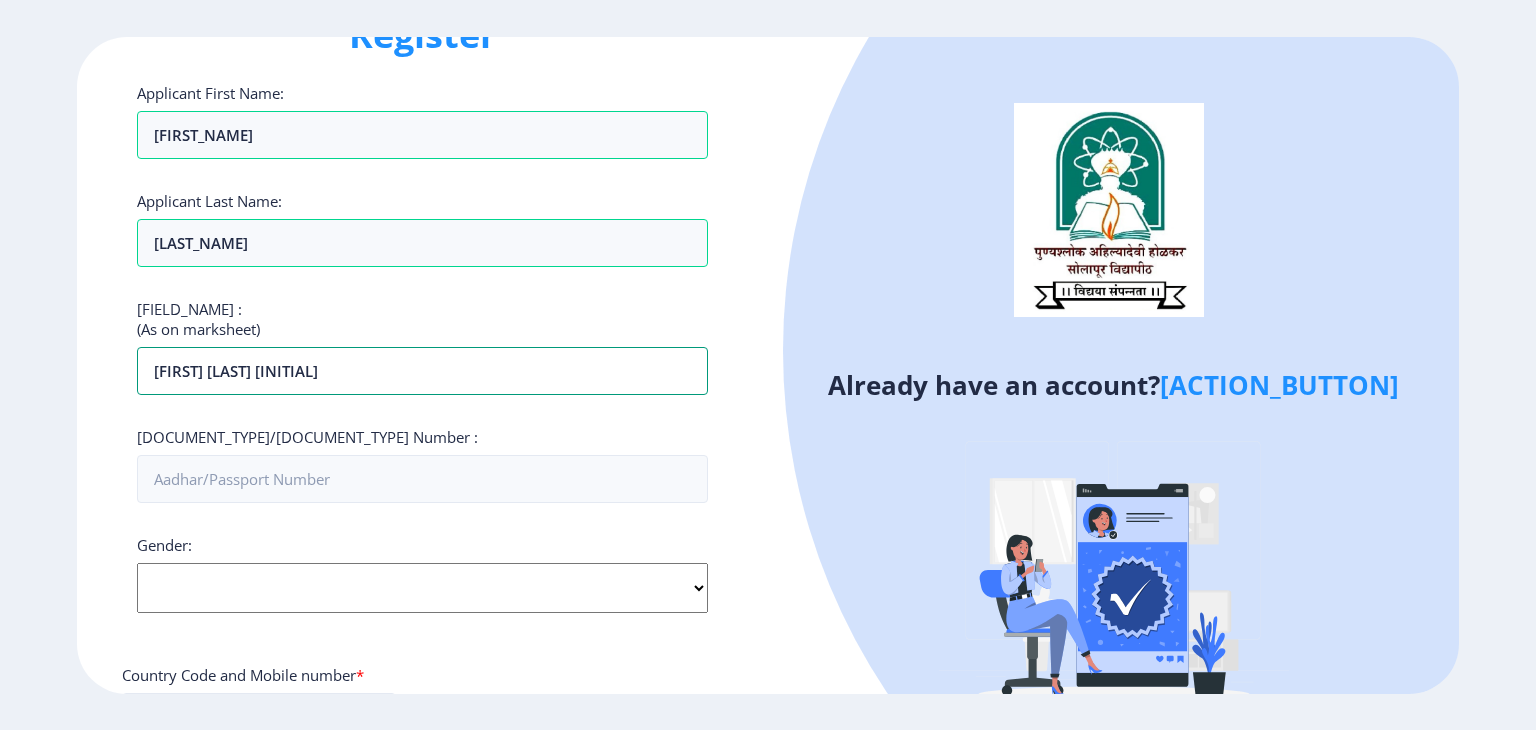 scroll, scrollTop: 200, scrollLeft: 0, axis: vertical 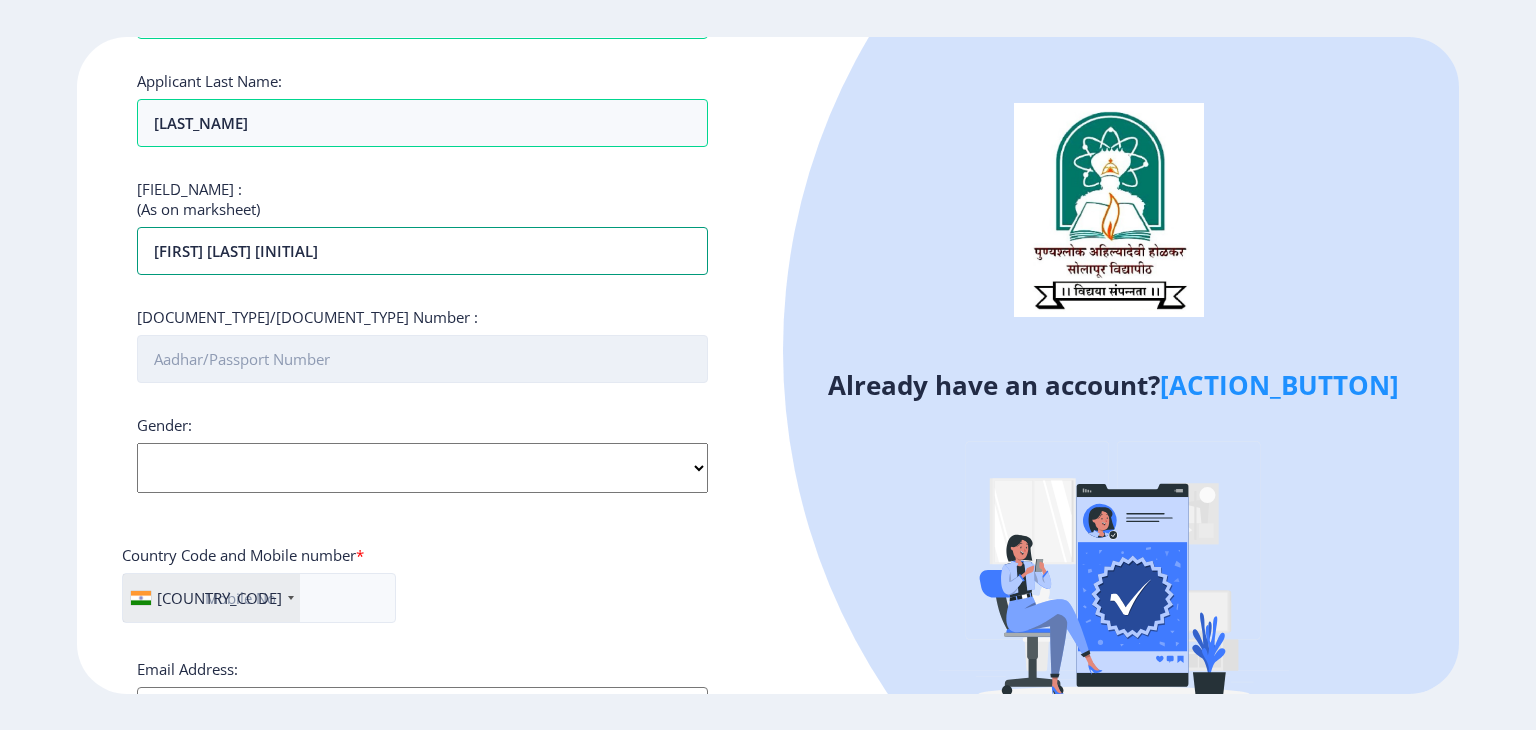 type on "[FIRST] [LAST] [INITIAL]" 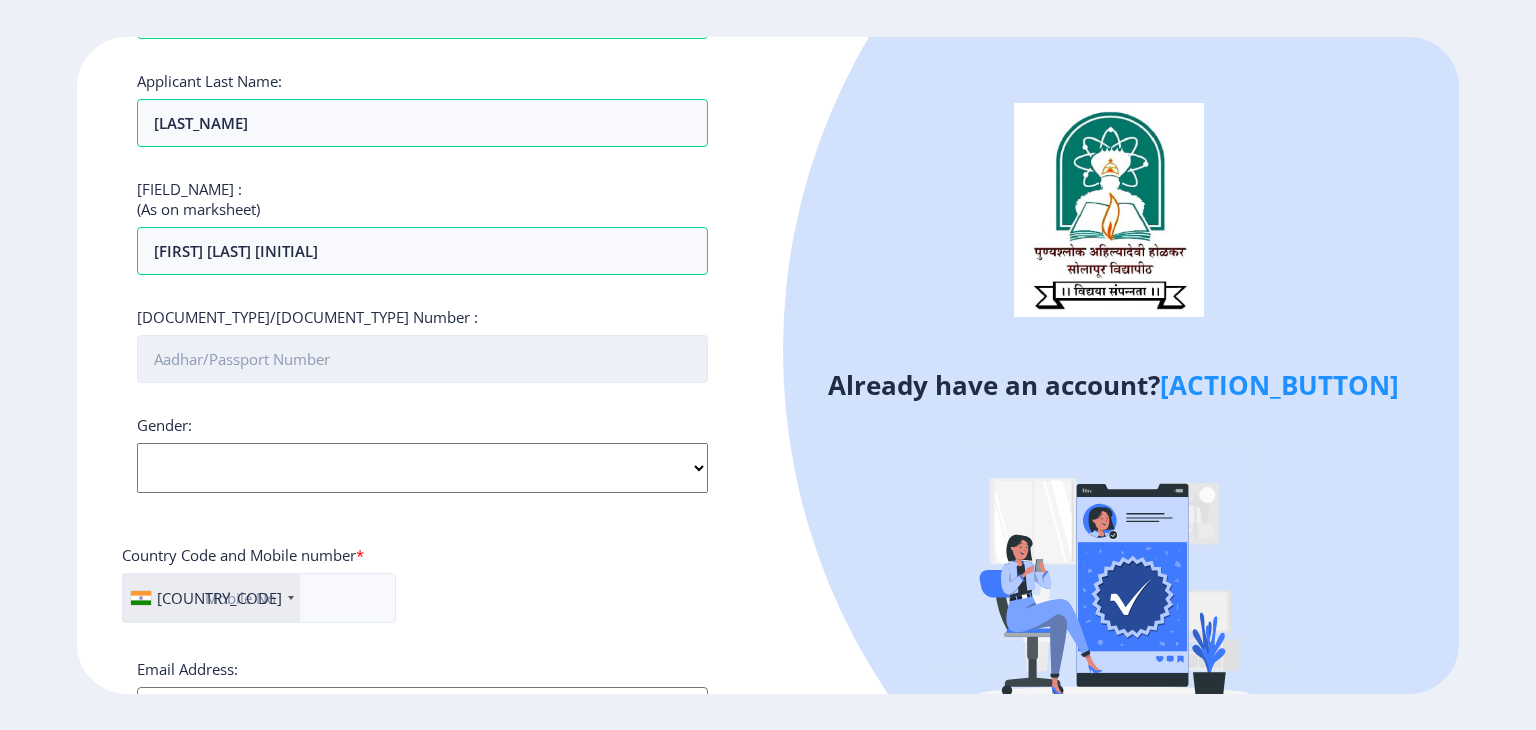 click on "[DOCUMENT_TYPE]/[DOCUMENT_TYPE] Number :" at bounding box center (422, 359) 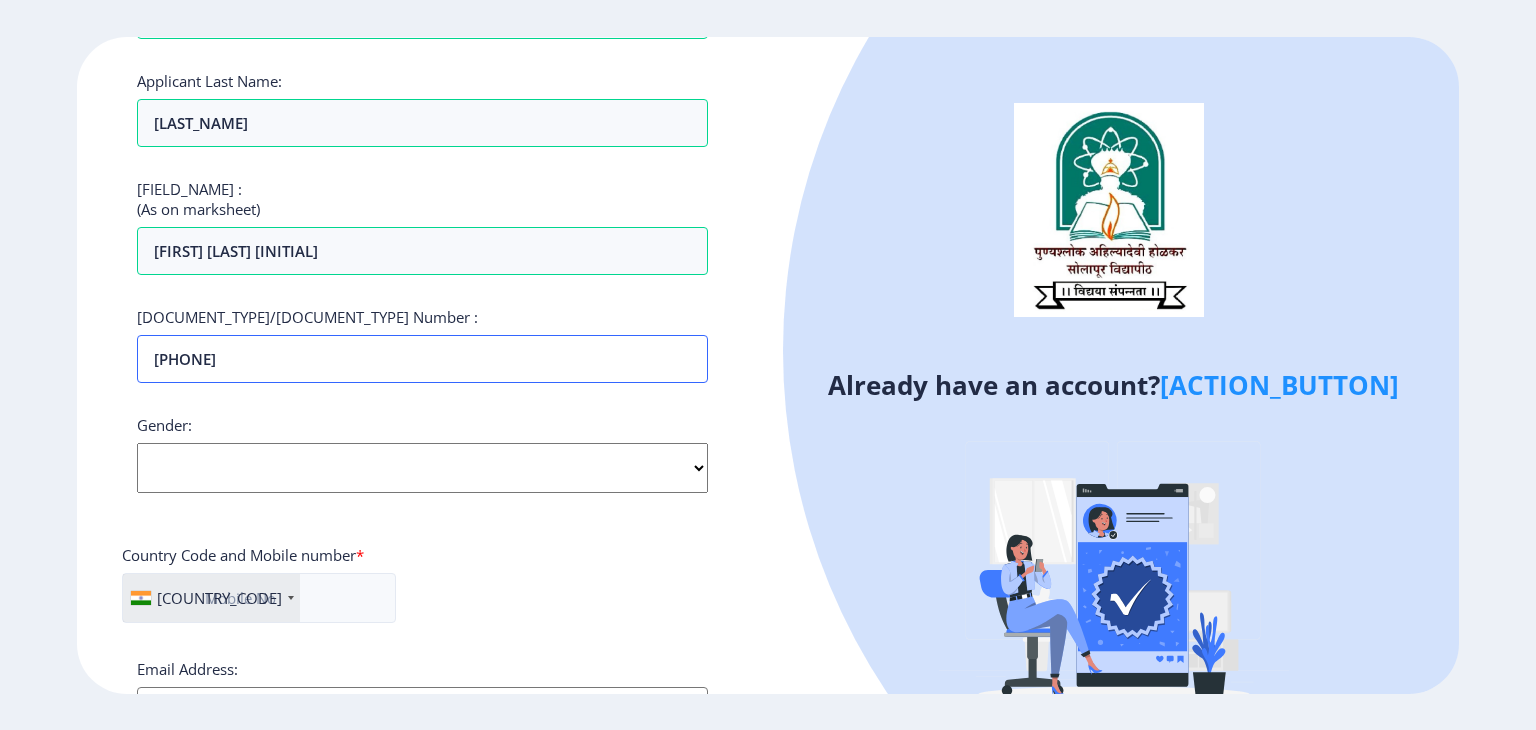 type on "[PHONE]" 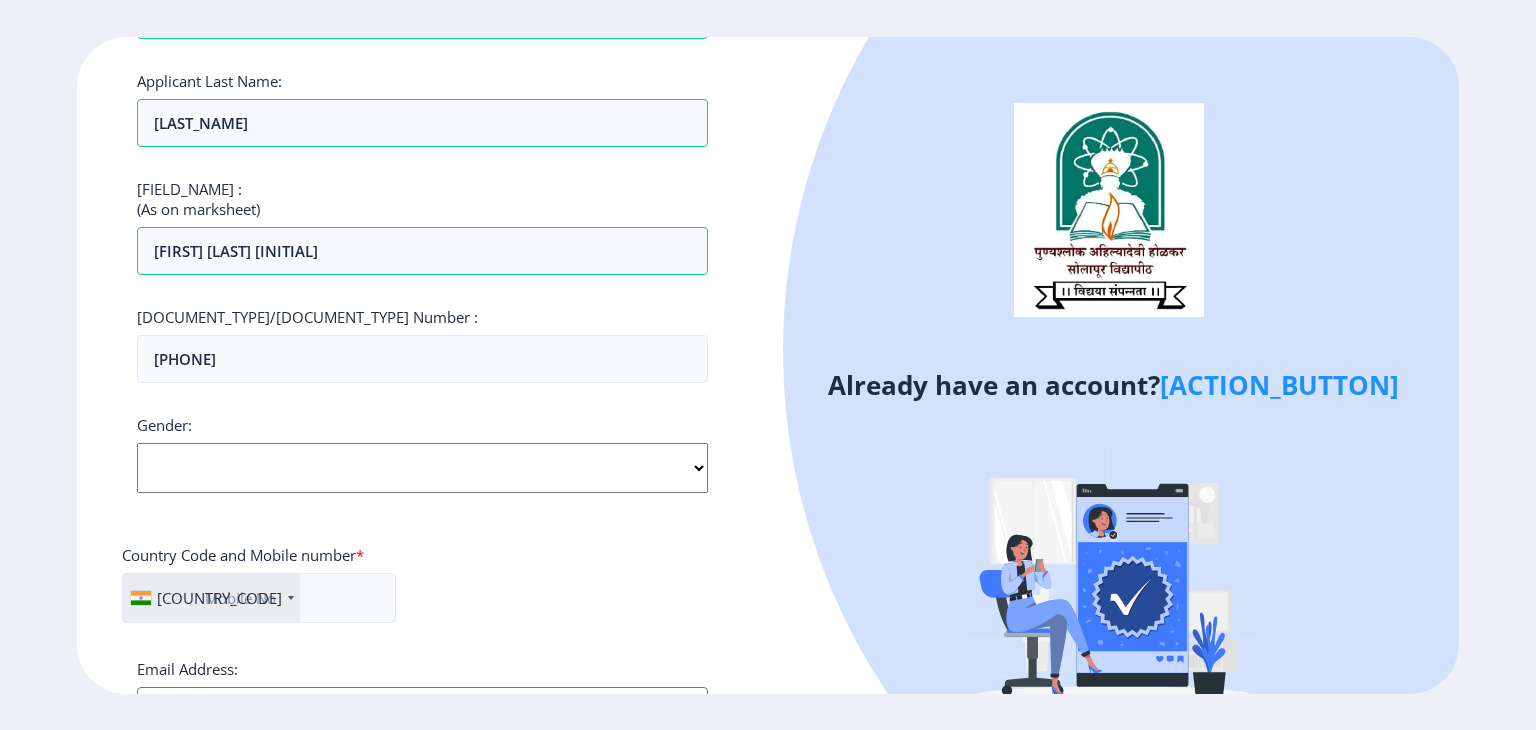 click on "Select Gender Male Female Other" at bounding box center (422, 468) 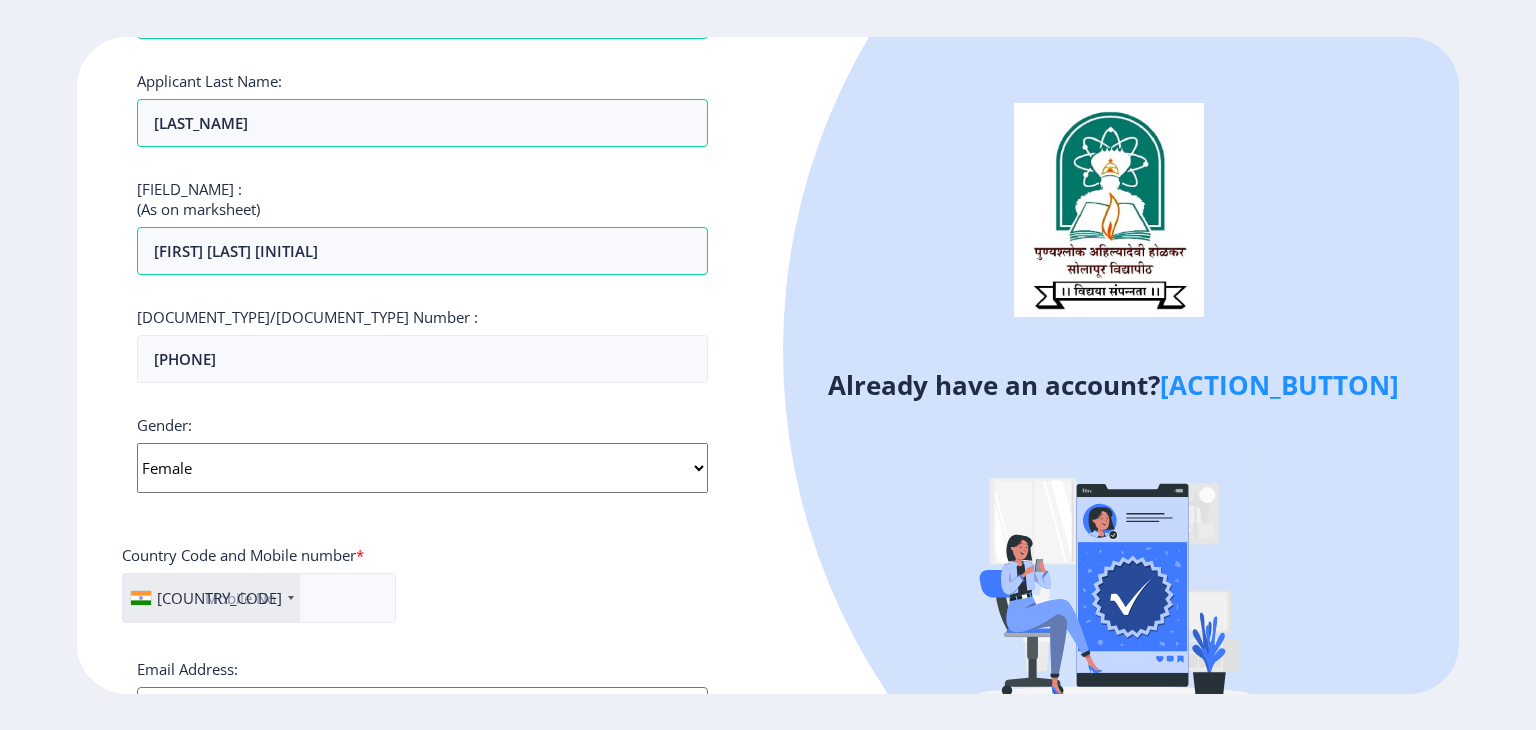 click on "Select Gender Male Female Other" at bounding box center [422, 468] 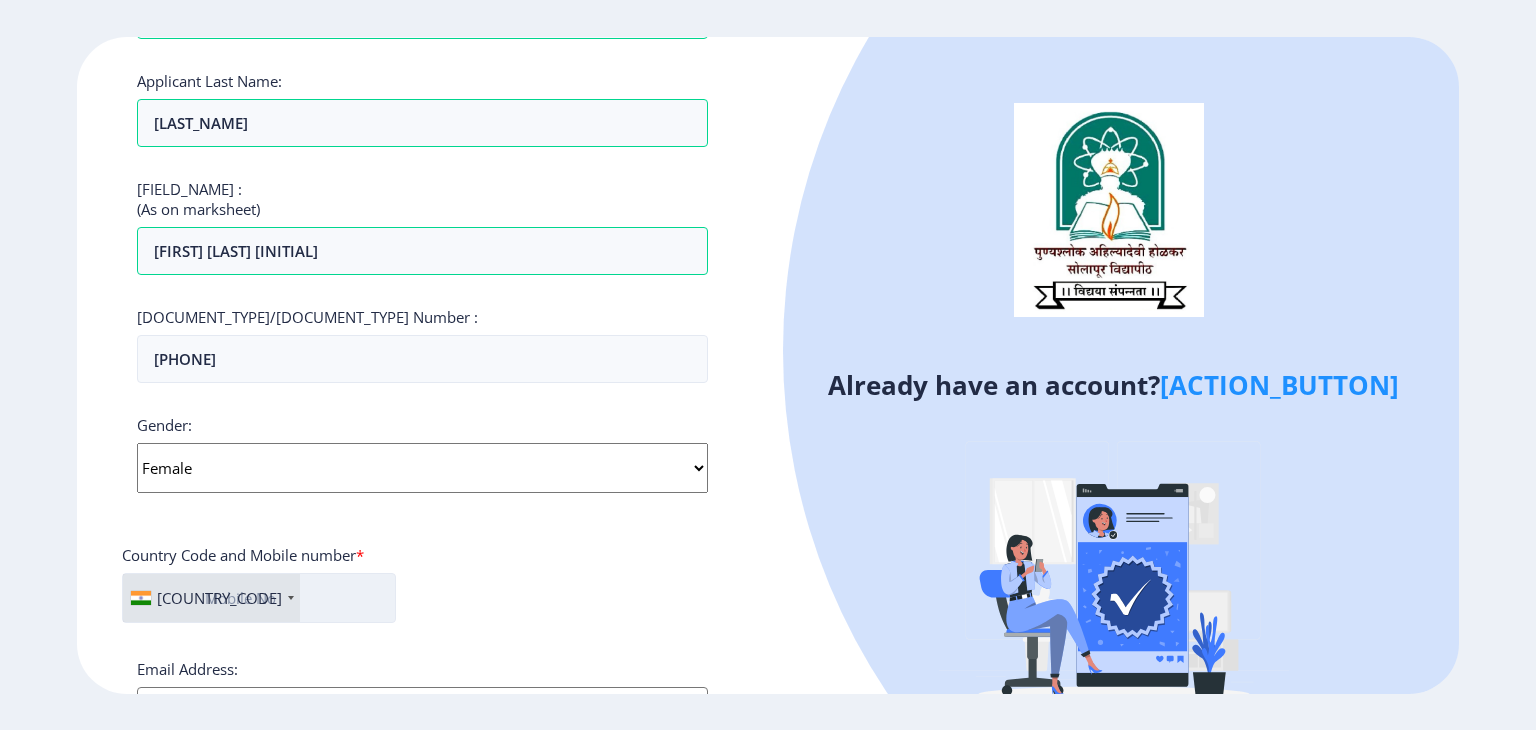 click at bounding box center [259, 598] 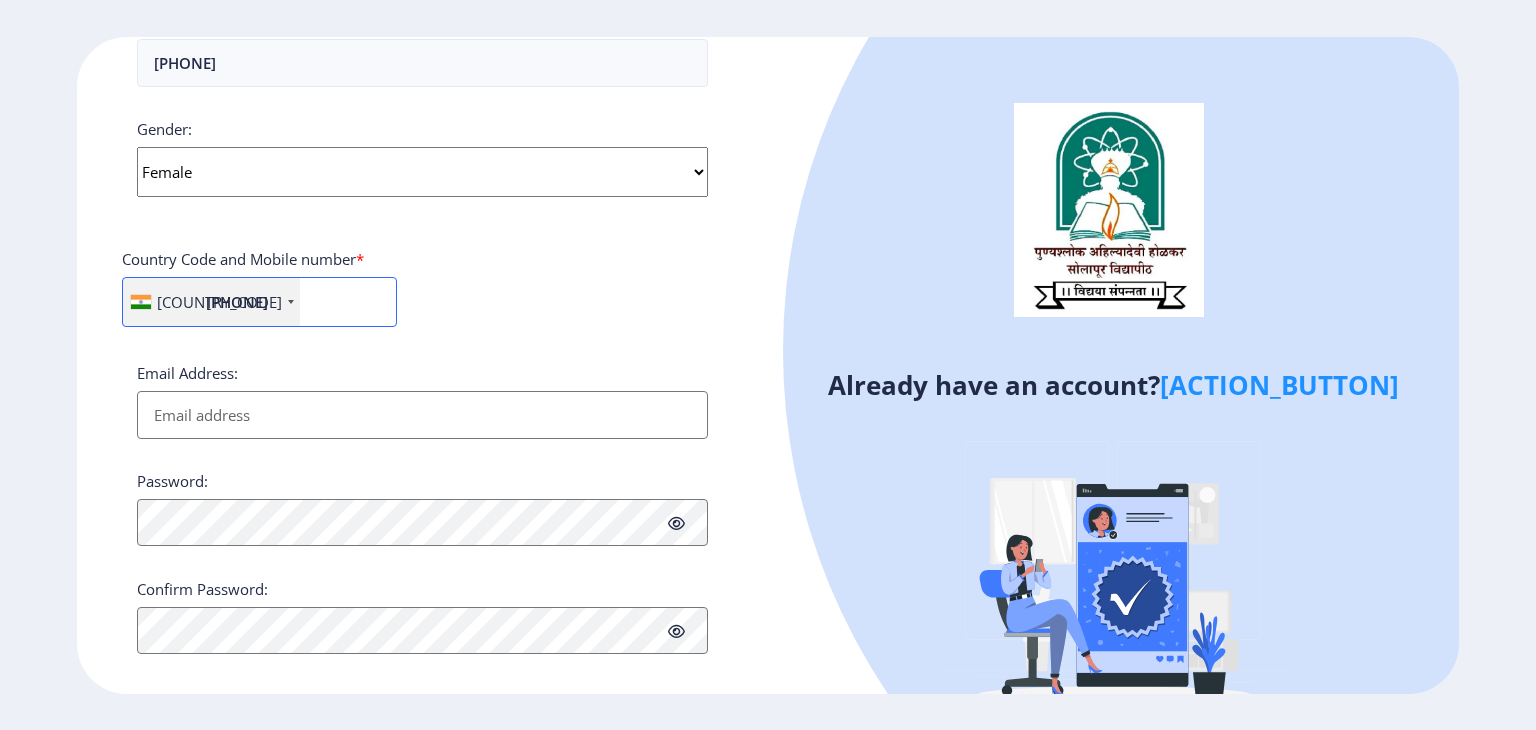 scroll, scrollTop: 500, scrollLeft: 0, axis: vertical 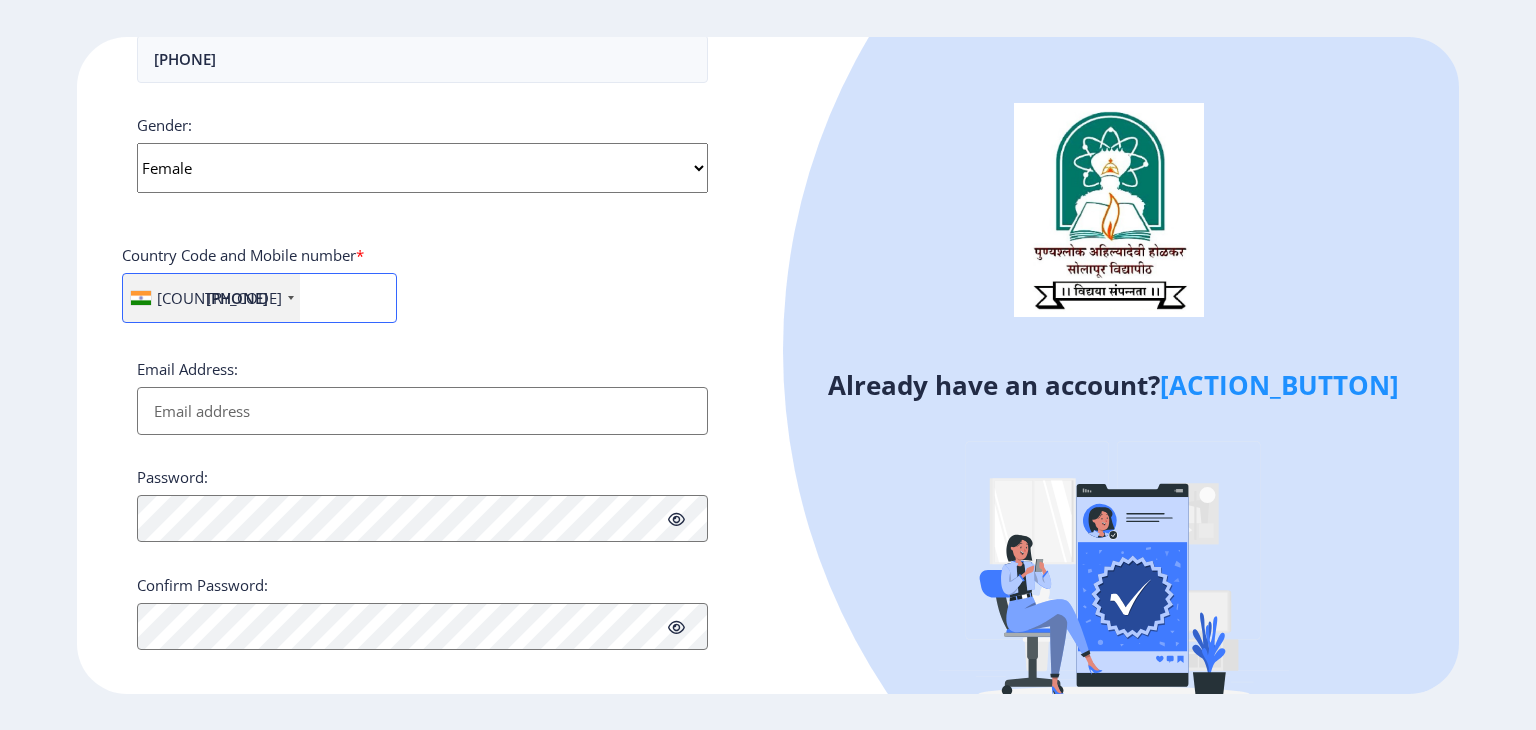 type on "[PHONE]" 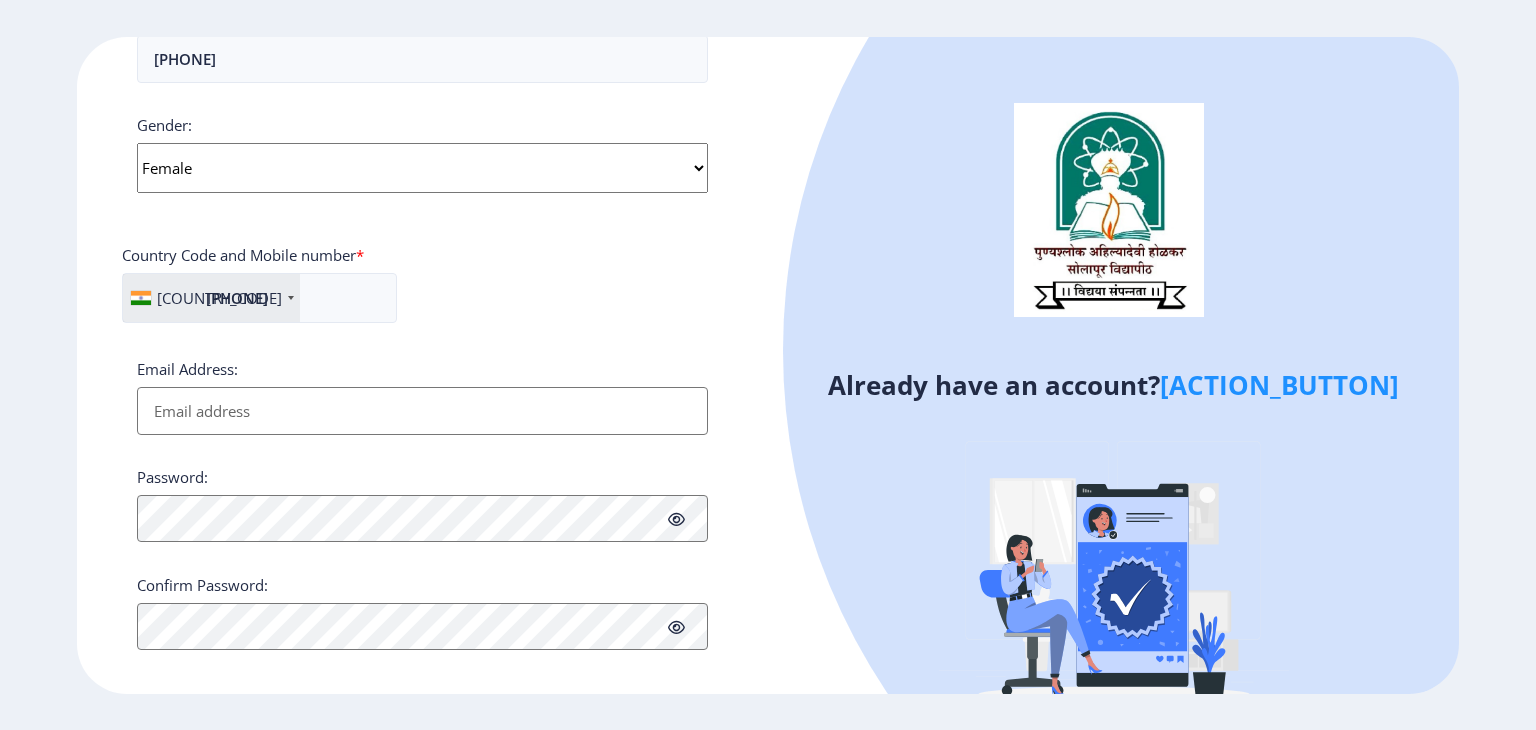 click on "Email Address:" at bounding box center [422, 411] 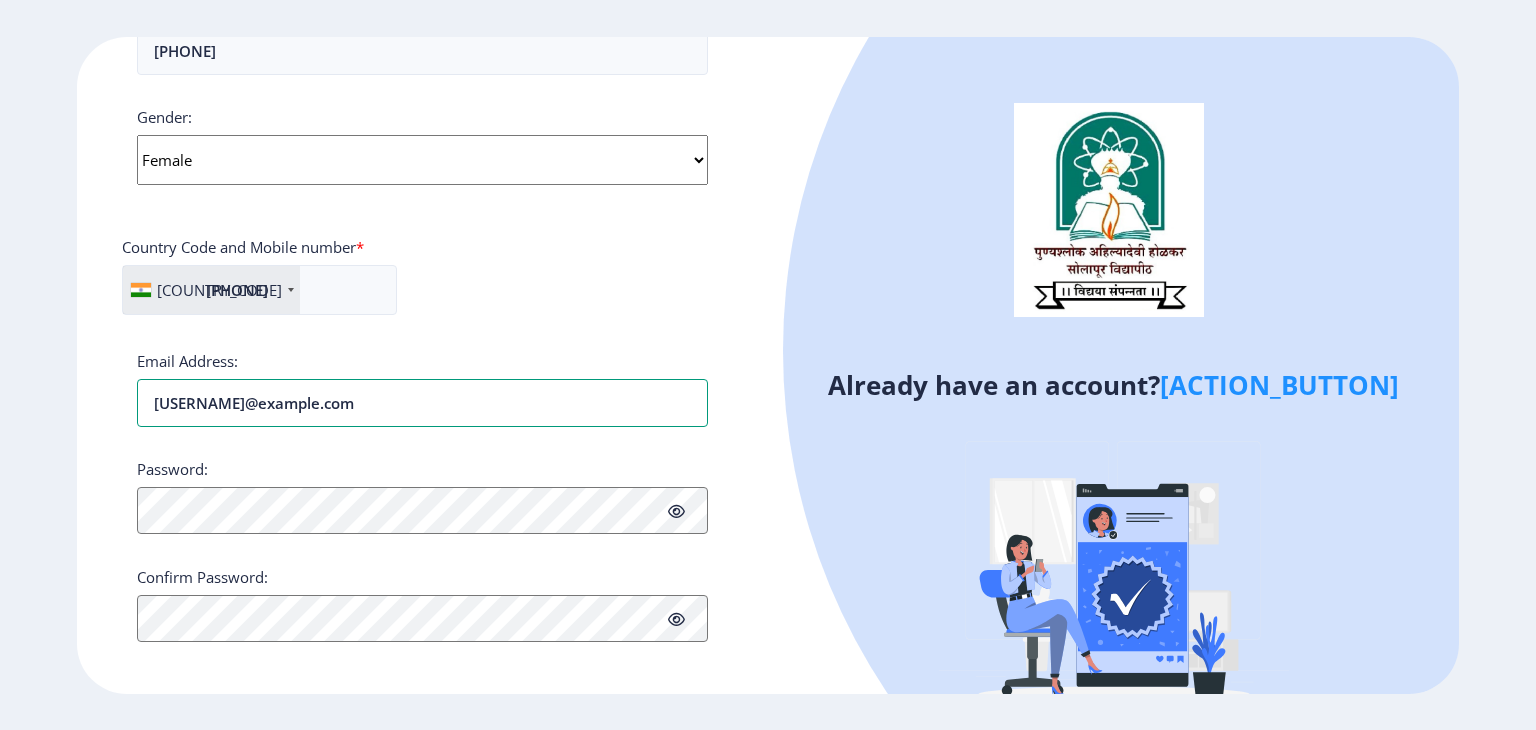 scroll, scrollTop: 517, scrollLeft: 0, axis: vertical 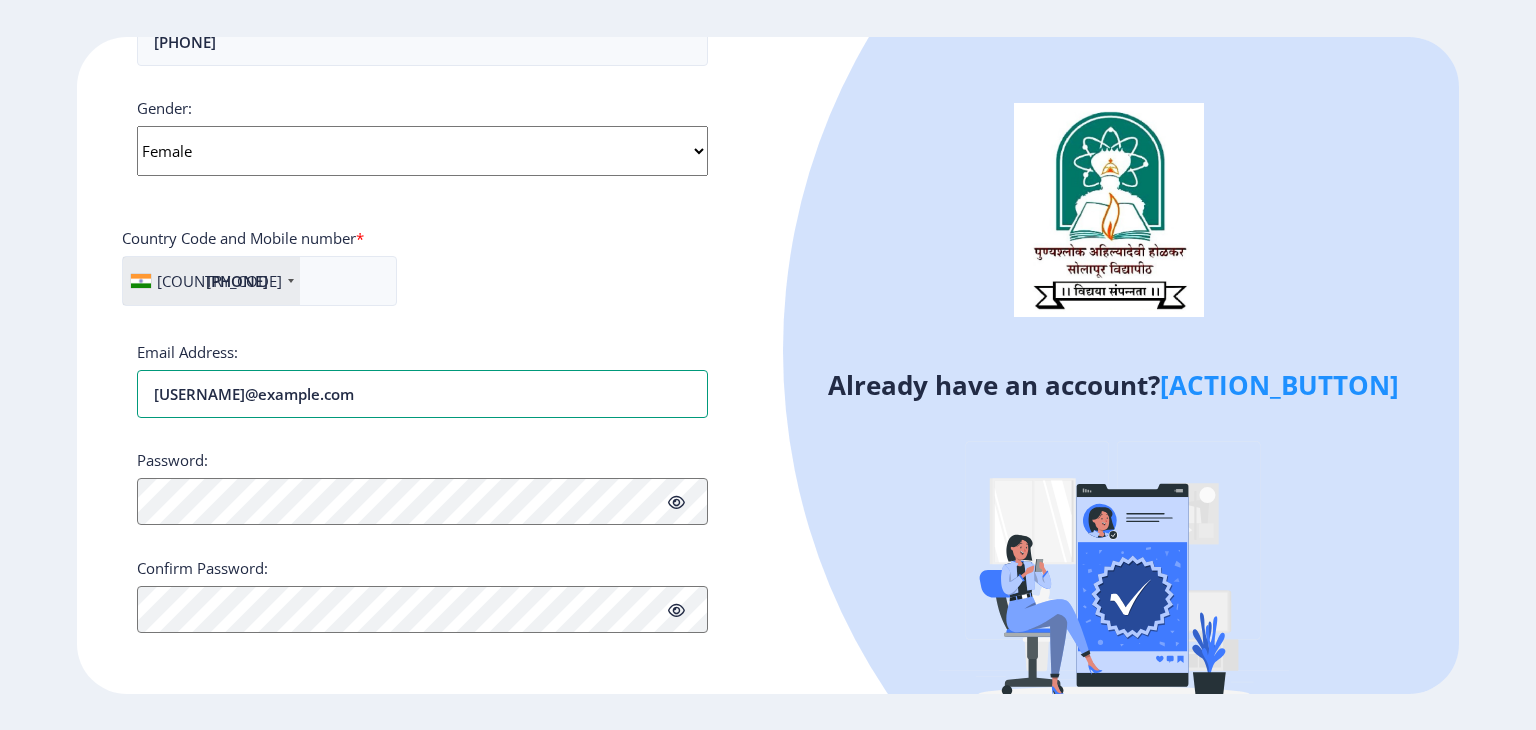 type on "[USERNAME]@example.com" 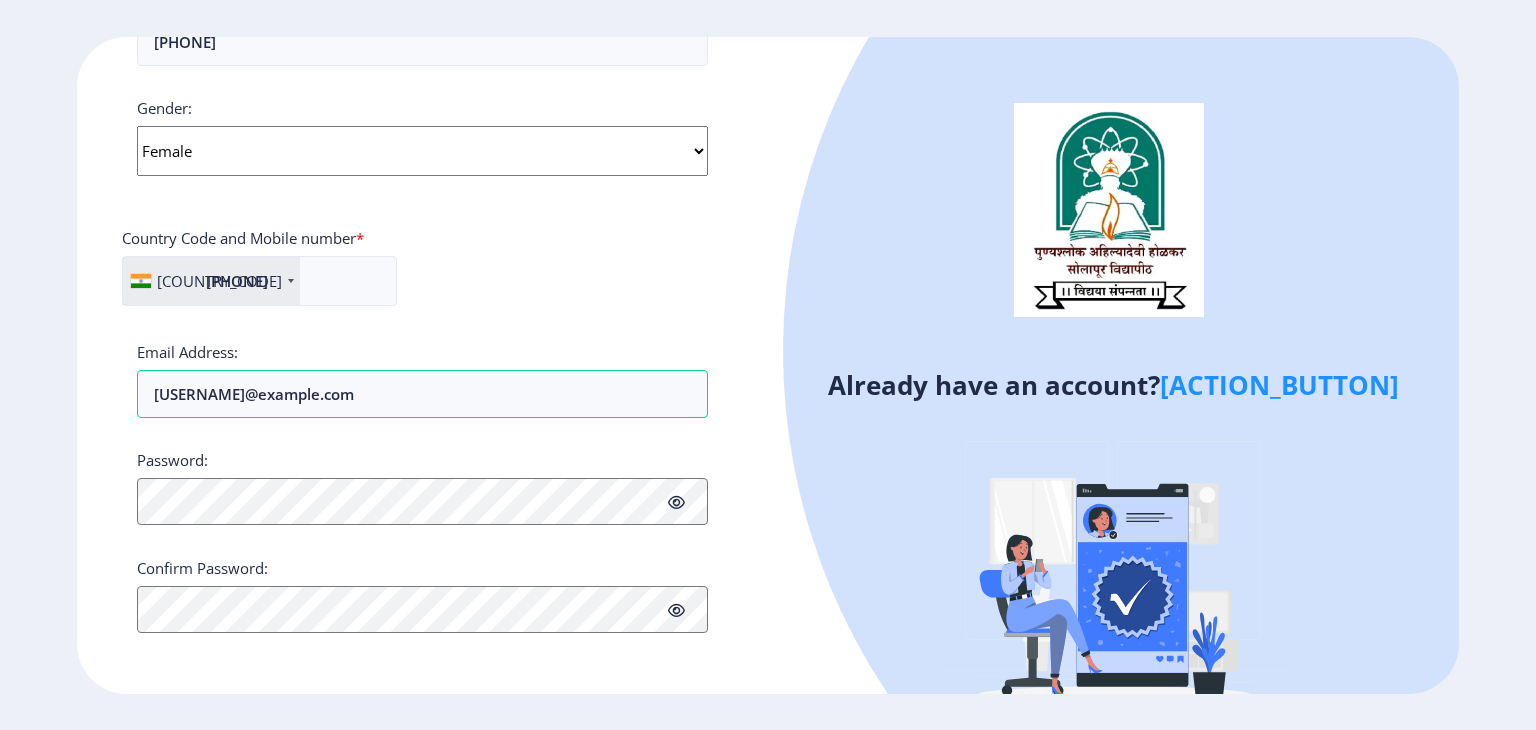 click at bounding box center [676, 502] 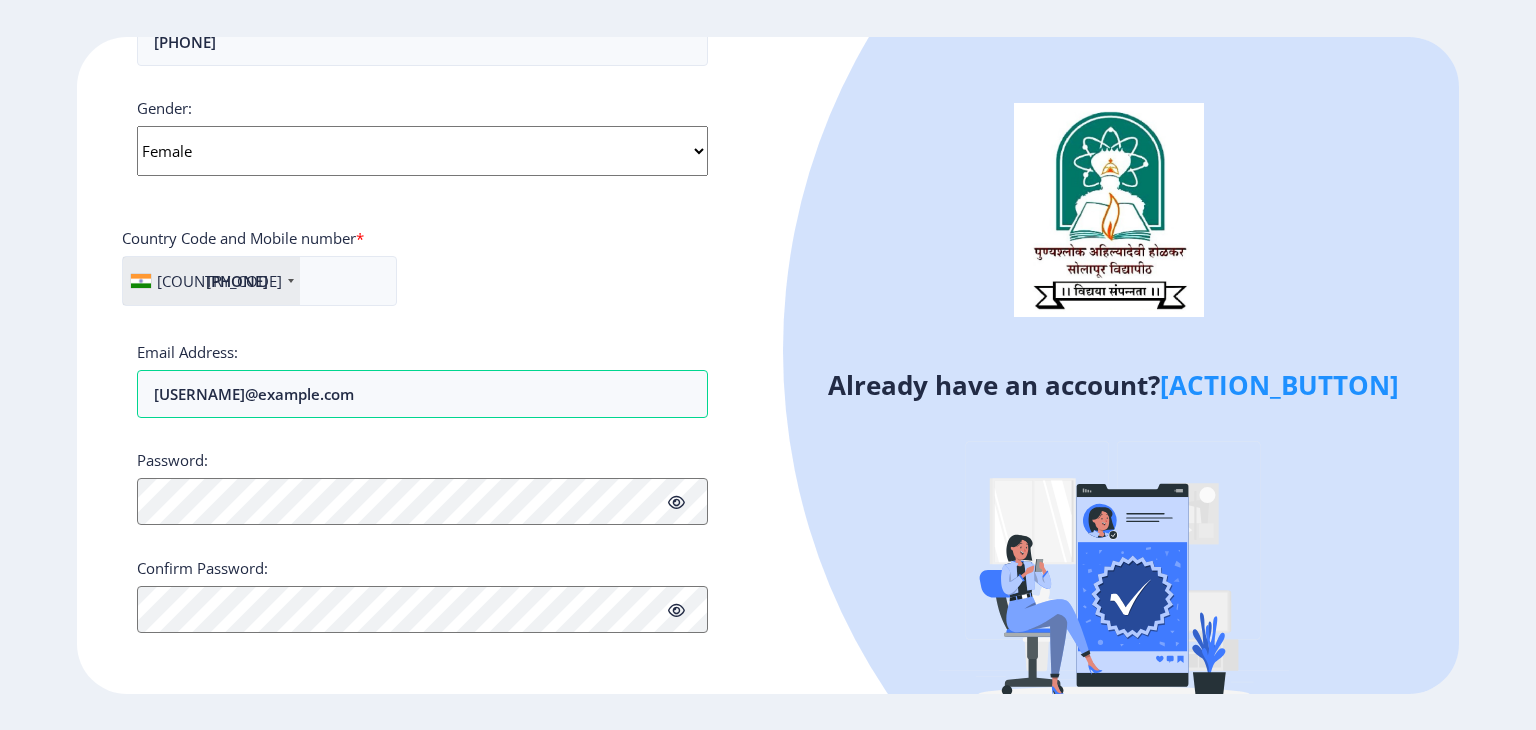 click at bounding box center [676, 502] 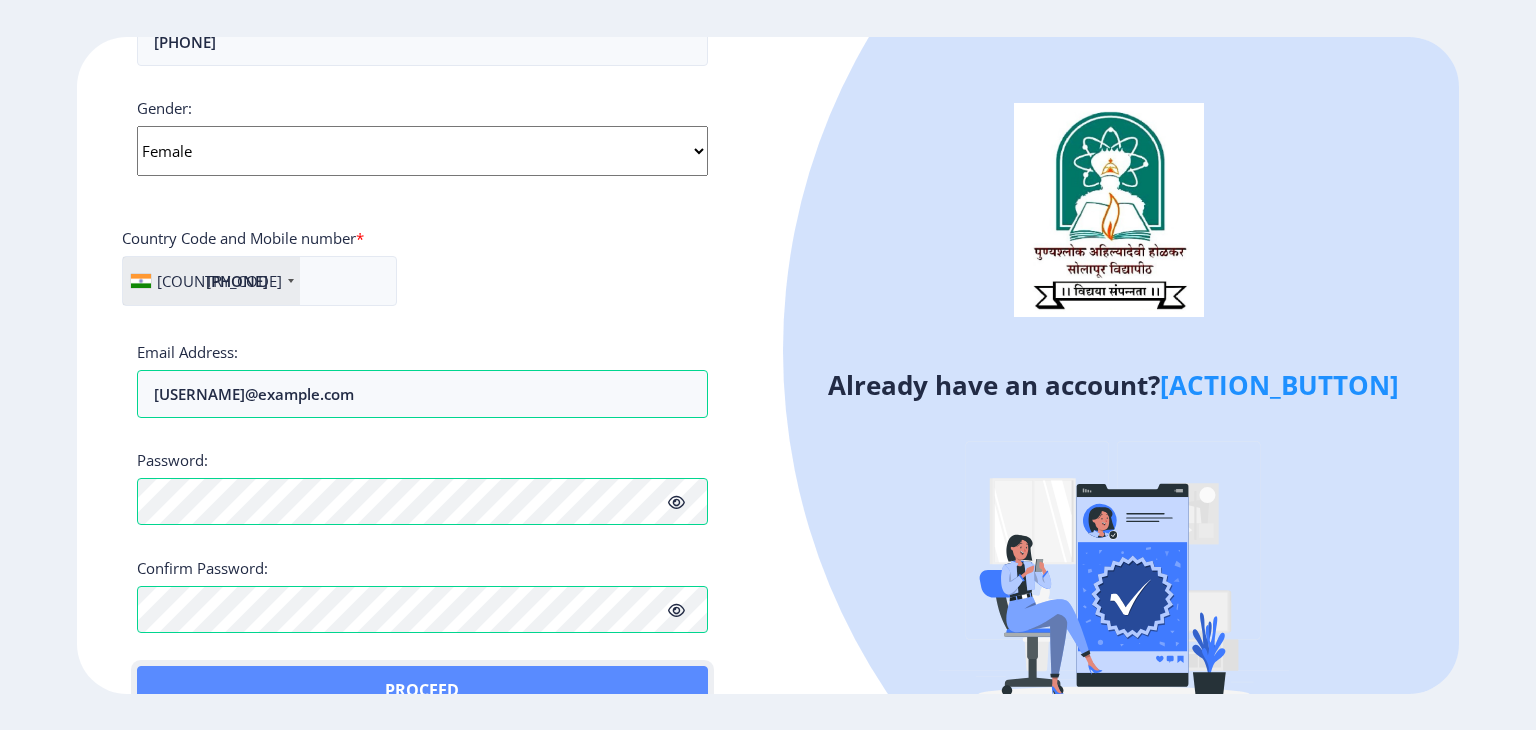 click on "Proceed" at bounding box center (422, 690) 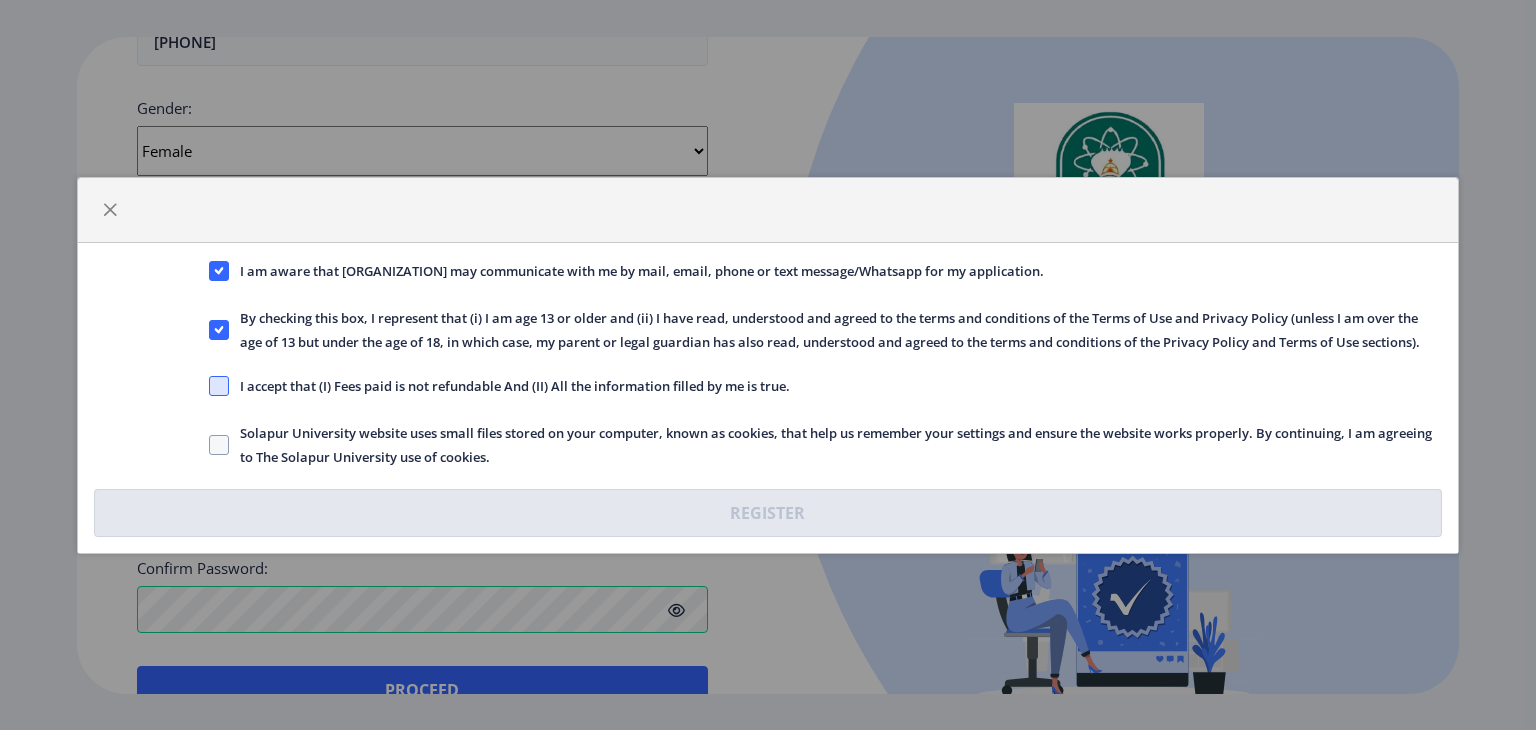 click at bounding box center (219, 271) 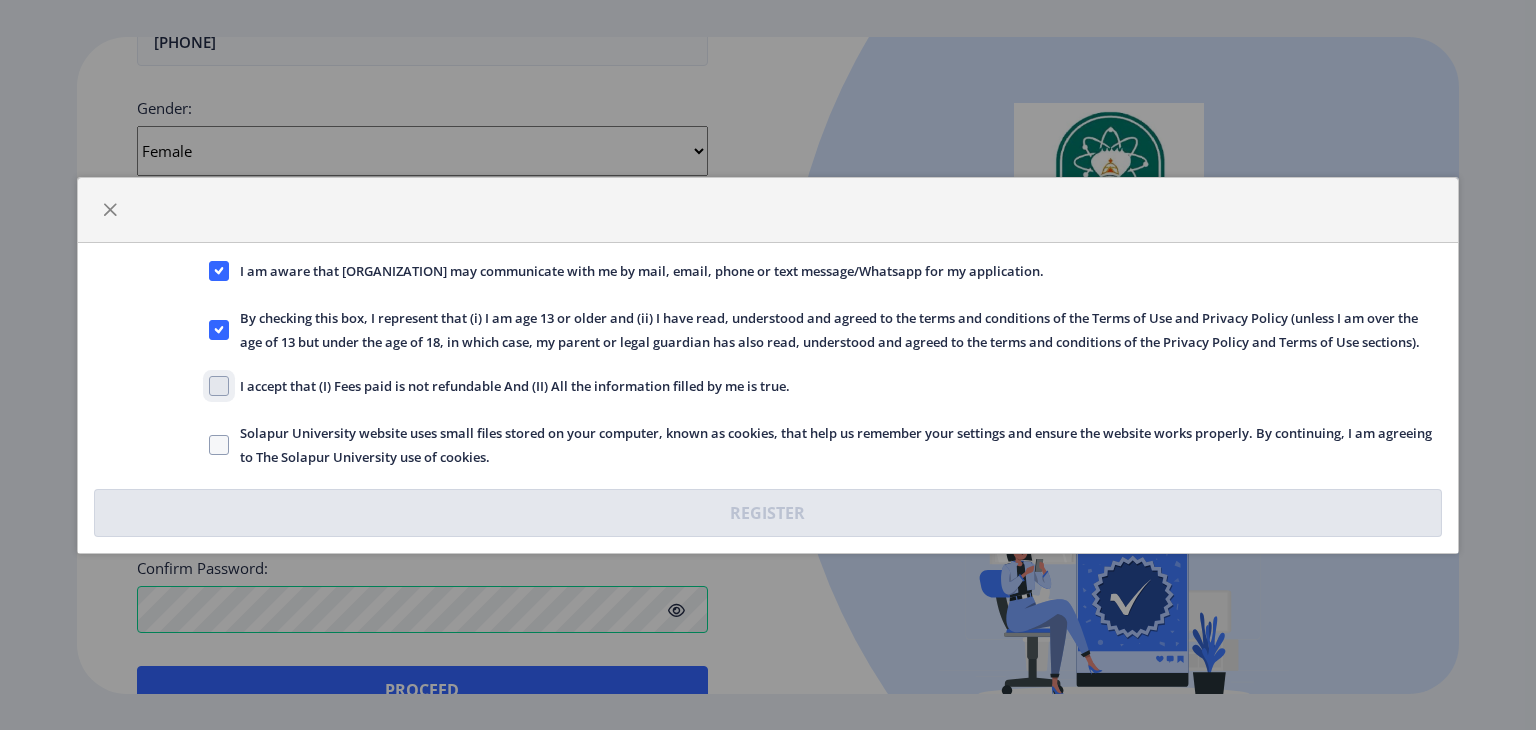 click on "I accept that (I) Fees paid is not refundable And (II) All the information filled by me is true." at bounding box center [209, 270] 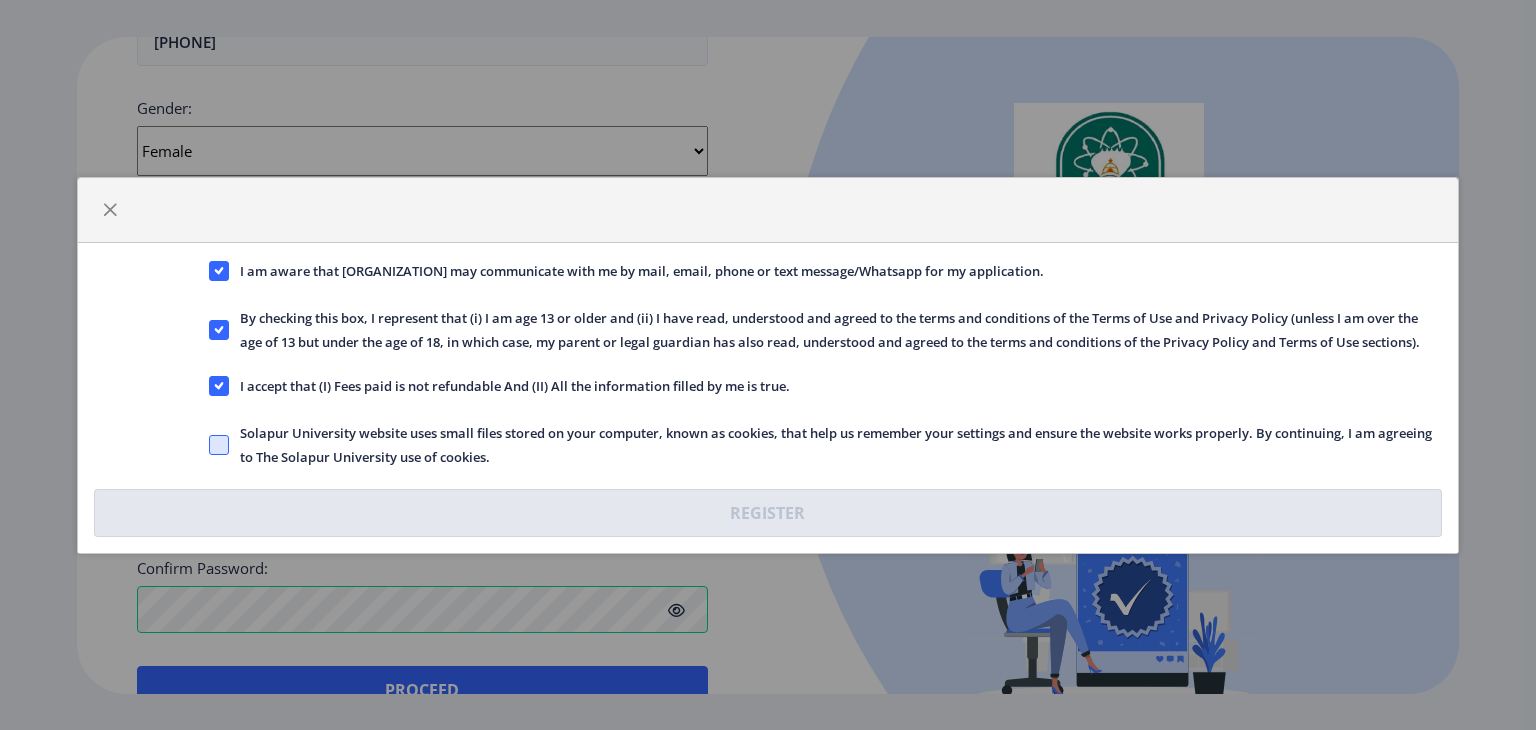 click at bounding box center [219, 271] 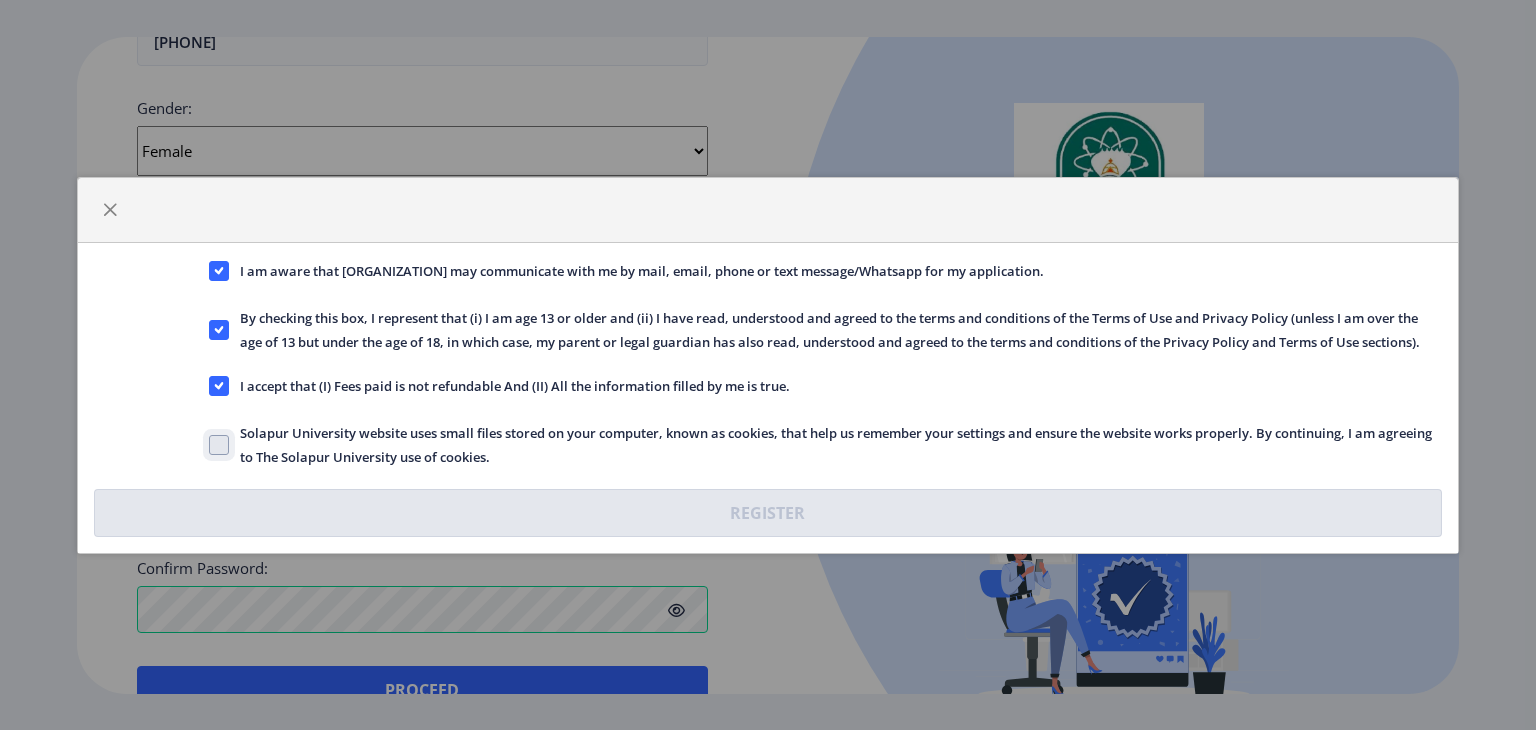 click on "Solapur University website uses small files stored on your computer, known as cookies, that help us remember your settings and ensure the website works properly. By continuing, I am agreeing to The Solapur University use of cookies." at bounding box center (209, 270) 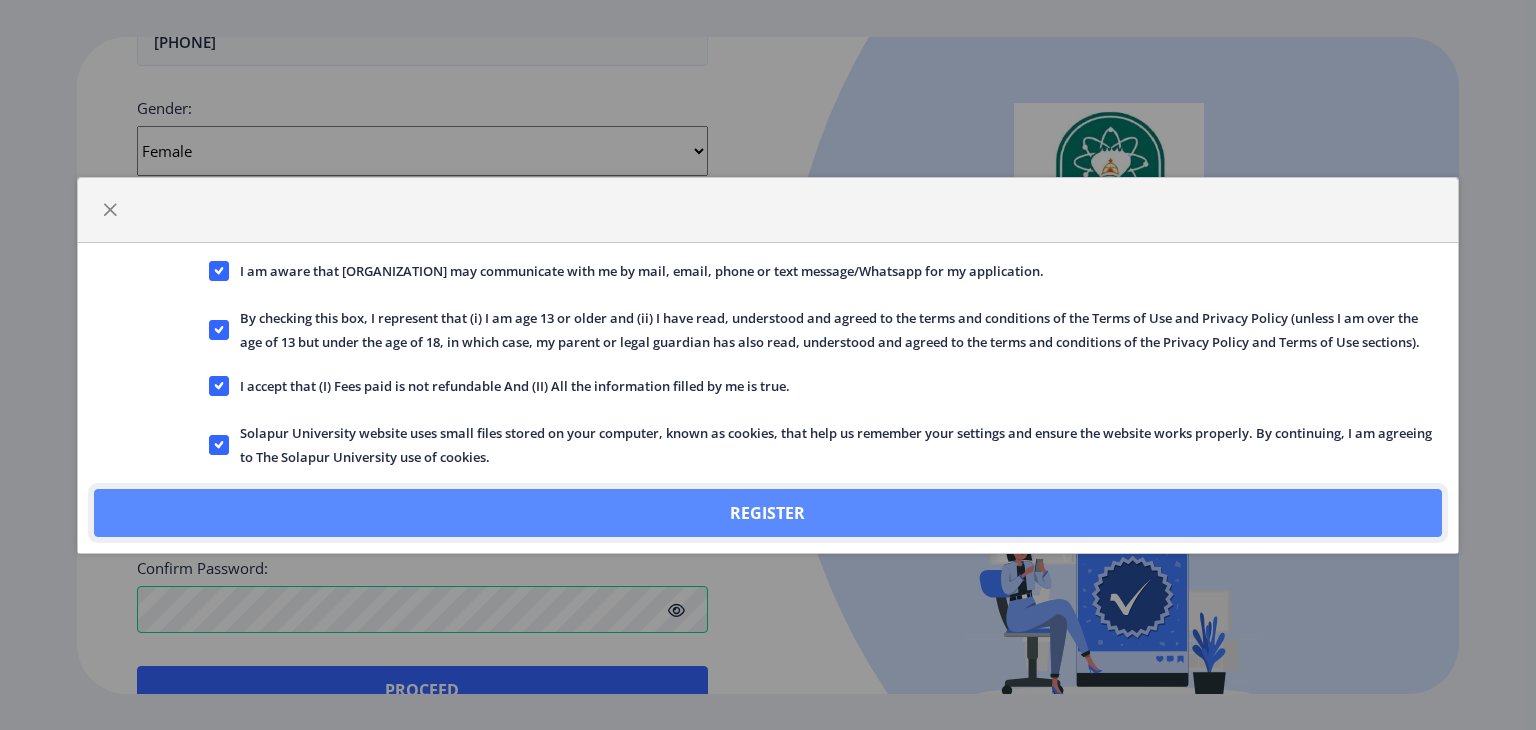 click on "Register" at bounding box center (768, 513) 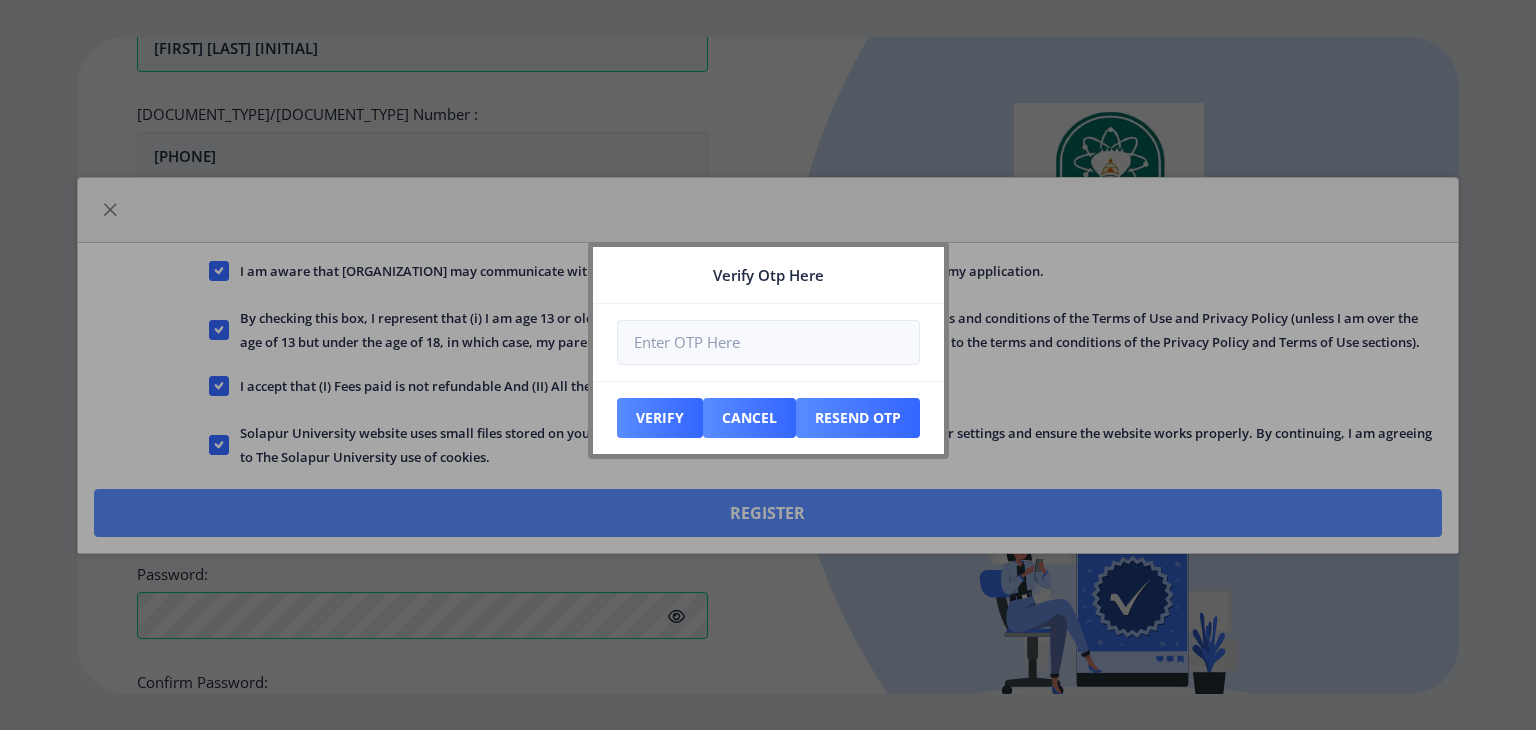 scroll, scrollTop: 631, scrollLeft: 0, axis: vertical 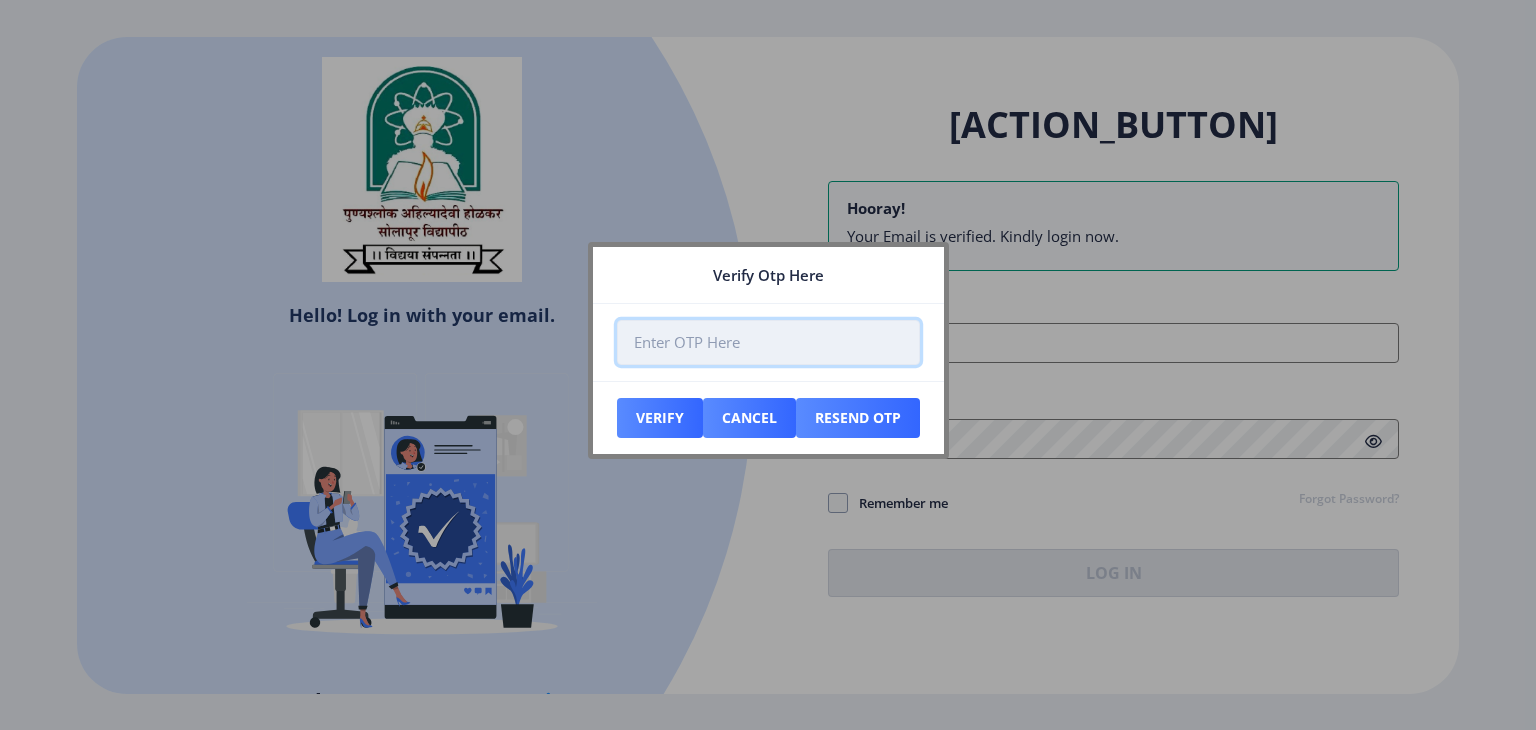 click on "[NUMBER]" at bounding box center (768, 342) 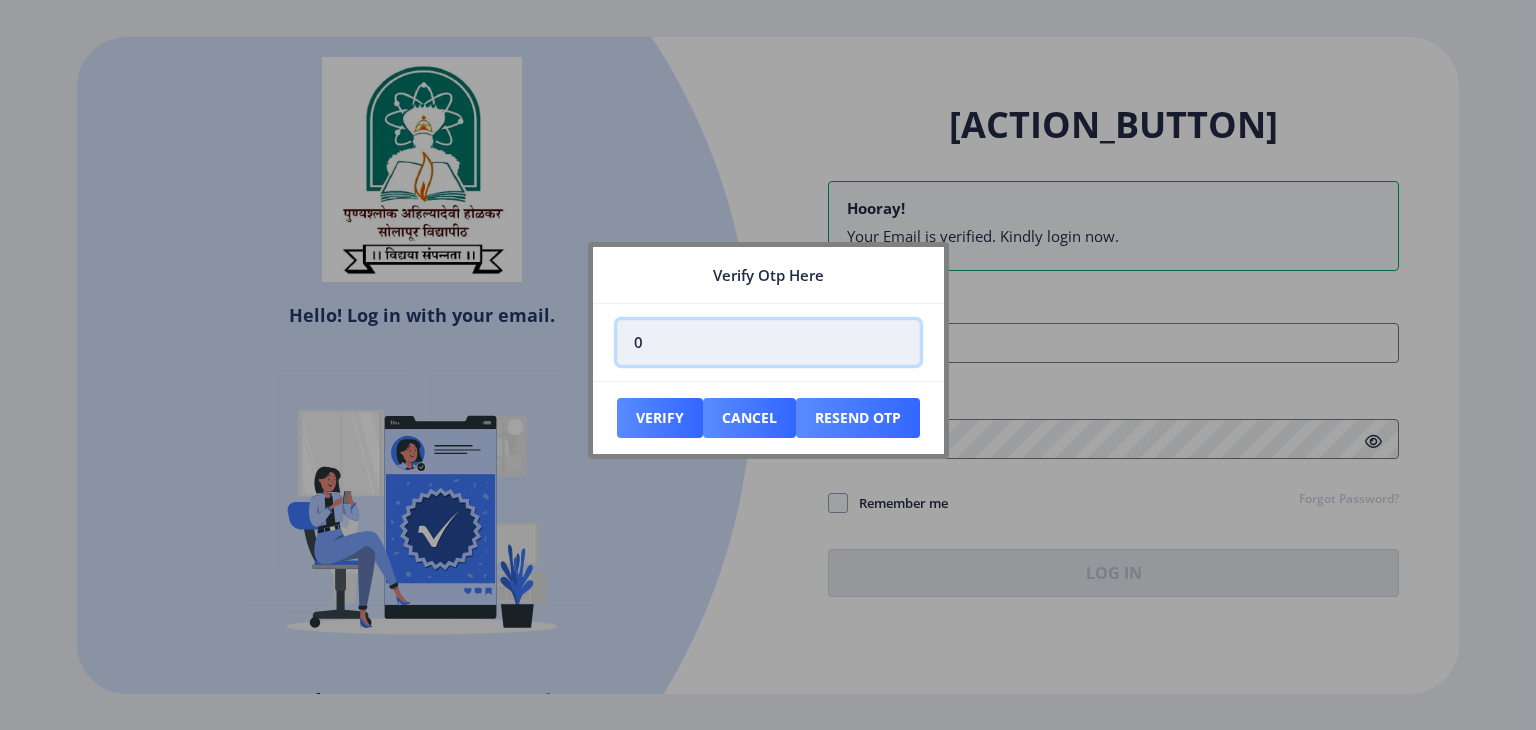 click on "0" at bounding box center (768, 342) 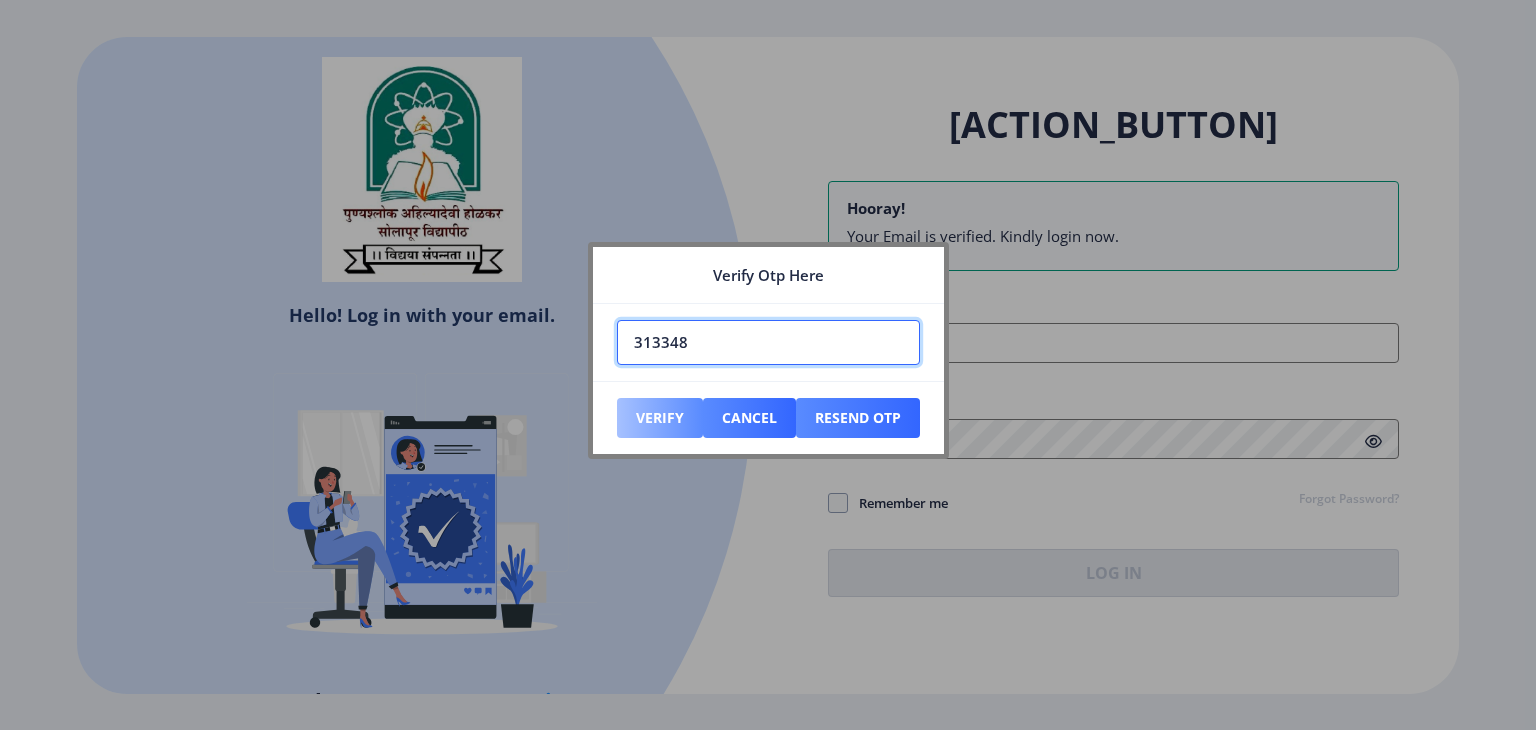 type on "313348" 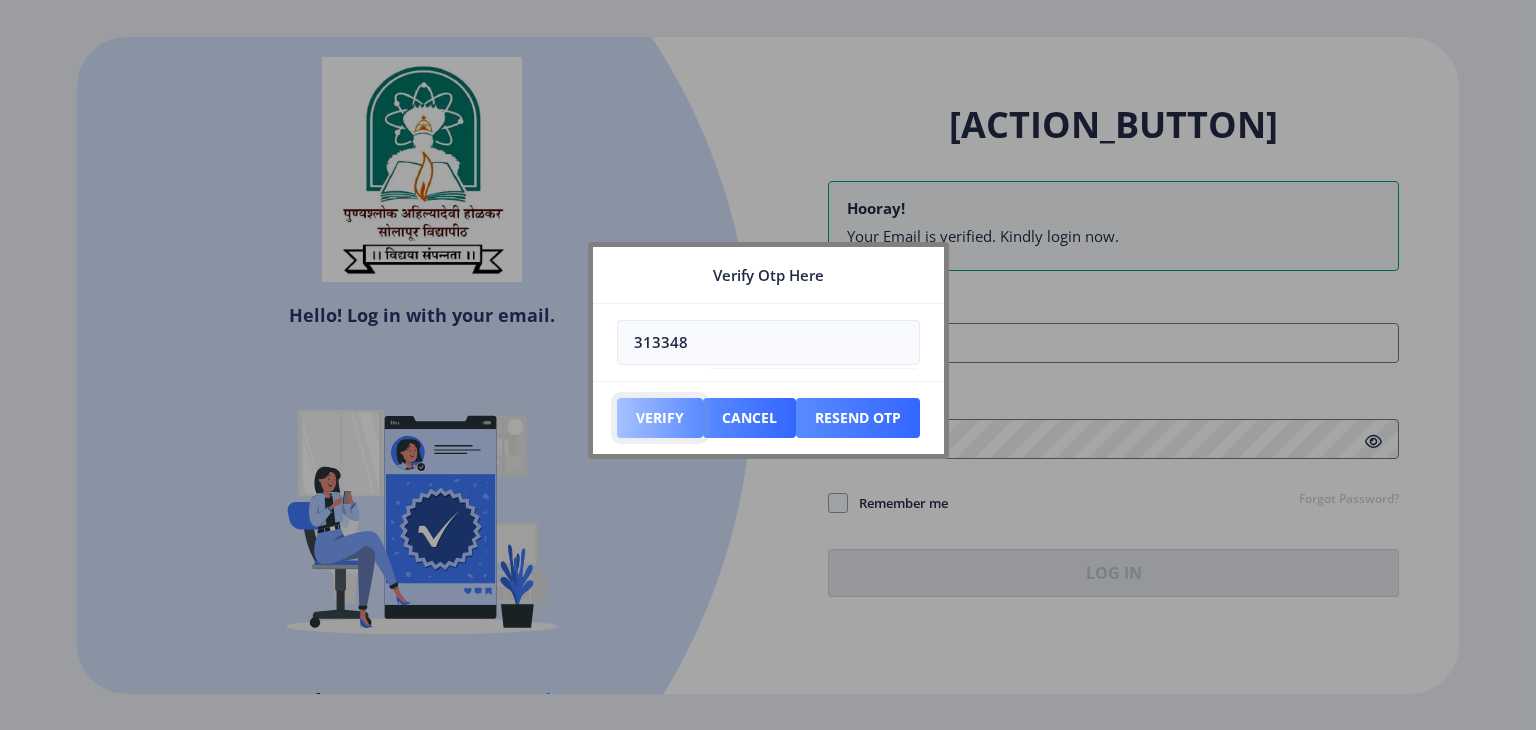 click on "Verify" at bounding box center (660, 418) 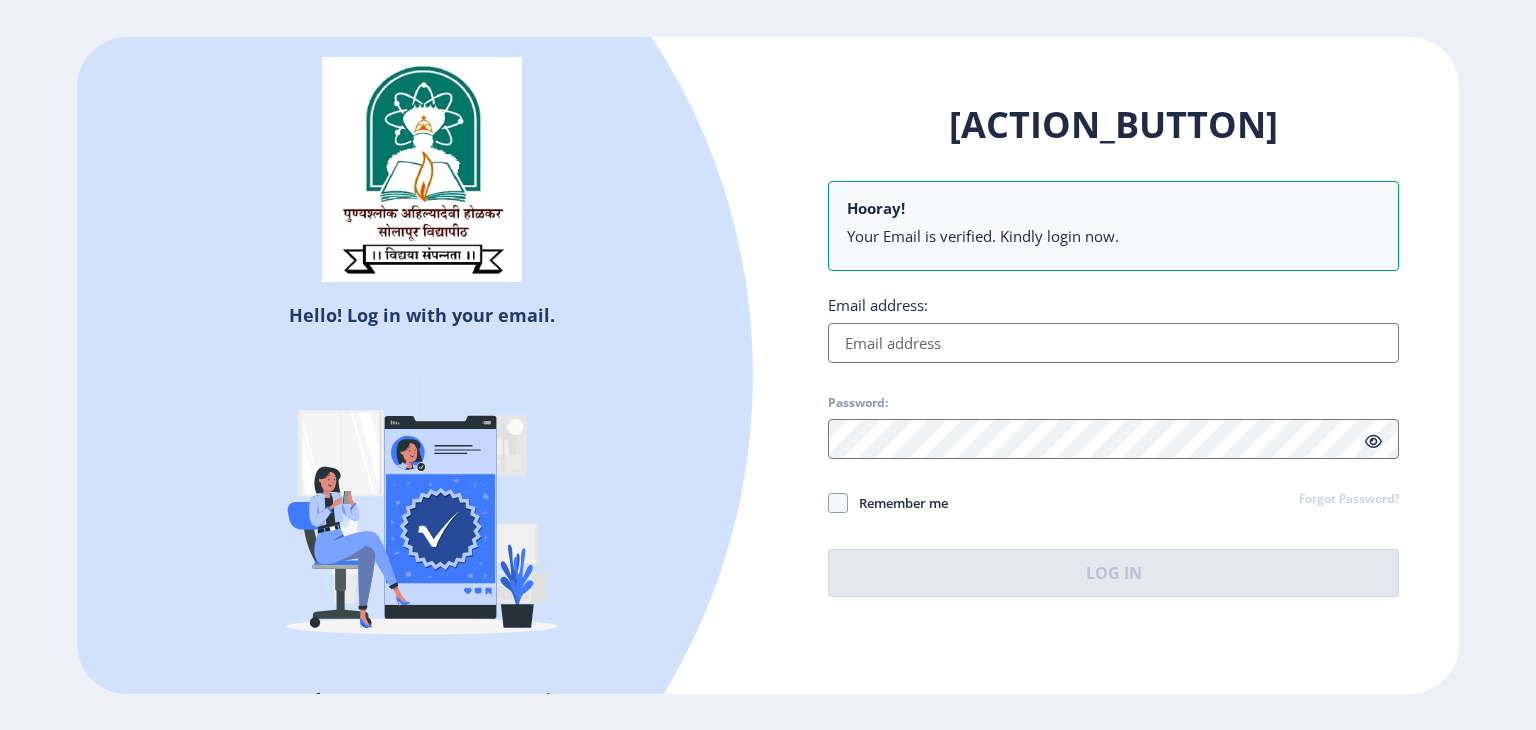 click on "Email address:" at bounding box center [1113, 343] 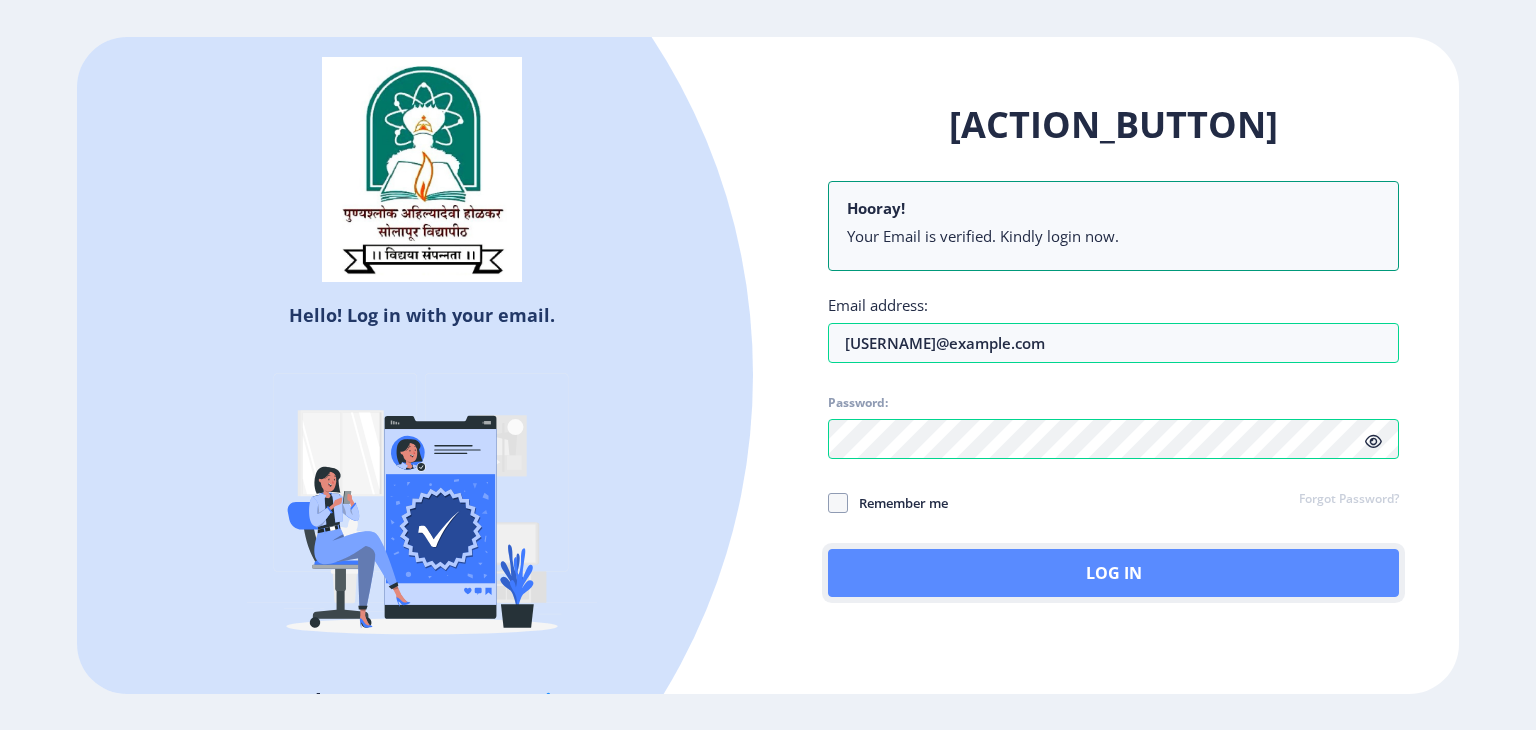 click on "Log In" at bounding box center [1113, 573] 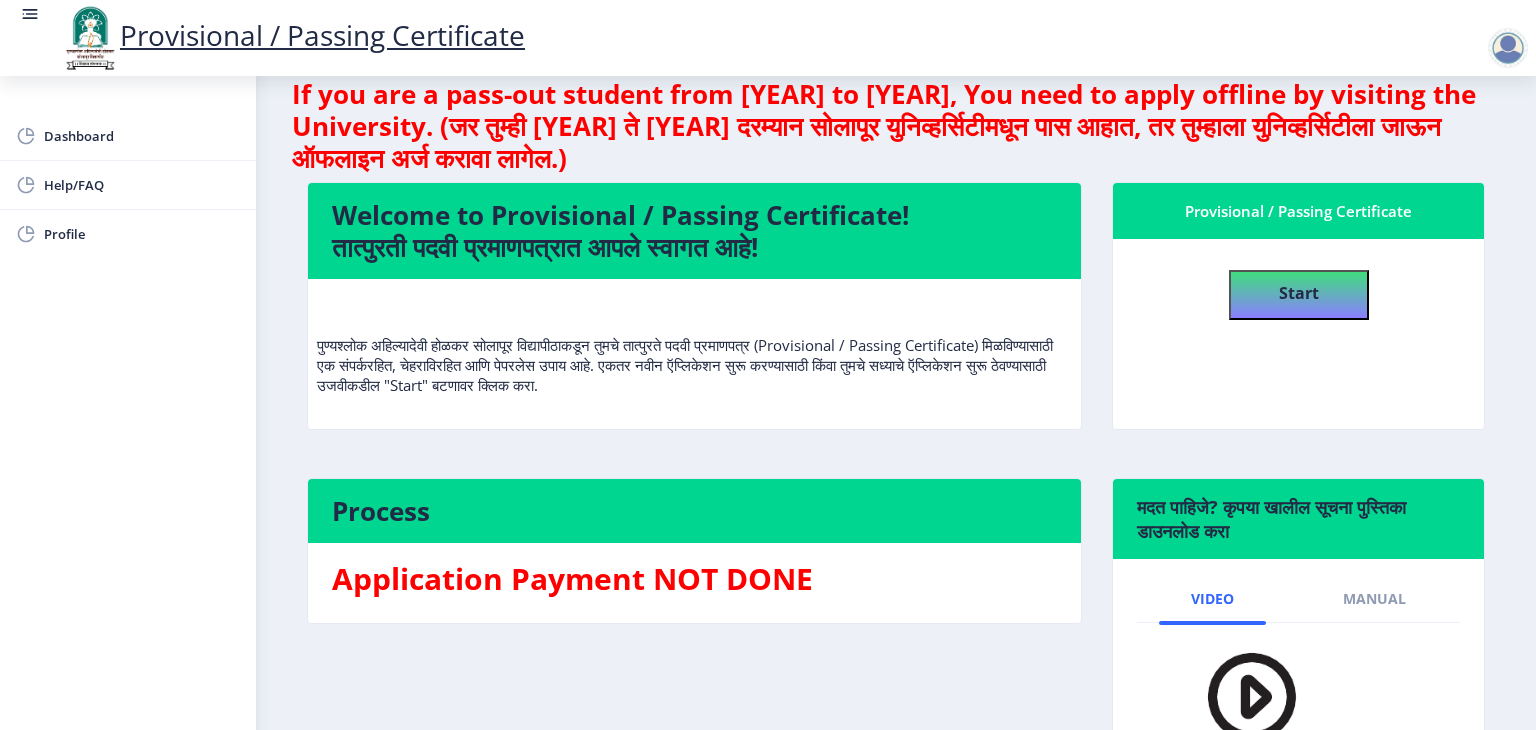 scroll, scrollTop: 0, scrollLeft: 0, axis: both 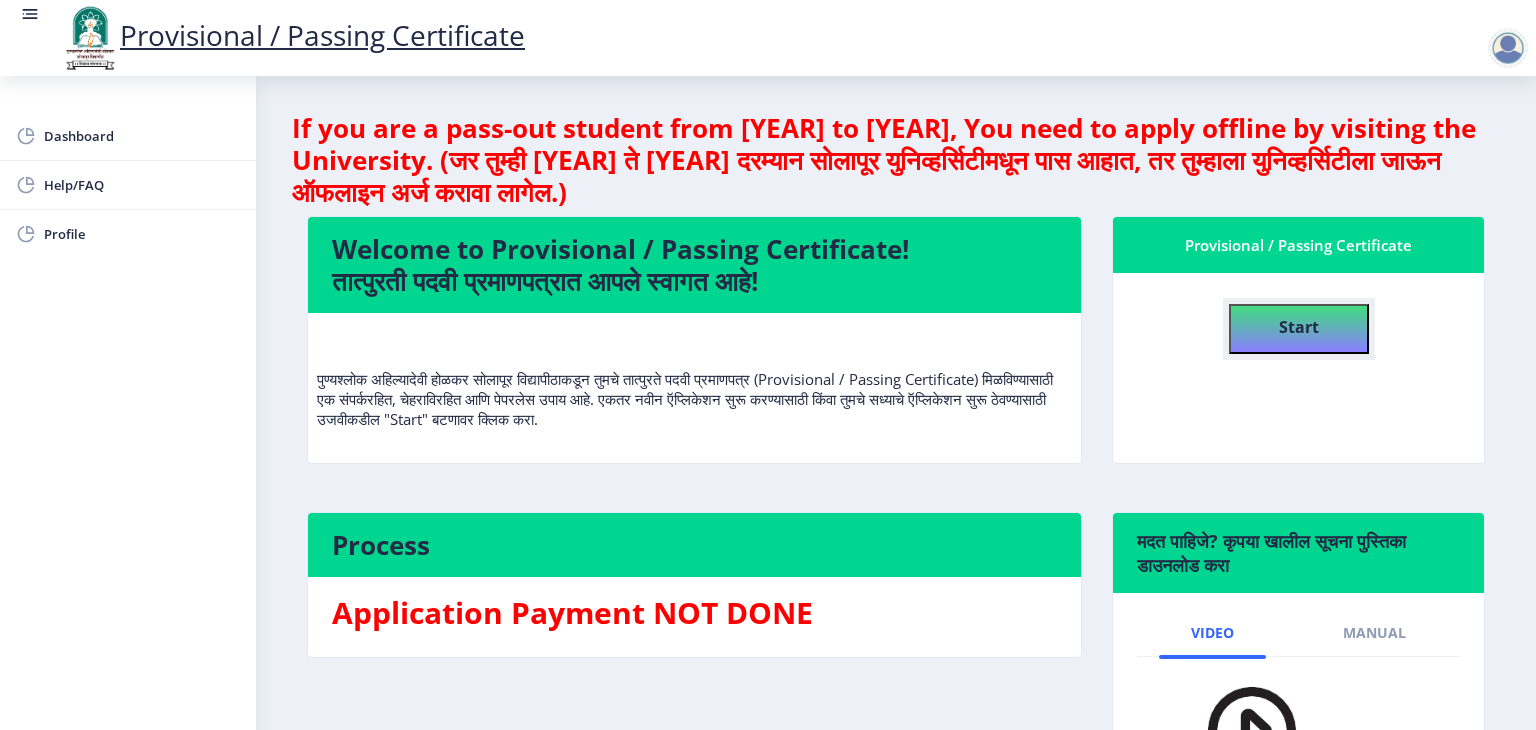 click on "Start" at bounding box center (1299, 329) 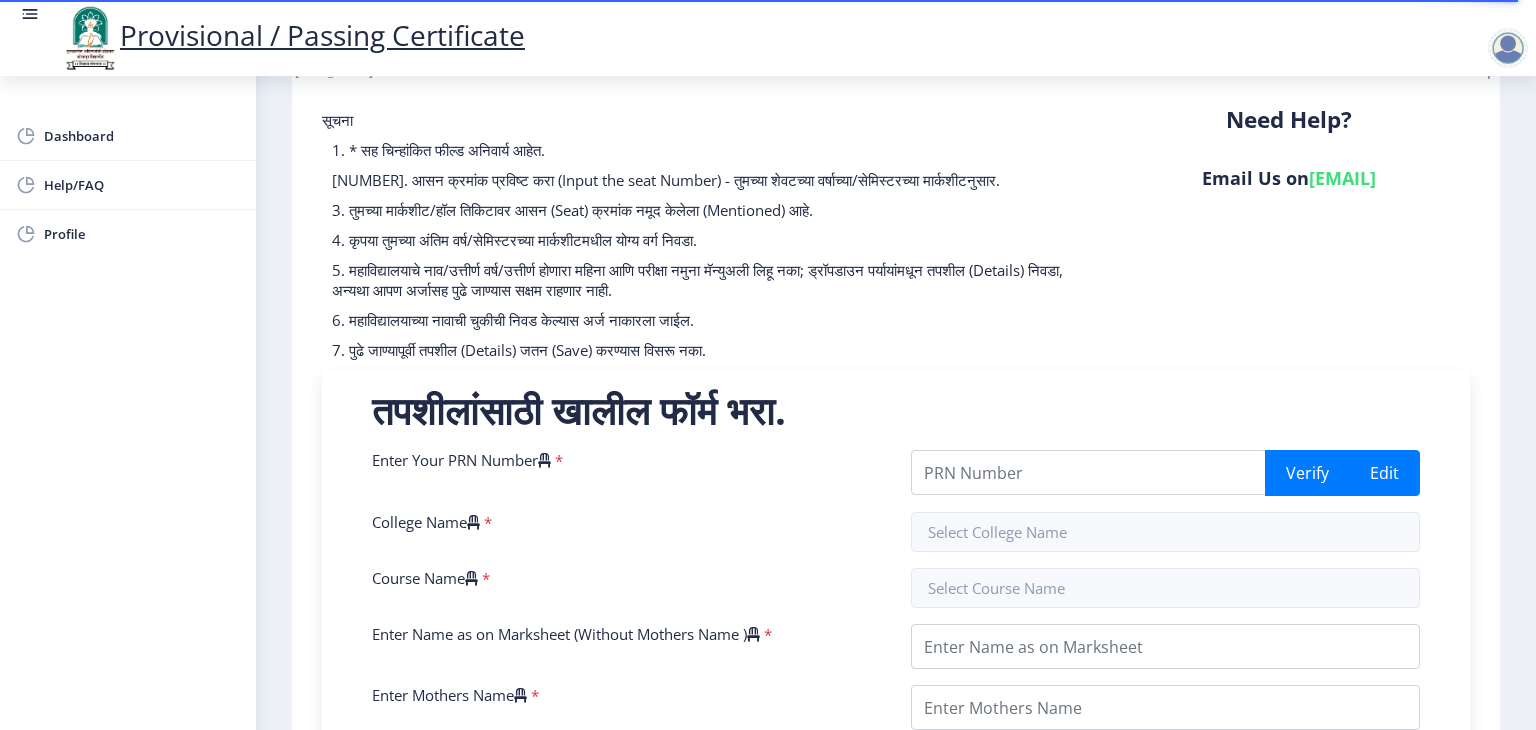 scroll, scrollTop: 200, scrollLeft: 0, axis: vertical 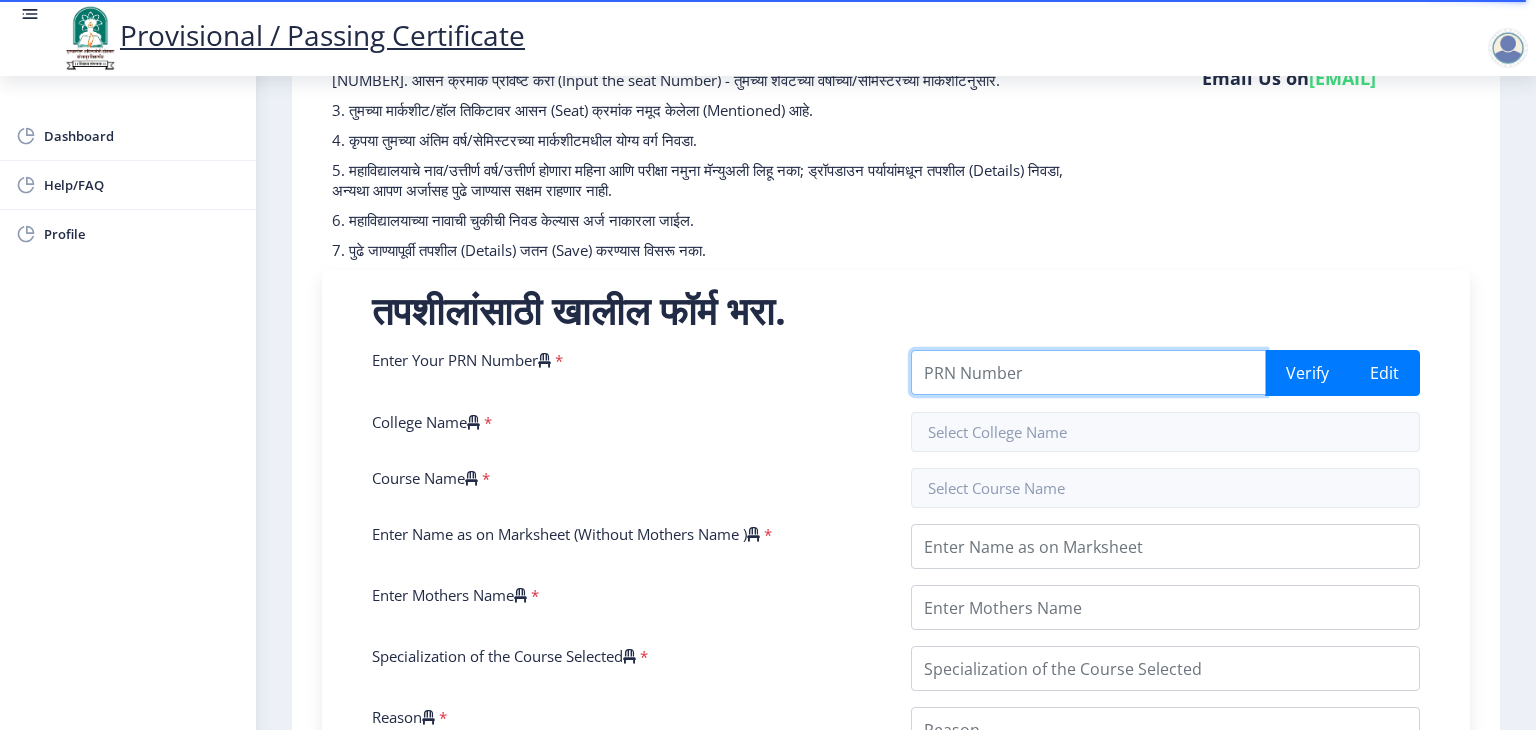click on "Enter Your PRN Number" at bounding box center [1088, 372] 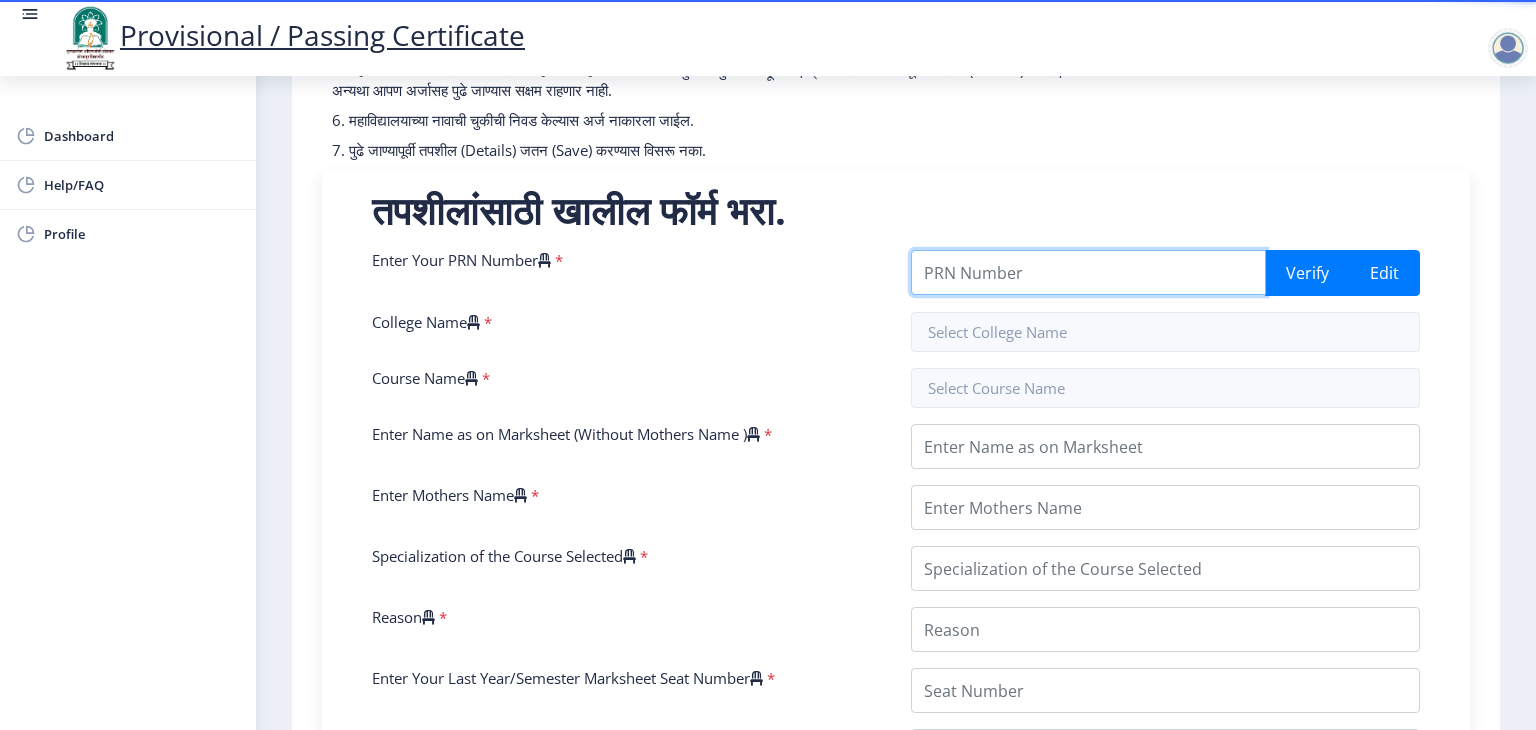 scroll, scrollTop: 400, scrollLeft: 0, axis: vertical 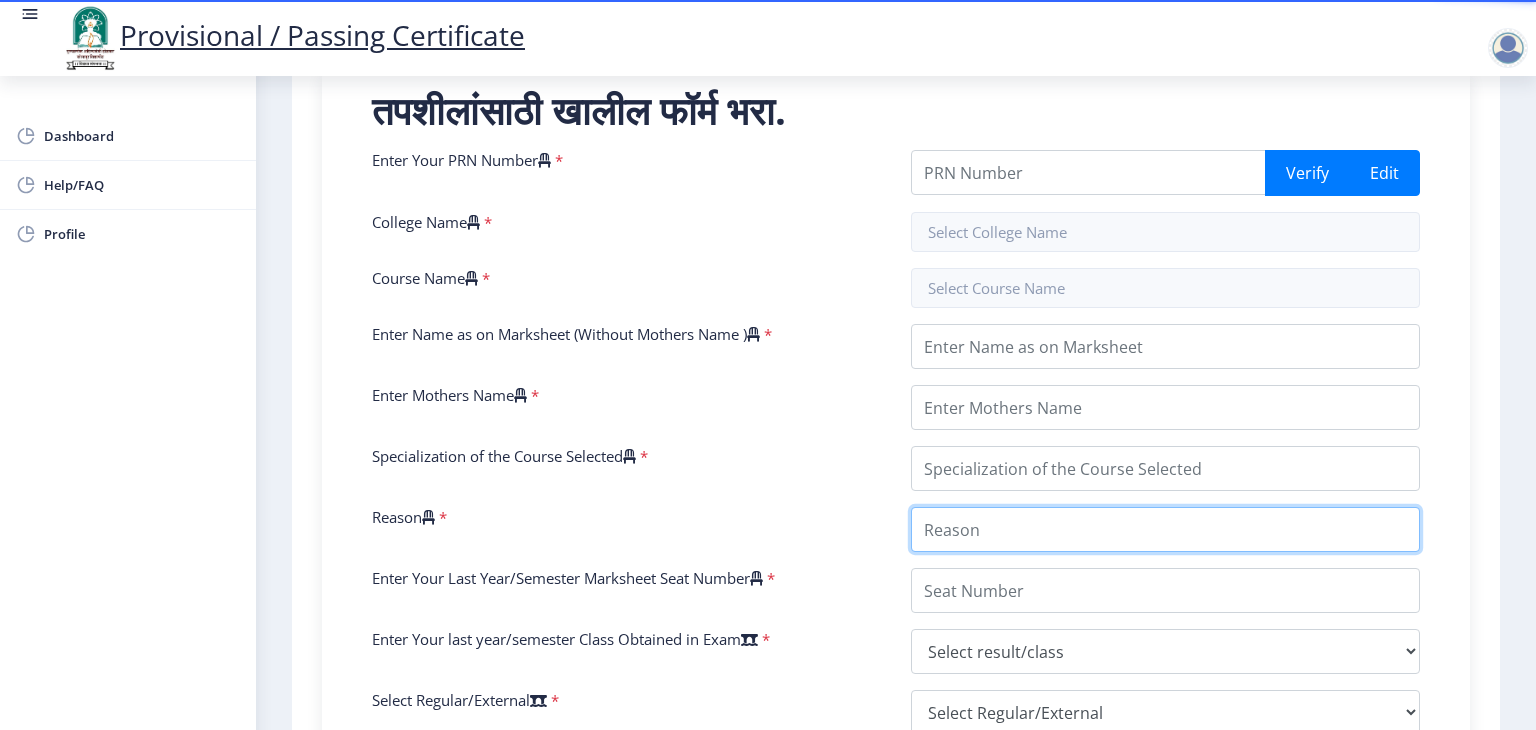 click on "Enter Your PRN Number  * Verify Edit College Name  * Course Name  *  Enter Name as on Marksheet (Without Mothers Name )  *  Enter Mothers Name  *  Specialization of the Course Selected  *  Reason  *  Enter Your Last Year/Semester Marksheet Seat Number  * Enter Your last year/semester Class Obtained in Exam  * Enter Your last year/semester Class Obtained in Exam  * Select result/class  DISTINCTION   FIRST CLASS   HIGHER SECOND CLASS   SECOND CLASS   PASS CLASS   SUCCESSFUL   OUTSTANDING-  EXEMPLARY  Grade O Grade A+ Grade A Grade B+ Grade B Grade C+ Grade C Grade F/FC Grade F Grade D Grade E FIRST CLASS WITH DISTINCTION Select Regular/External  *  Select Regular/External   Regular  External  Special Select ATKT  *  Select AT/KT   None ATKT  Enter Passing Year  *  2025   2024   2023   2022   2021   2020   2019   2018   2017   2016   2015   2014   2013   2012   2011   2010   2009   2008   2007   2006   2005   2004   2003   2002   2001   2000   1999   1998   1997   1996   1995   1994   1993   1992   1991   1990   1989   1988" at bounding box center (896, 572) 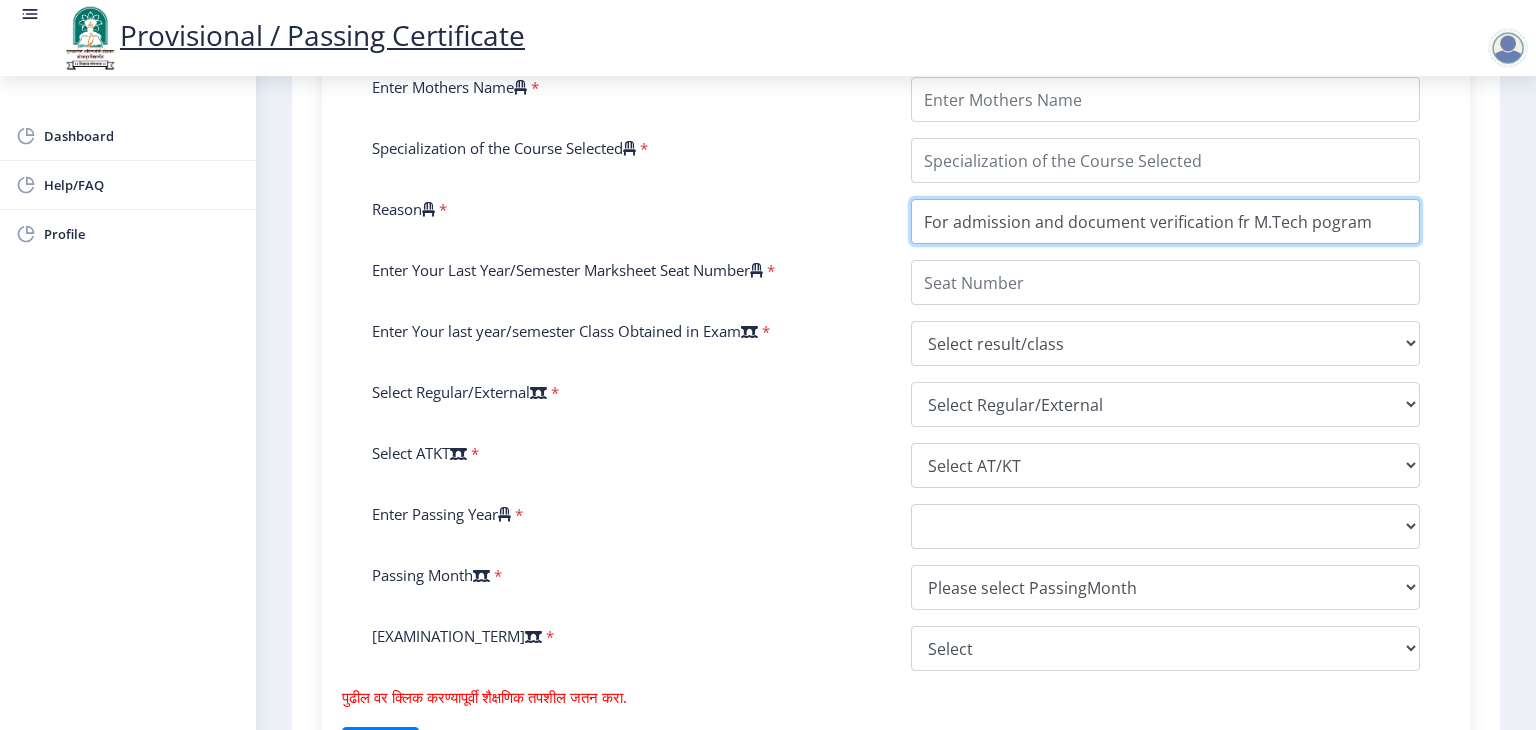 scroll, scrollTop: 792, scrollLeft: 0, axis: vertical 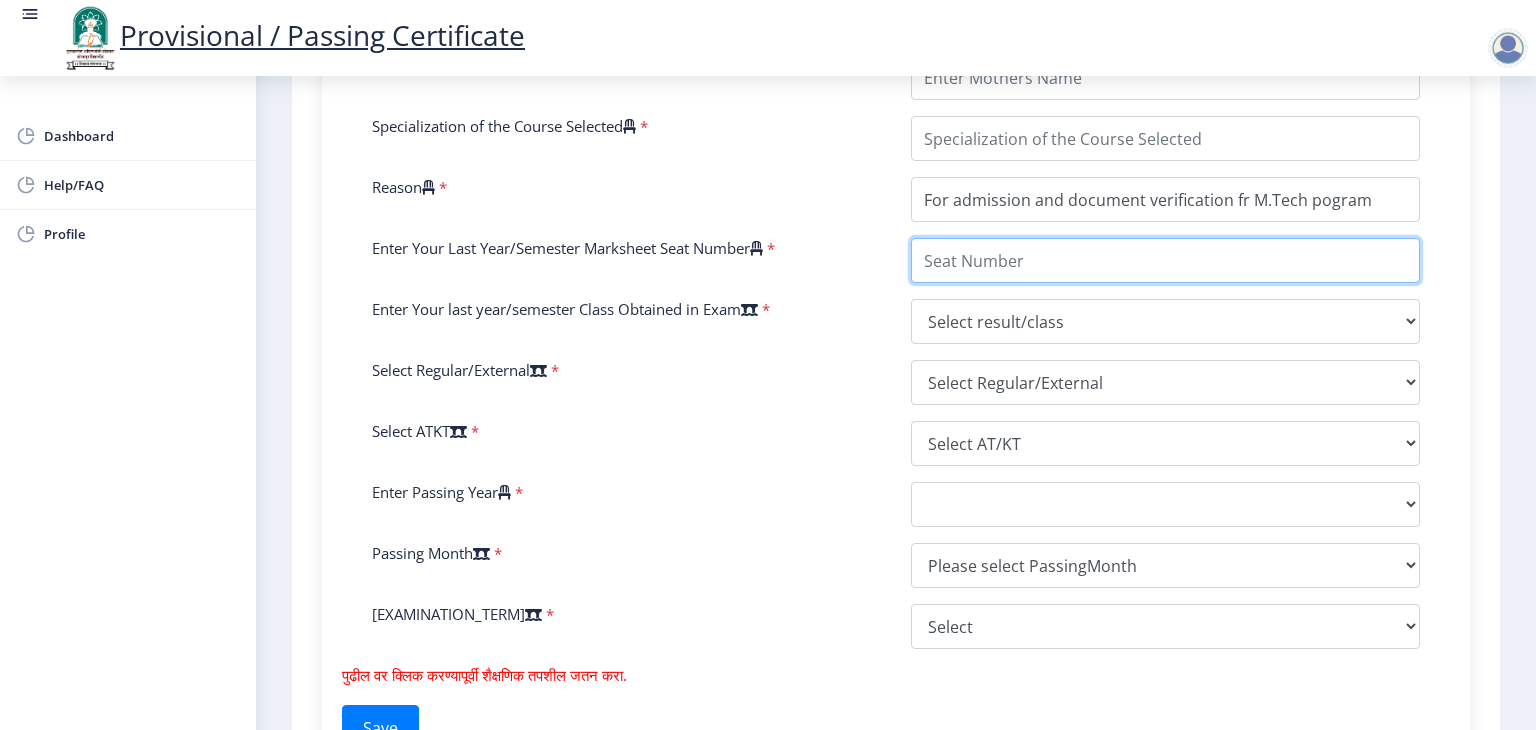 click on "Enter Your Last Year/Semester Marksheet Seat Number" at bounding box center (1165, 260) 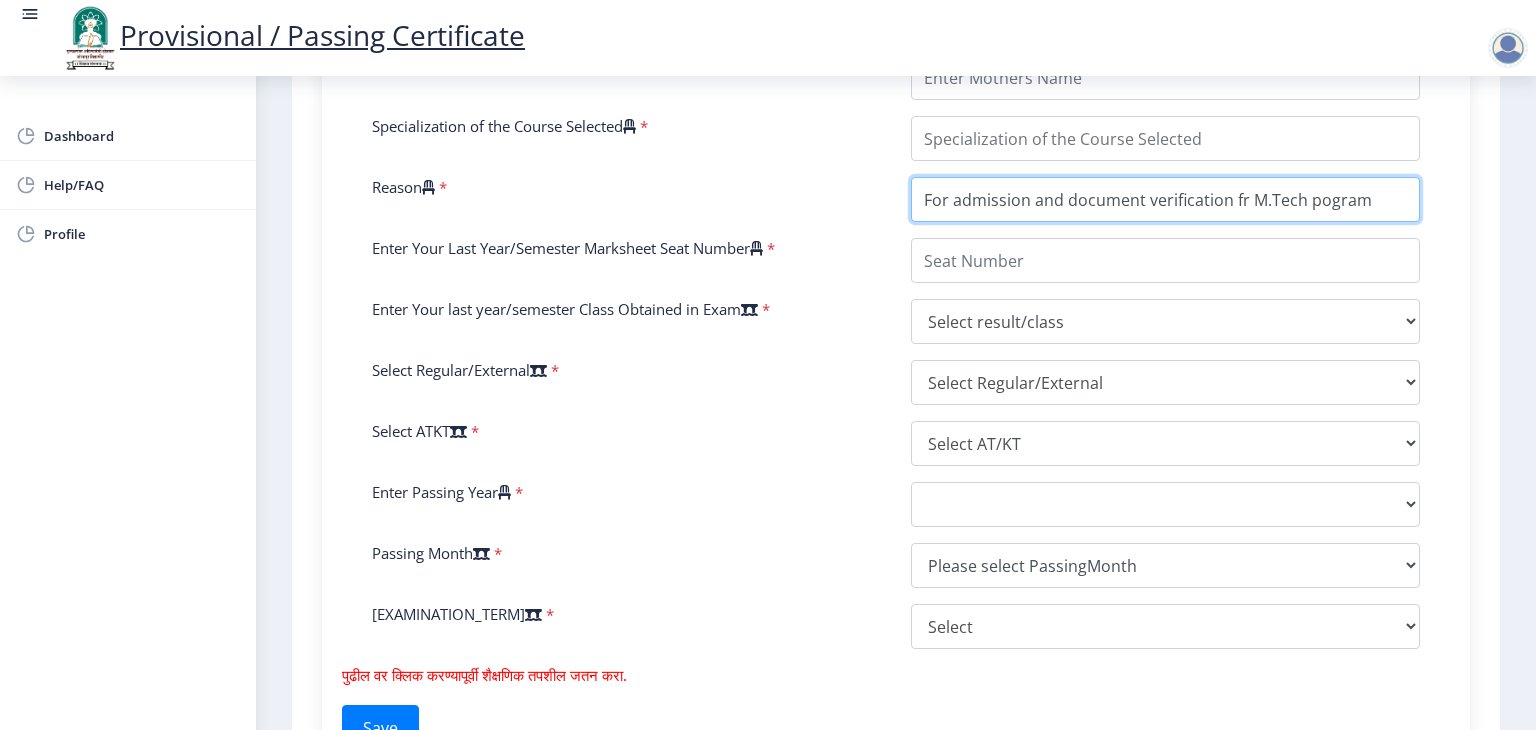 click on "Reason" at bounding box center (1165, 199) 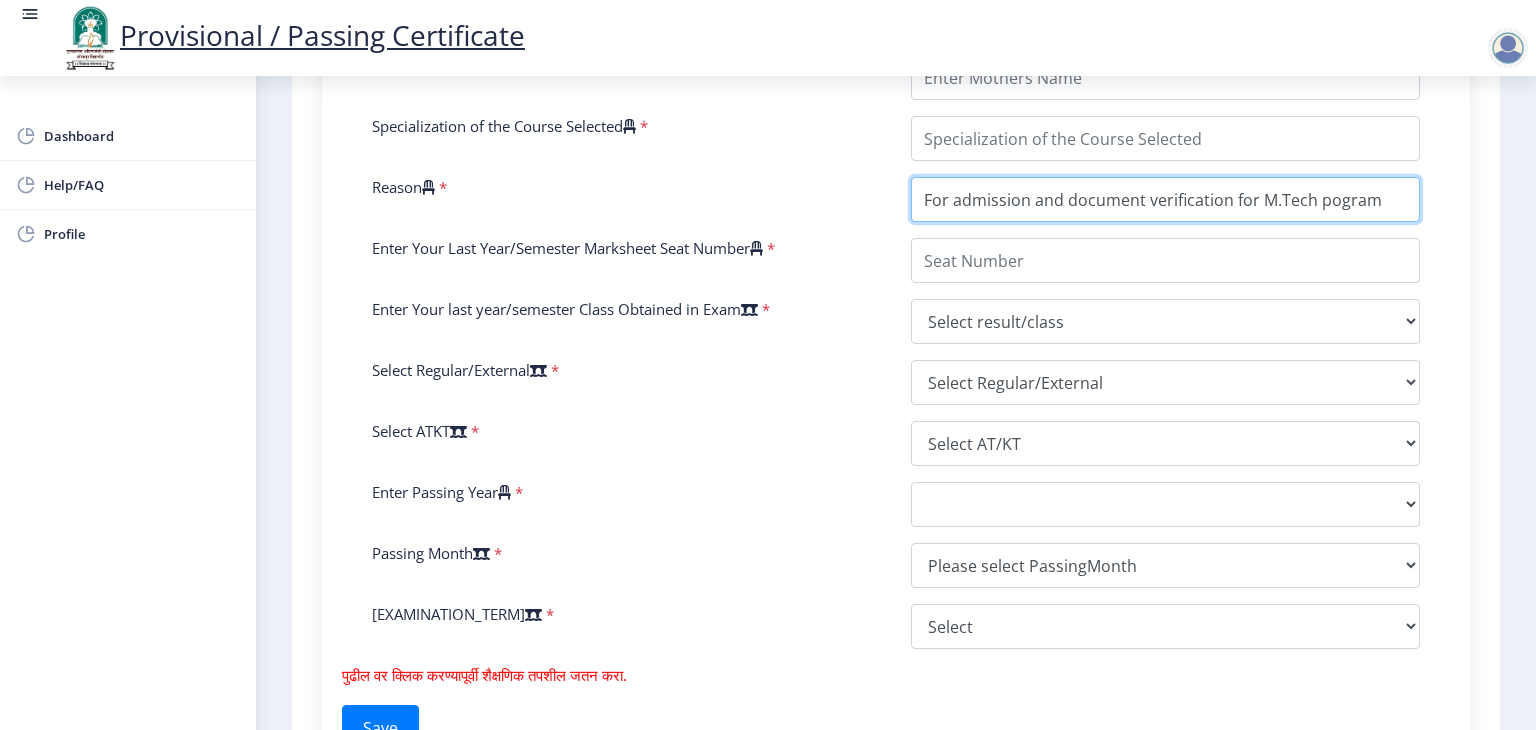 type on "For admission and document verification for M.Tech pogram" 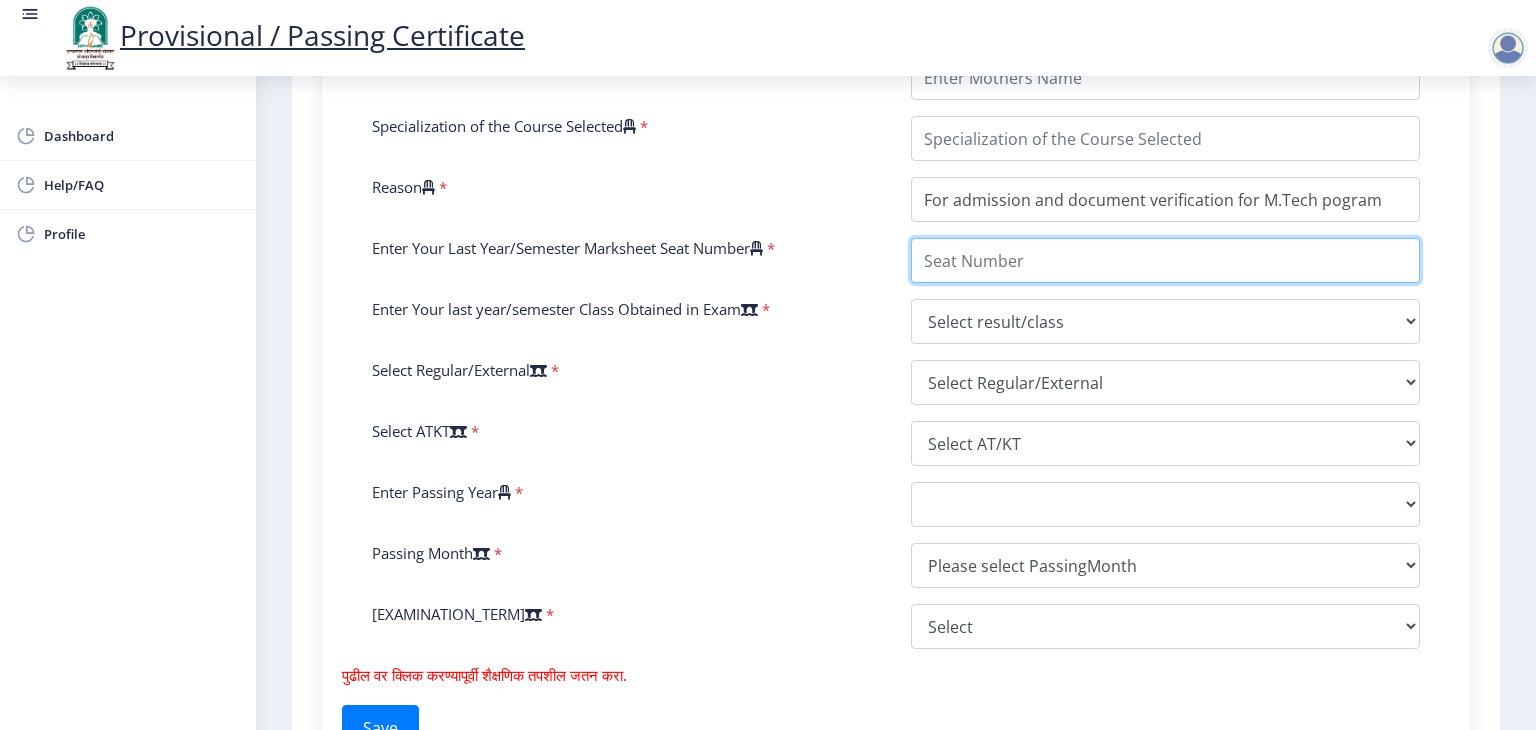 click on "Enter Your Last Year/Semester Marksheet Seat Number" at bounding box center [1165, 260] 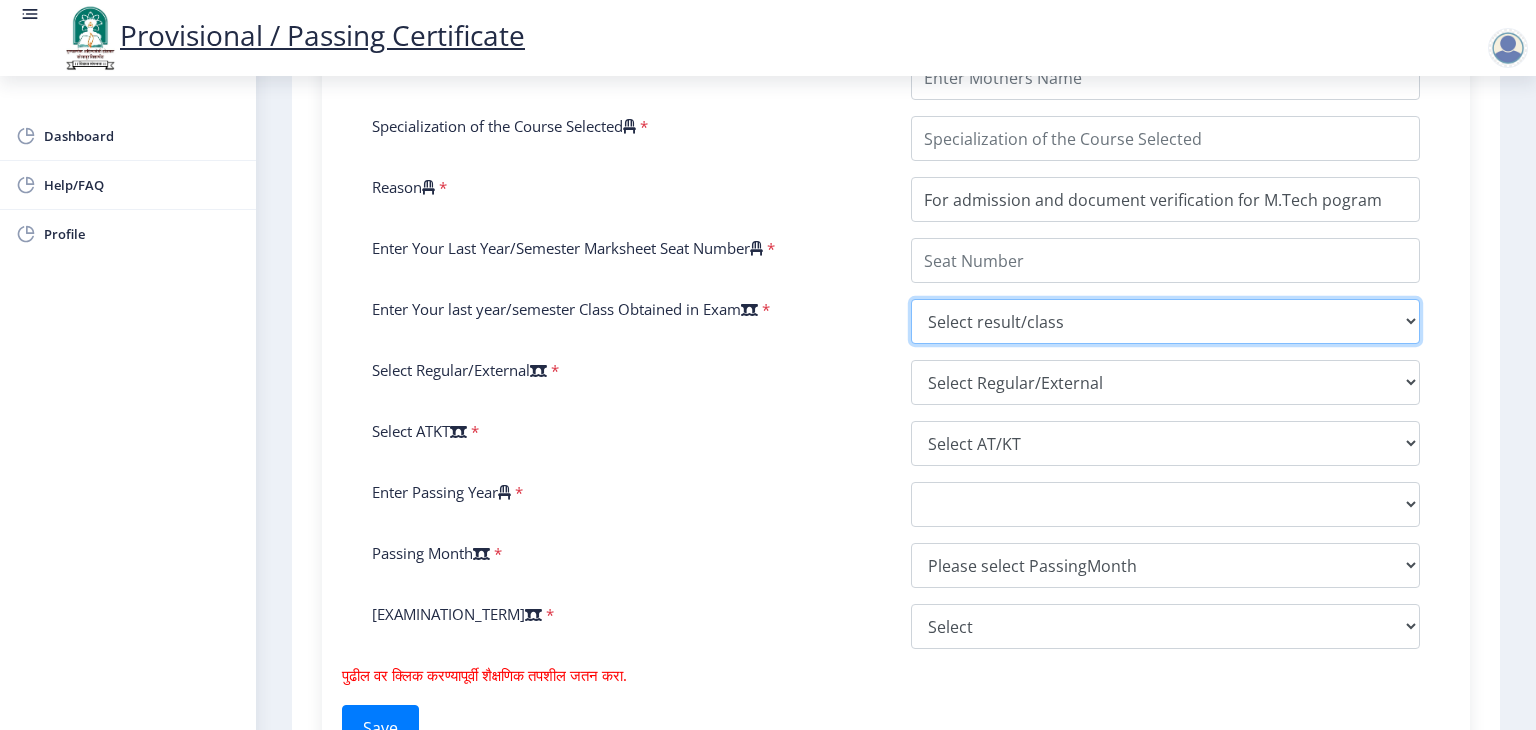 click on "Select result/class  DISTINCTION   FIRST CLASS   HIGHER SECOND CLASS   SECOND CLASS   PASS CLASS   SUCCESSFUL   OUTSTANDING - EXEMPLARY  Grade O Grade A+ Grade A Grade B+ Grade B Grade C+ Grade C Grade F/FC Grade F Grade D Grade E FIRST CLASS WITH DISTINCTION" at bounding box center [1165, 321] 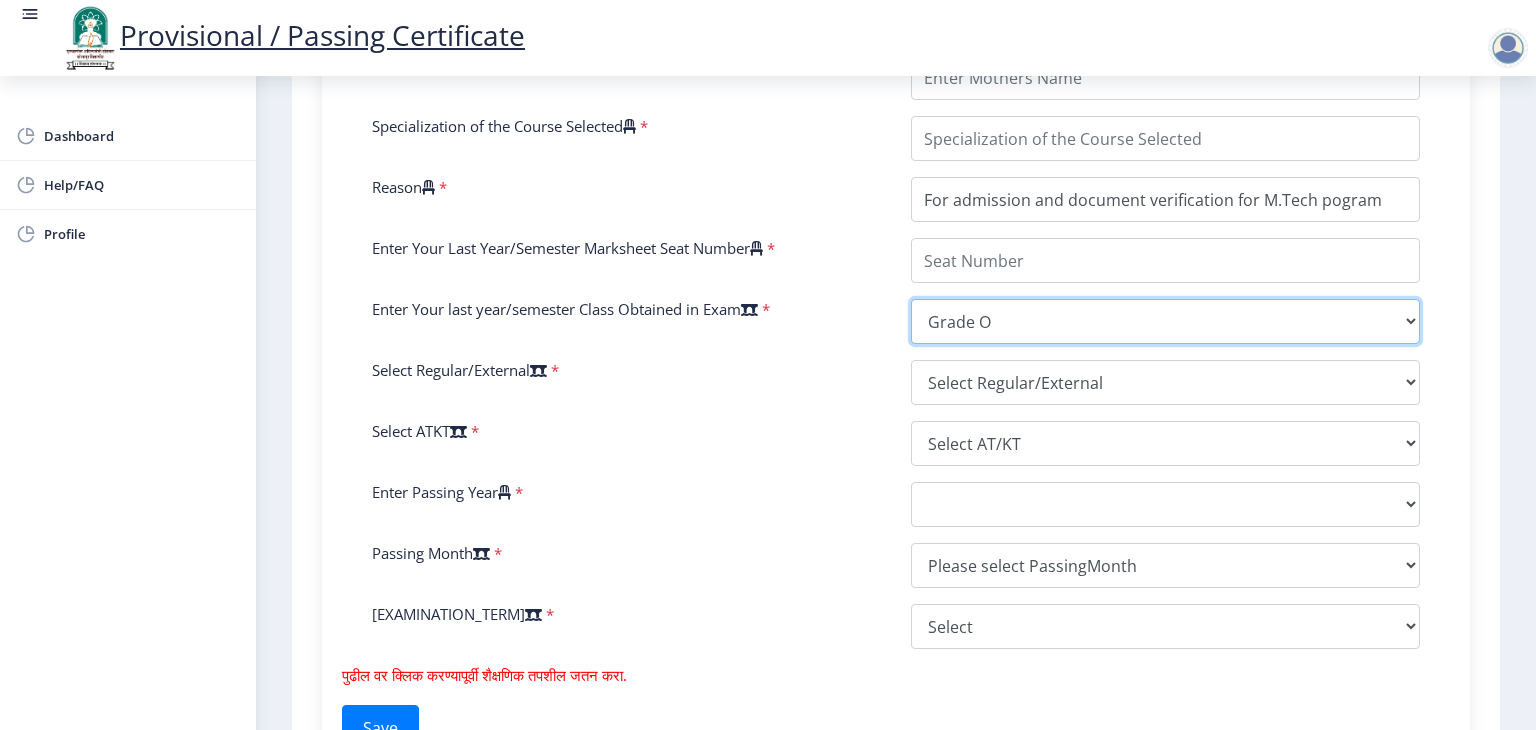 click on "Select result/class  DISTINCTION   FIRST CLASS   HIGHER SECOND CLASS   SECOND CLASS   PASS CLASS   SUCCESSFUL   OUTSTANDING - EXEMPLARY  Grade O Grade A+ Grade A Grade B+ Grade B Grade C+ Grade C Grade F/FC Grade F Grade D Grade E FIRST CLASS WITH DISTINCTION" at bounding box center (1165, 321) 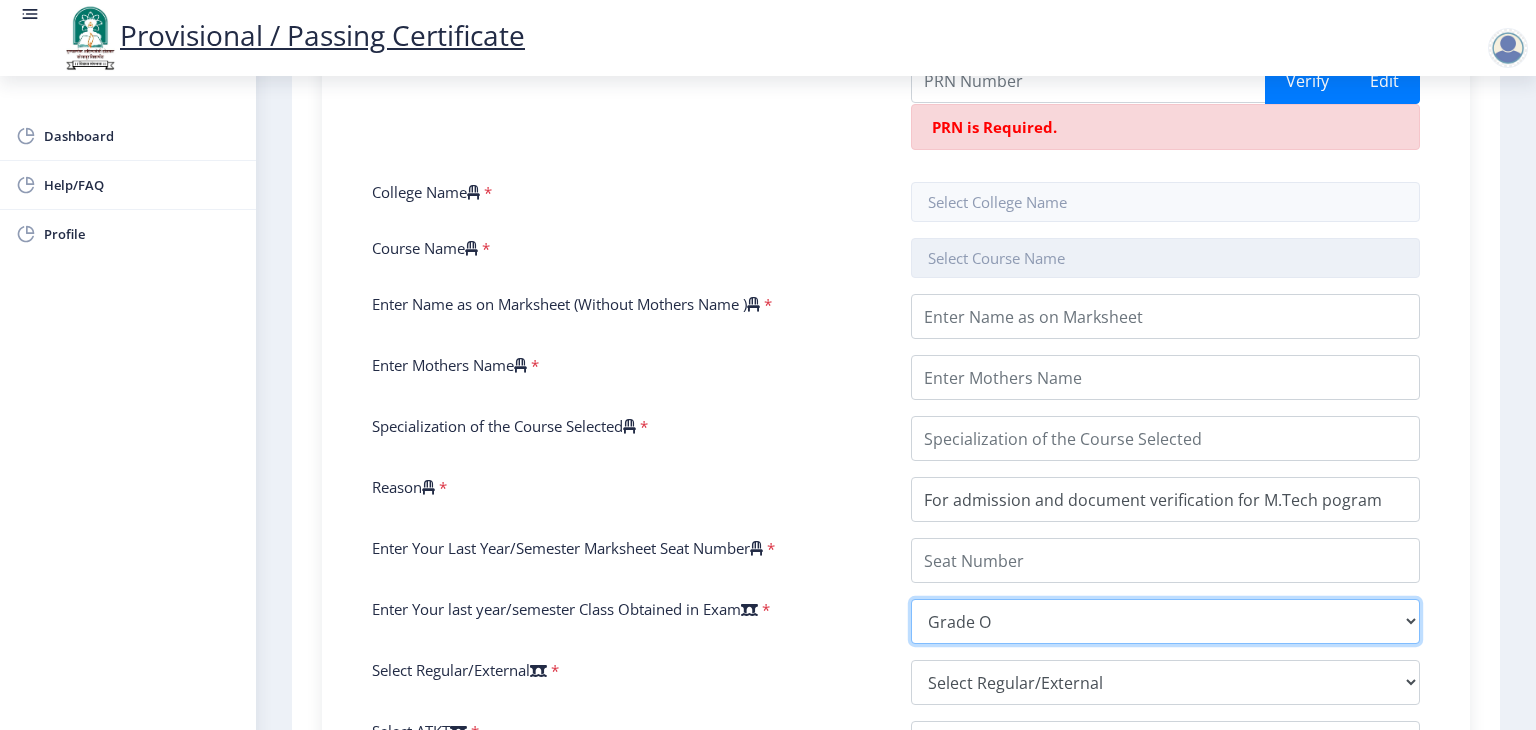 scroll, scrollTop: 292, scrollLeft: 0, axis: vertical 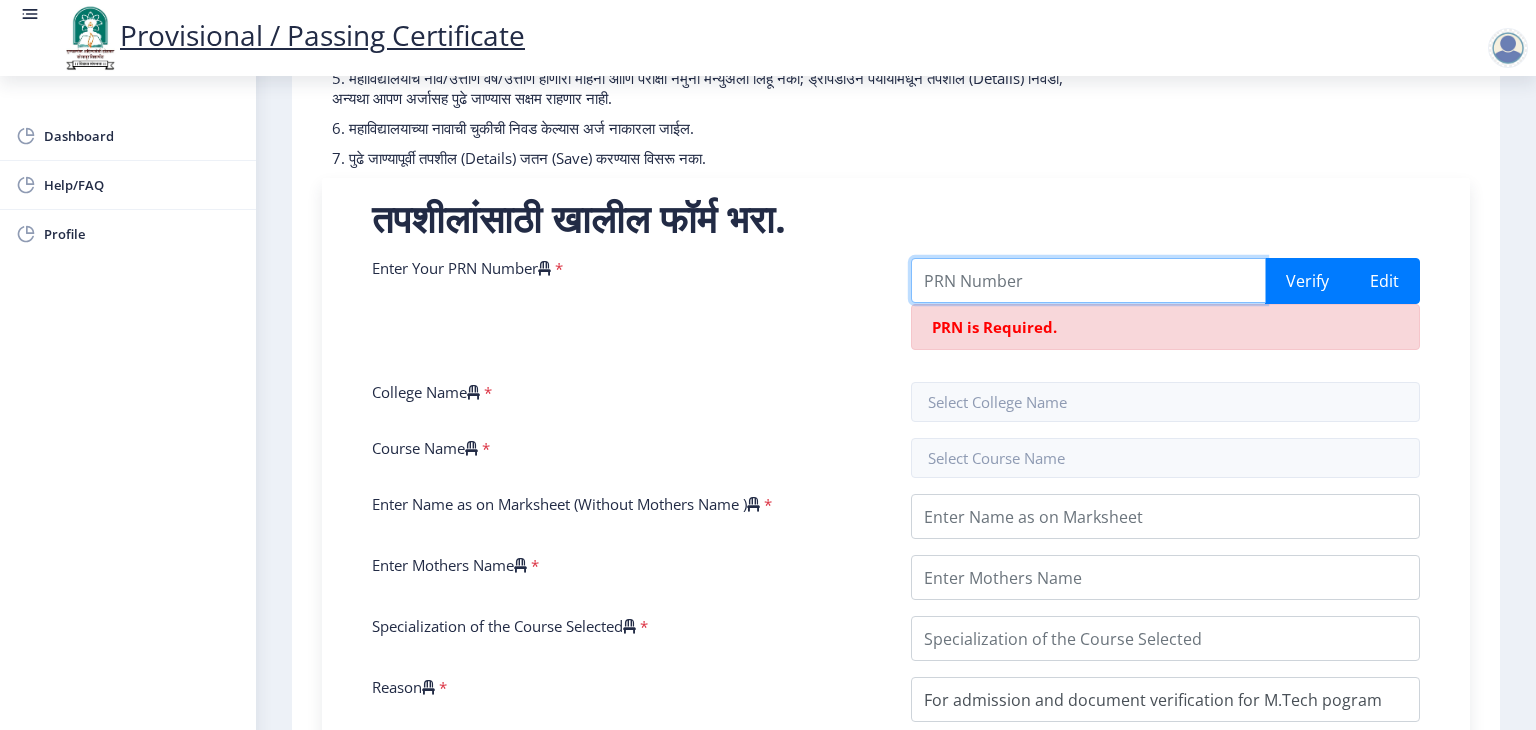 click on "Enter Your PRN Number" at bounding box center [1088, 280] 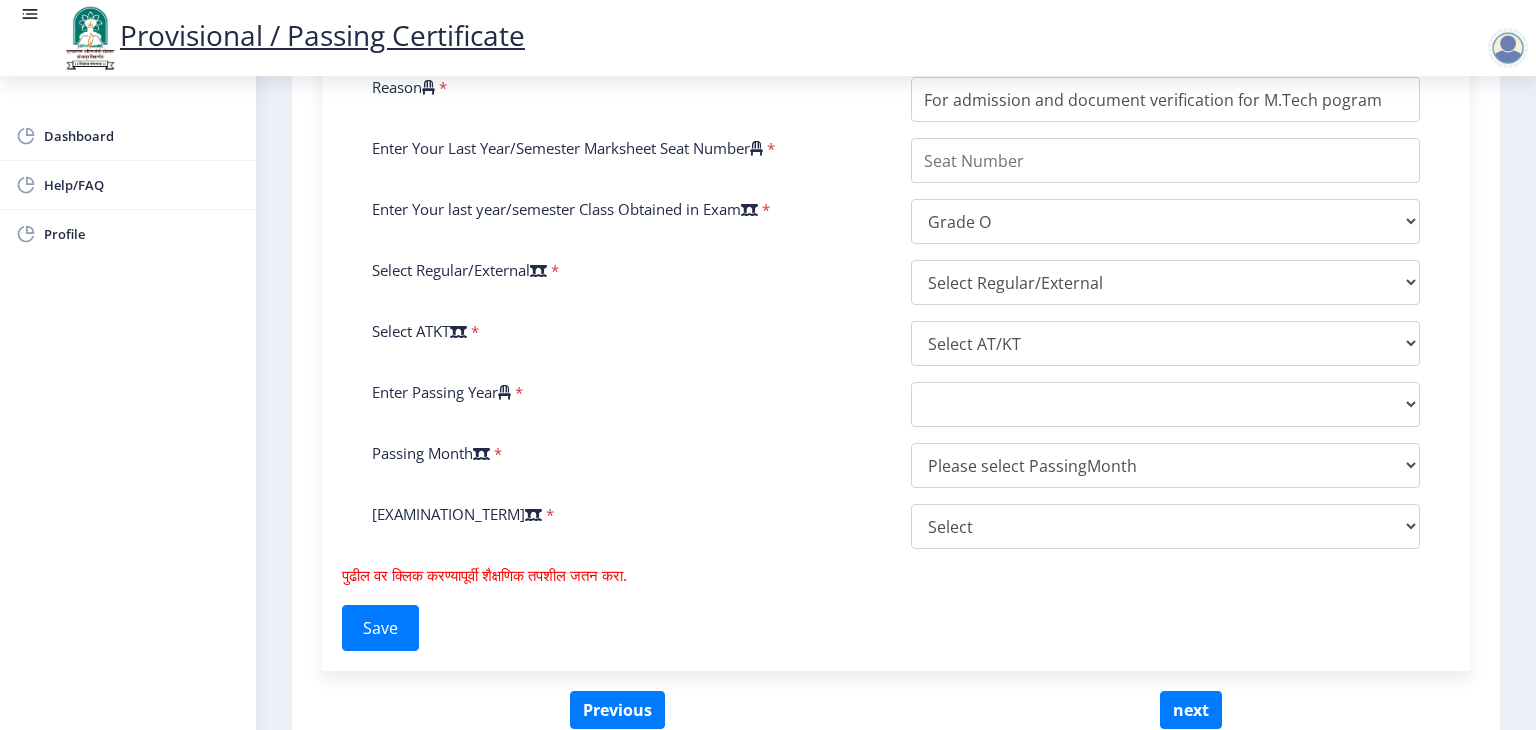 scroll, scrollTop: 992, scrollLeft: 0, axis: vertical 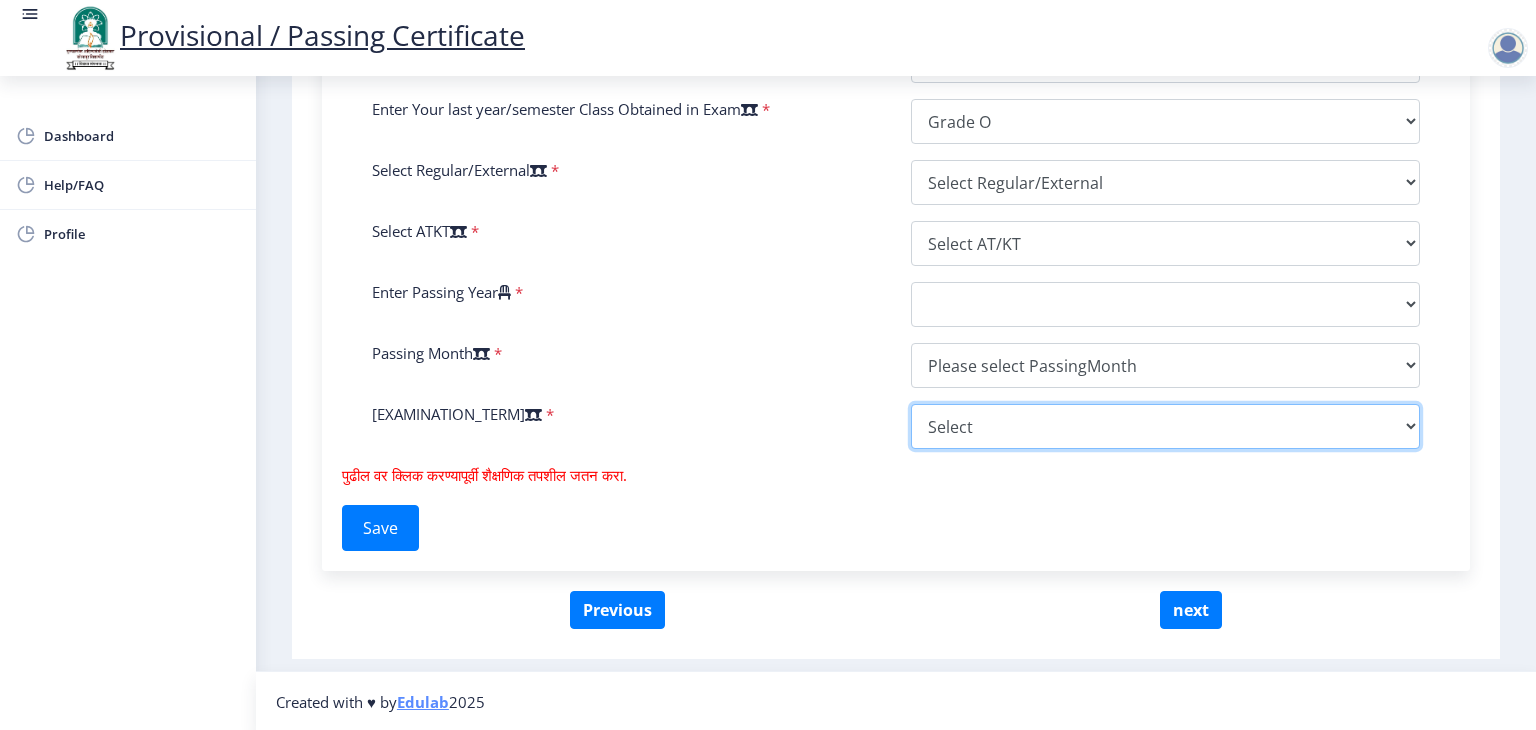 click on "Select Yearly Semester" at bounding box center (1165, 426) 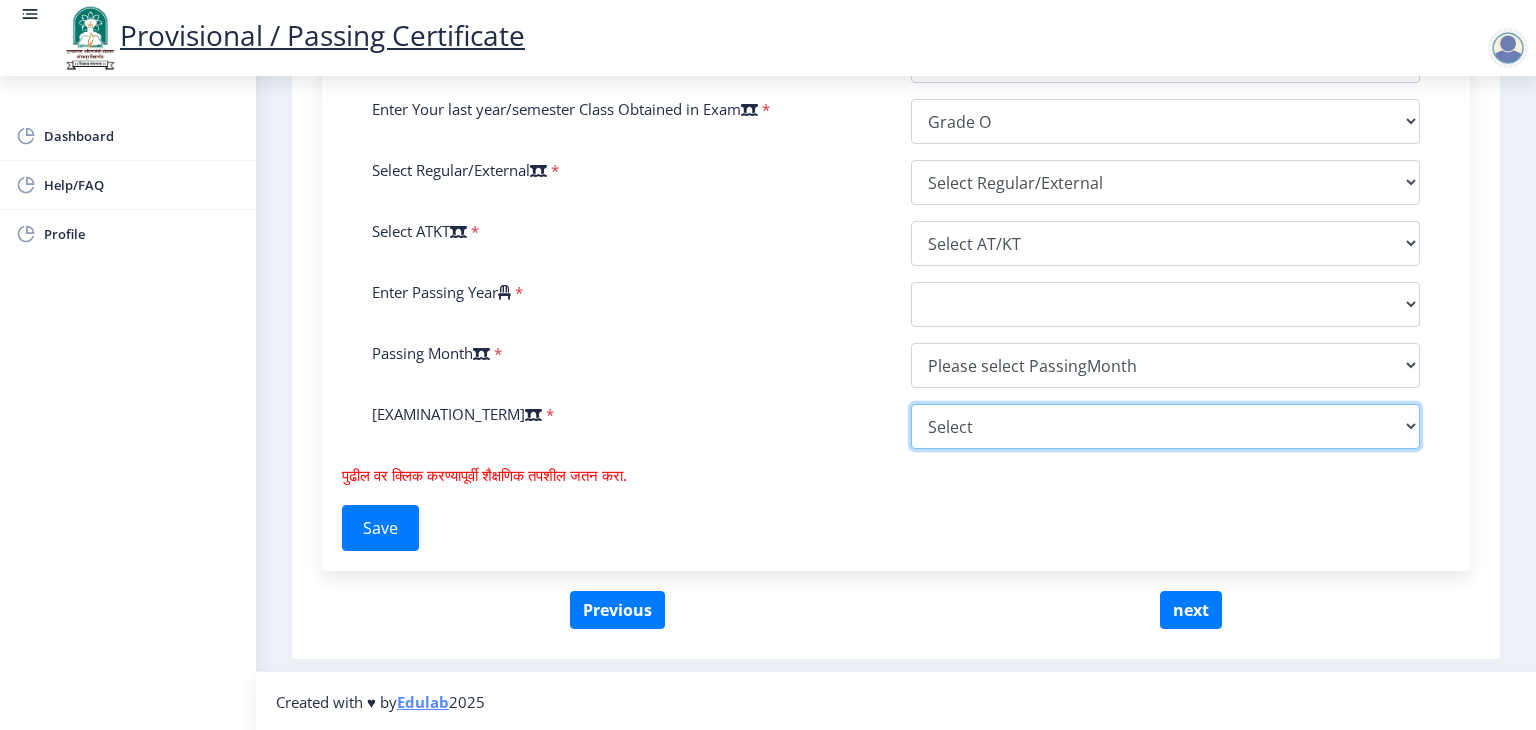 select on "Semester" 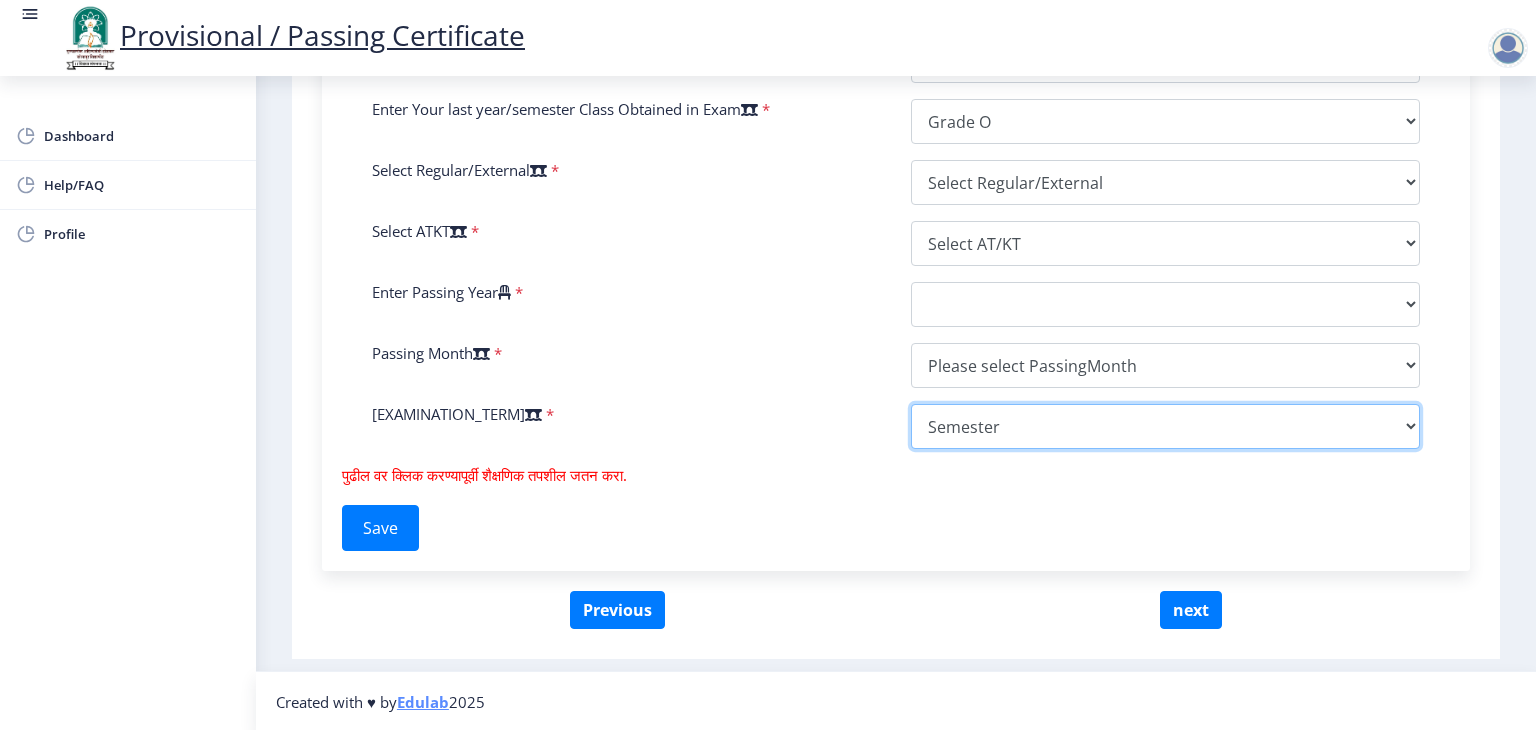 click on "Select Yearly Semester" at bounding box center (1165, 426) 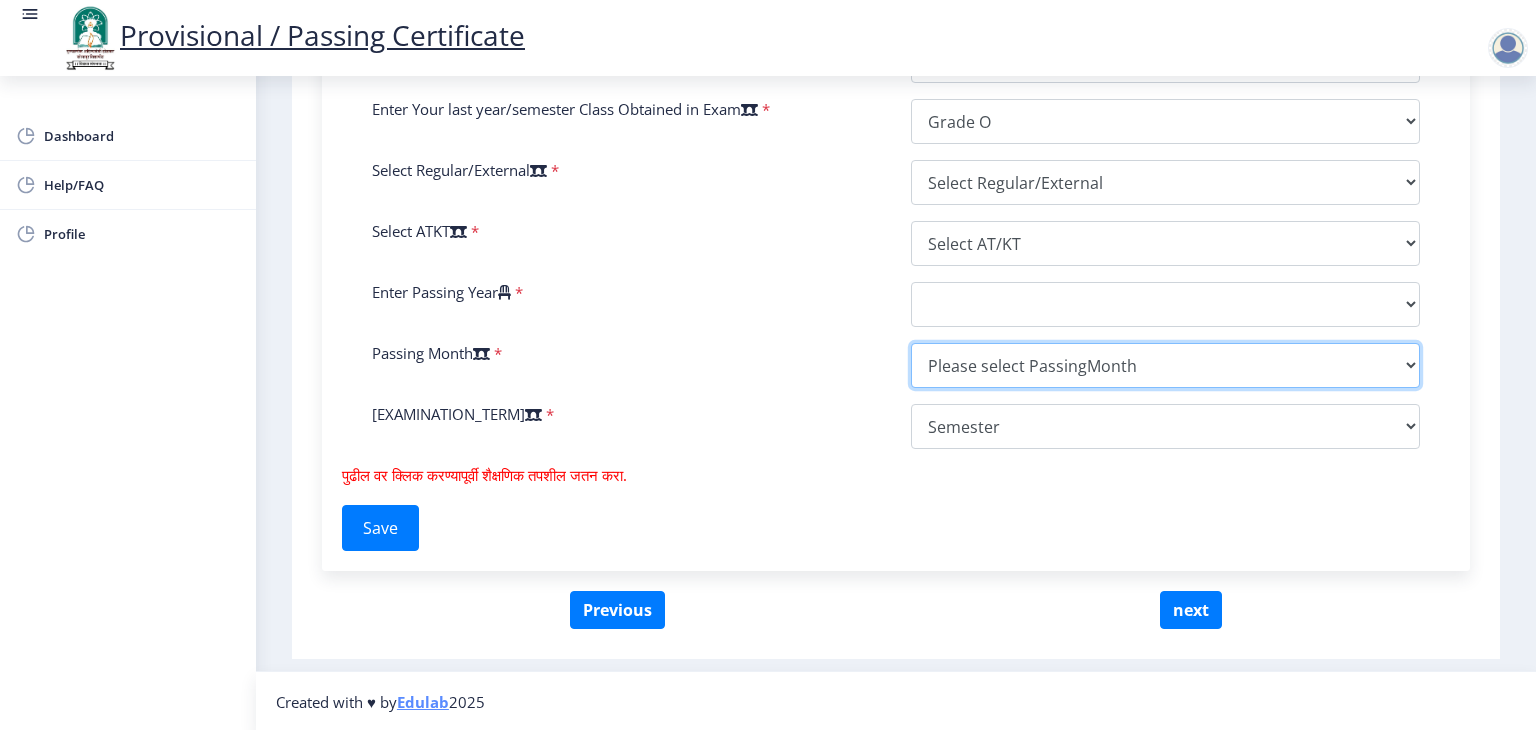 click on "Please select PassingMonth  (01) January (02) February (03) March (04) April (05) May (06) June (07) July (08) August (09) September (10) October (11) November (12) December" at bounding box center [1165, 365] 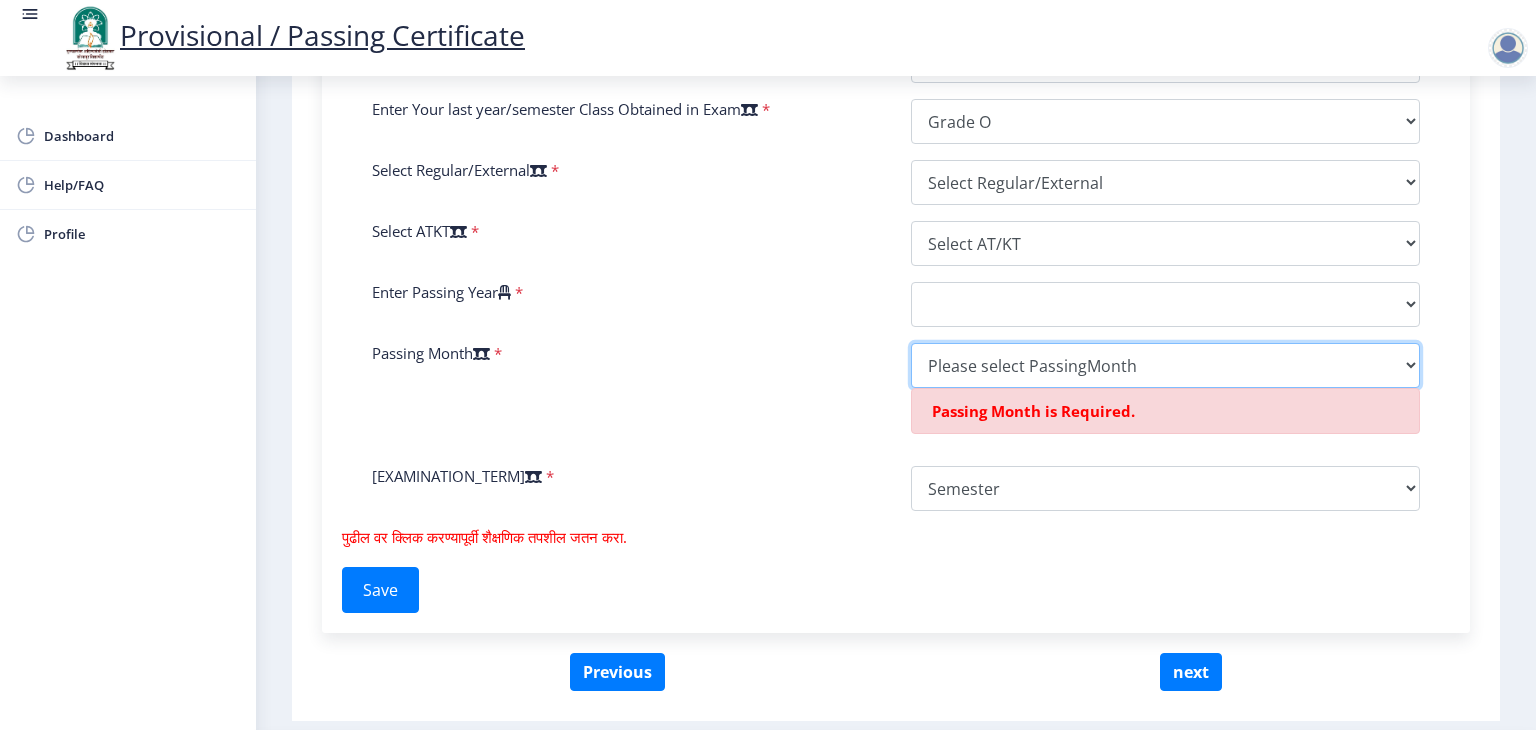 click on "Please select PassingMonth  (01) January (02) February (03) March (04) April (05) May (06) June (07) July (08) August (09) September (10) October (11) November (12) December" at bounding box center [1165, 365] 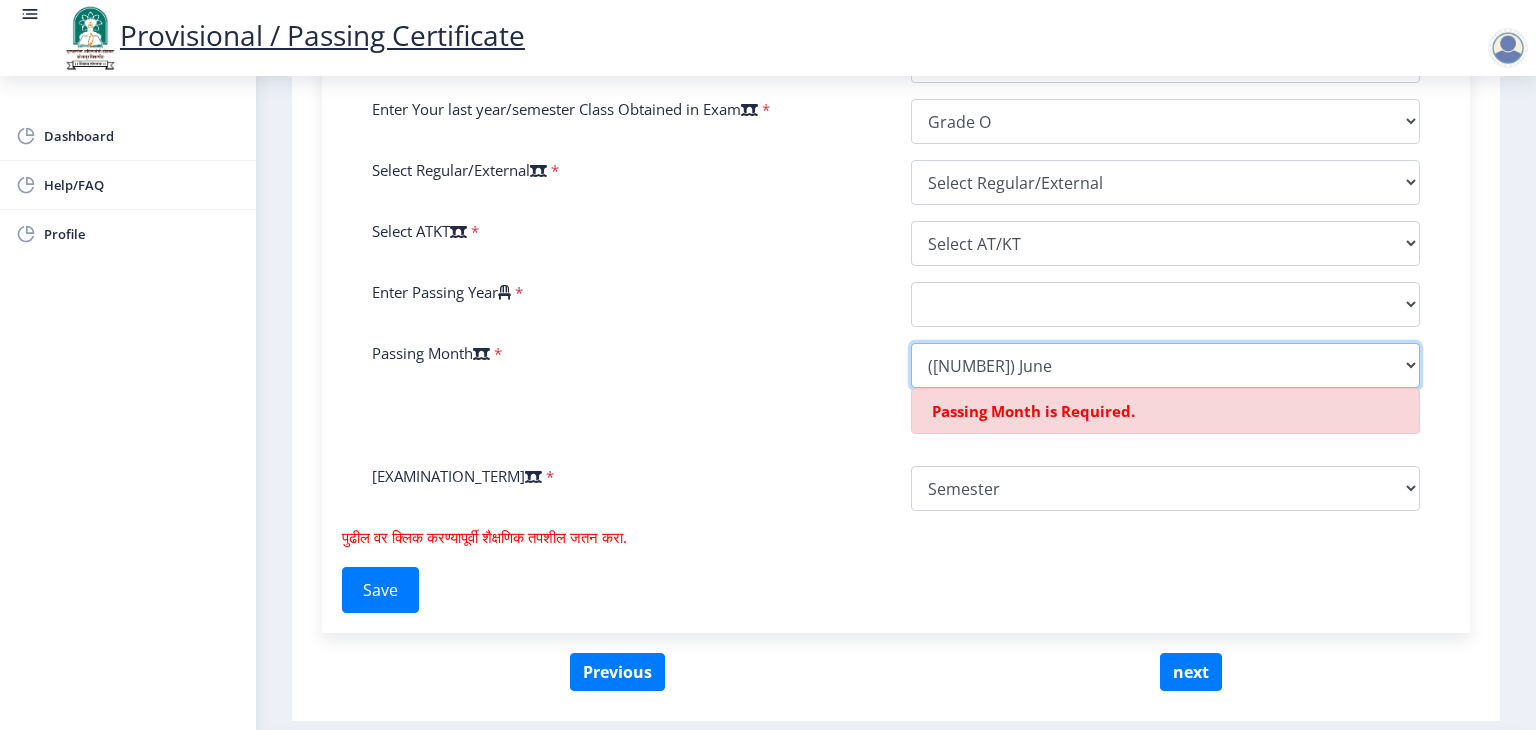 click on "Please select PassingMonth  (01) January (02) February (03) March (04) April (05) May (06) June (07) July (08) August (09) September (10) October (11) November (12) December" at bounding box center (1165, 365) 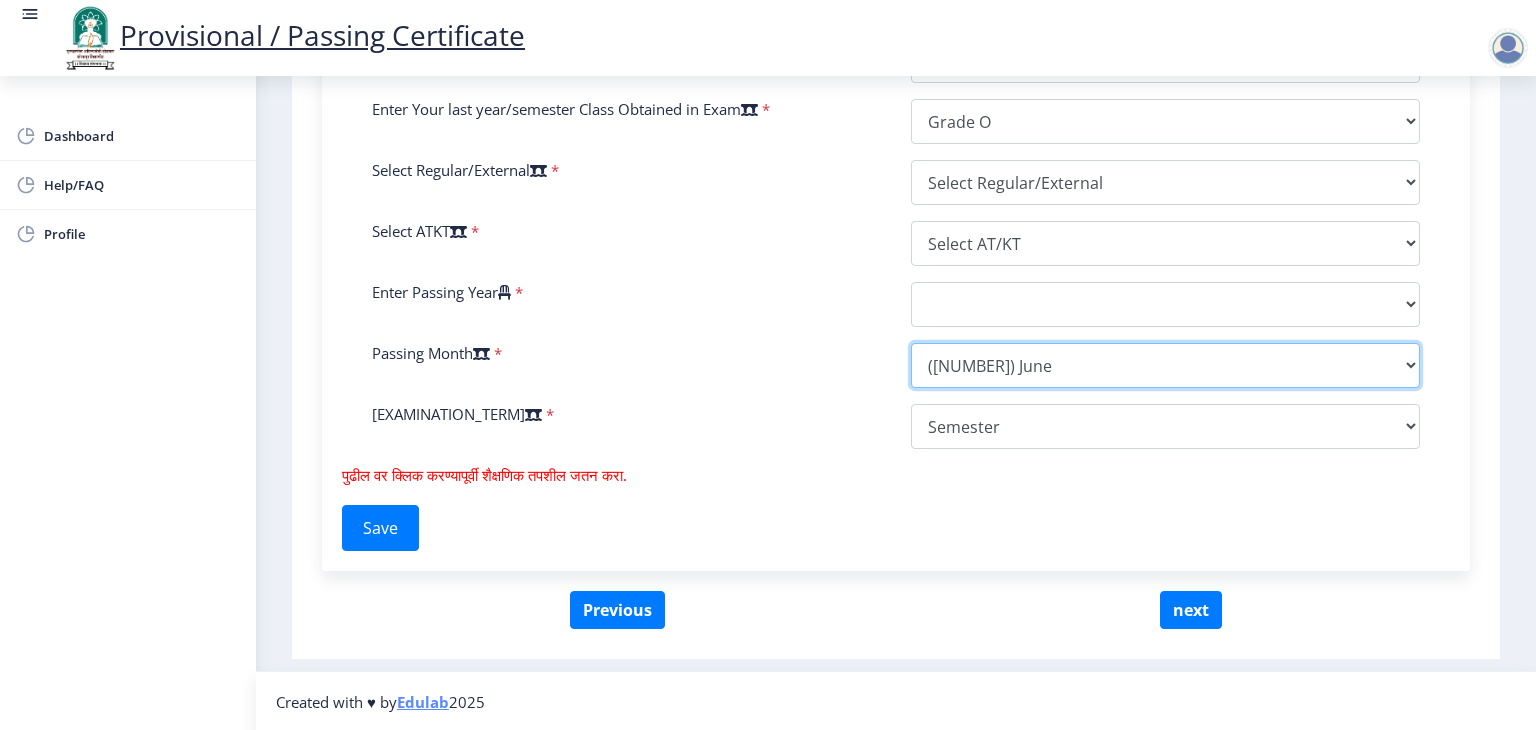 scroll, scrollTop: 892, scrollLeft: 0, axis: vertical 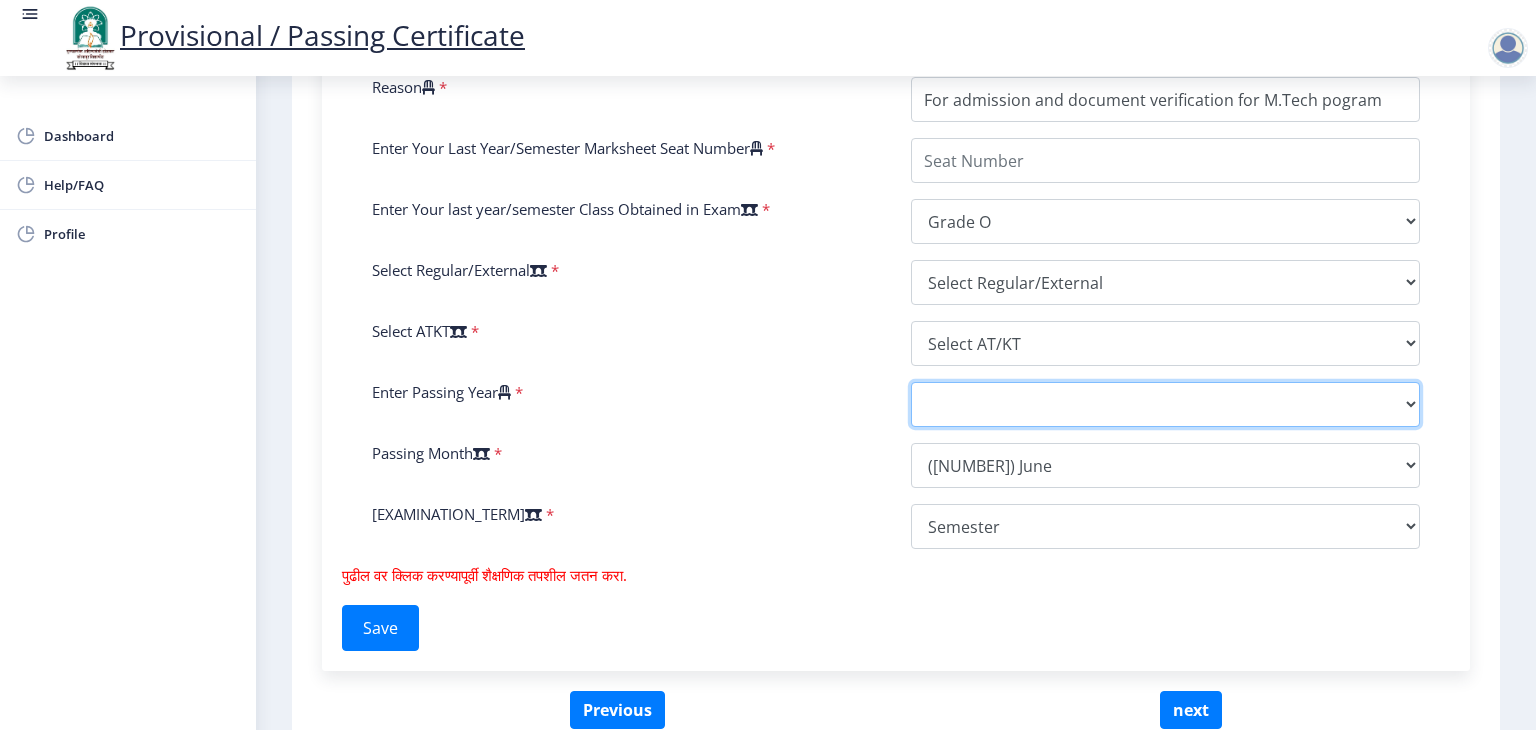 click on "2025   2024   2023   2022   2021   2020   2019   2018   2017   2016   2015   2014   2013   2012   2011   2010   2009   2008   2007   2006   2005   2004   2003   2002   2001   2000   1999   1998   1997   1996   1995   1994   1993   1992   1991   1990   1989   1988   1987   1986   1985   1984   1983   1982   1981   1980   1979   1978   1977   1976   1975   1974   1973   1972   1971   1970   1969   1968   1967" at bounding box center (1165, 282) 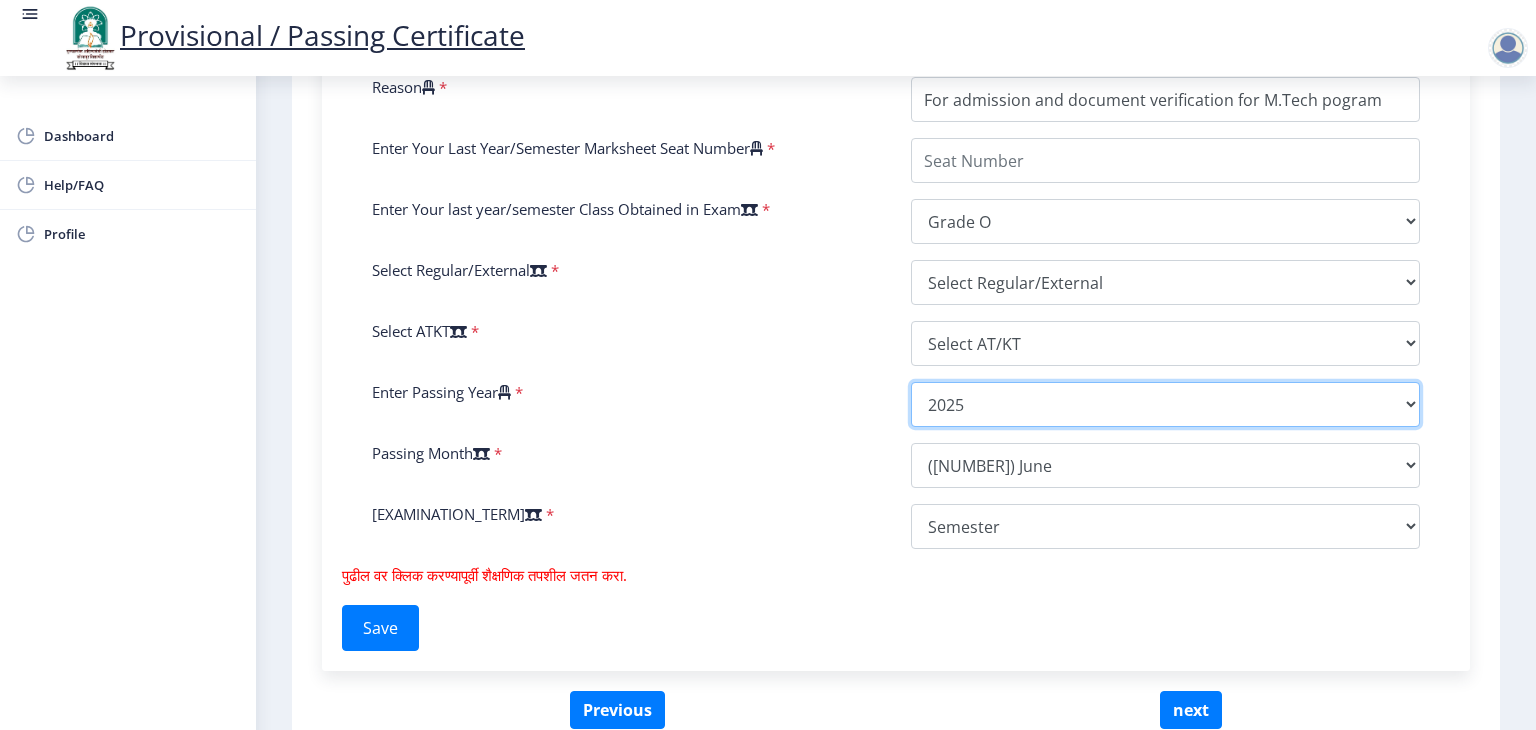click on "2025   2024   2023   2022   2021   2020   2019   2018   2017   2016   2015   2014   2013   2012   2011   2010   2009   2008   2007   2006   2005   2004   2003   2002   2001   2000   1999   1998   1997   1996   1995   1994   1993   1992   1991   1990   1989   1988   1987   1986   1985   1984   1983   1982   1981   1980   1979   1978   1977   1976   1975   1974   1973   1972   1971   1970   1969   1968   1967" at bounding box center [1165, 282] 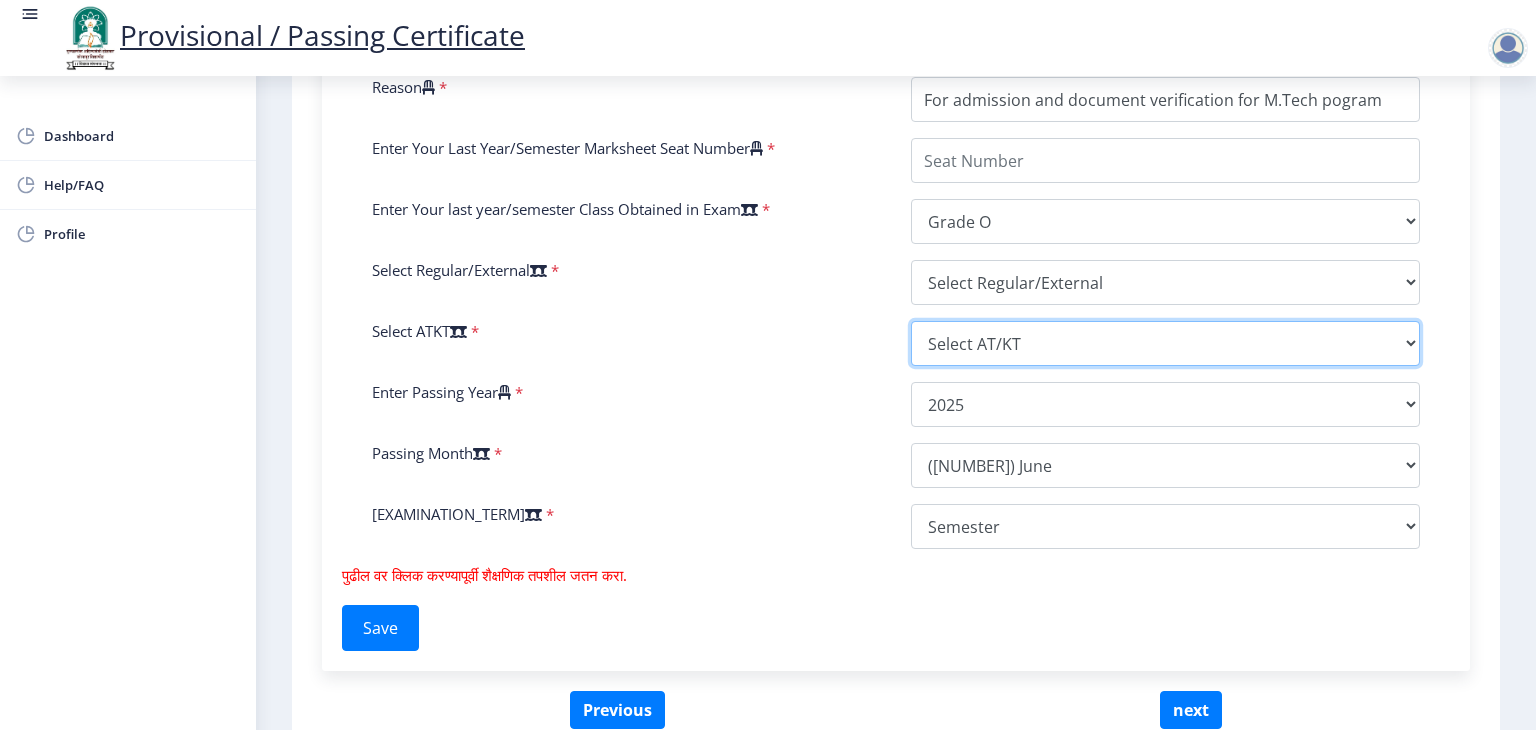 click on "Select AT/KT   None ATKT" at bounding box center (1165, 343) 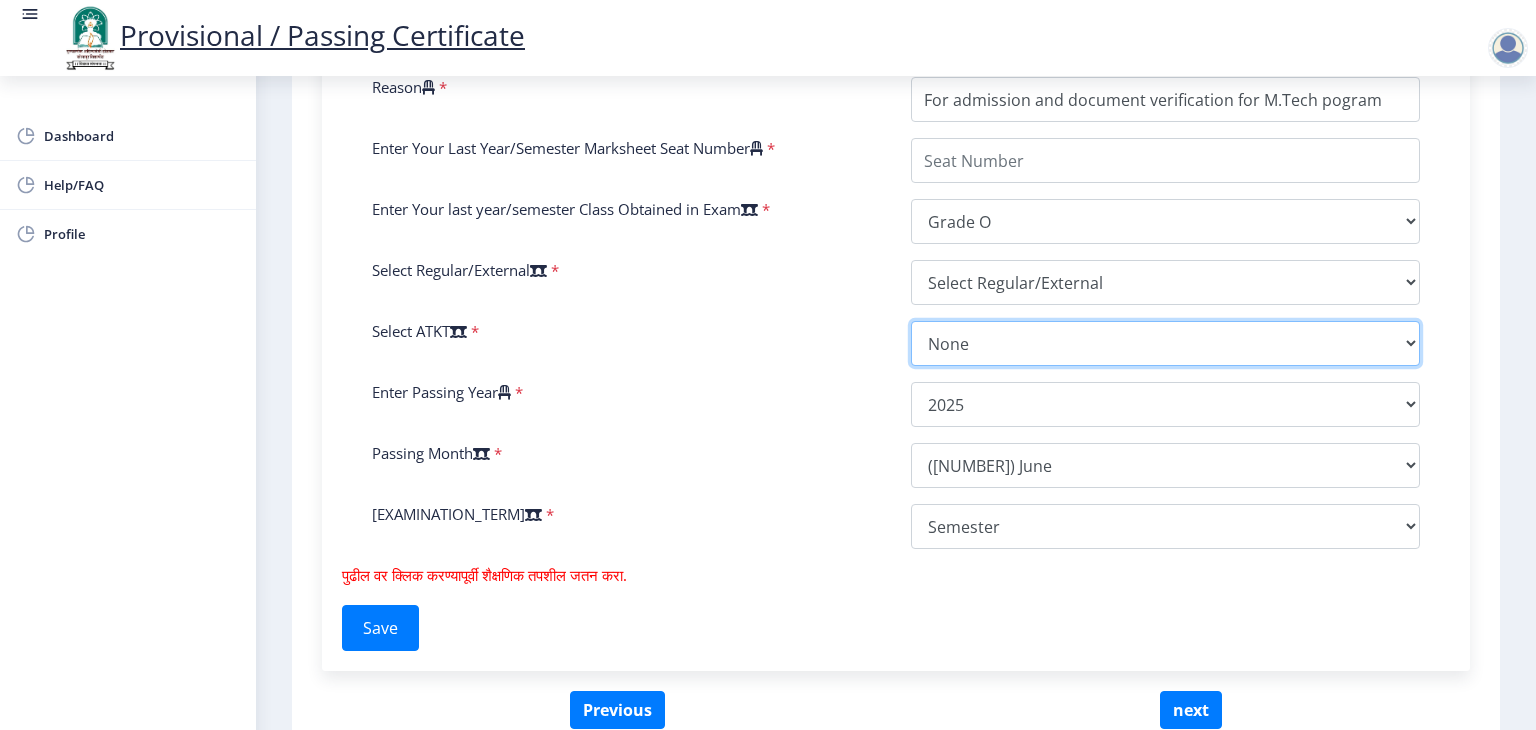 click on "Select AT/KT   None ATKT" at bounding box center [1165, 343] 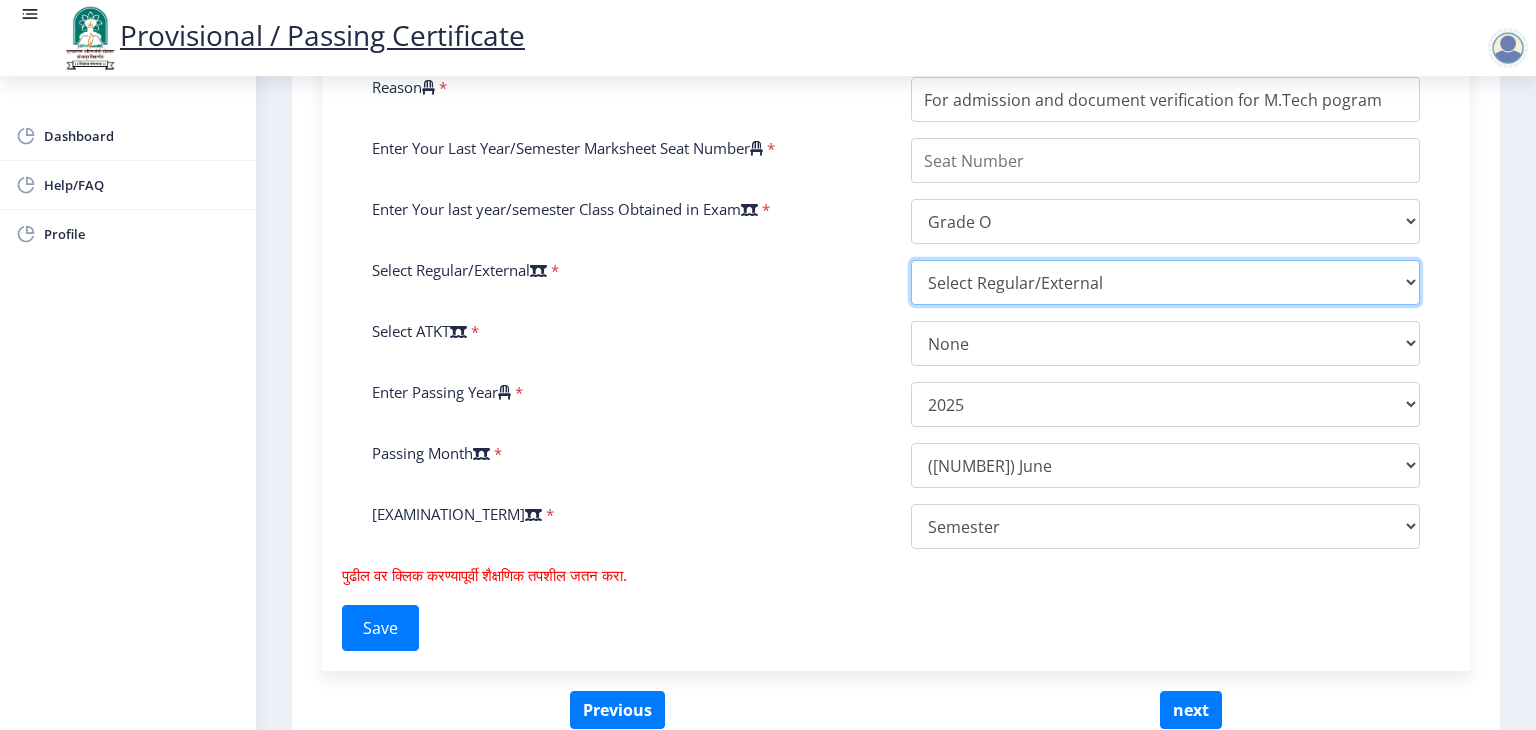click on "Select Regular/External   Regular  External  Special" at bounding box center [1165, 282] 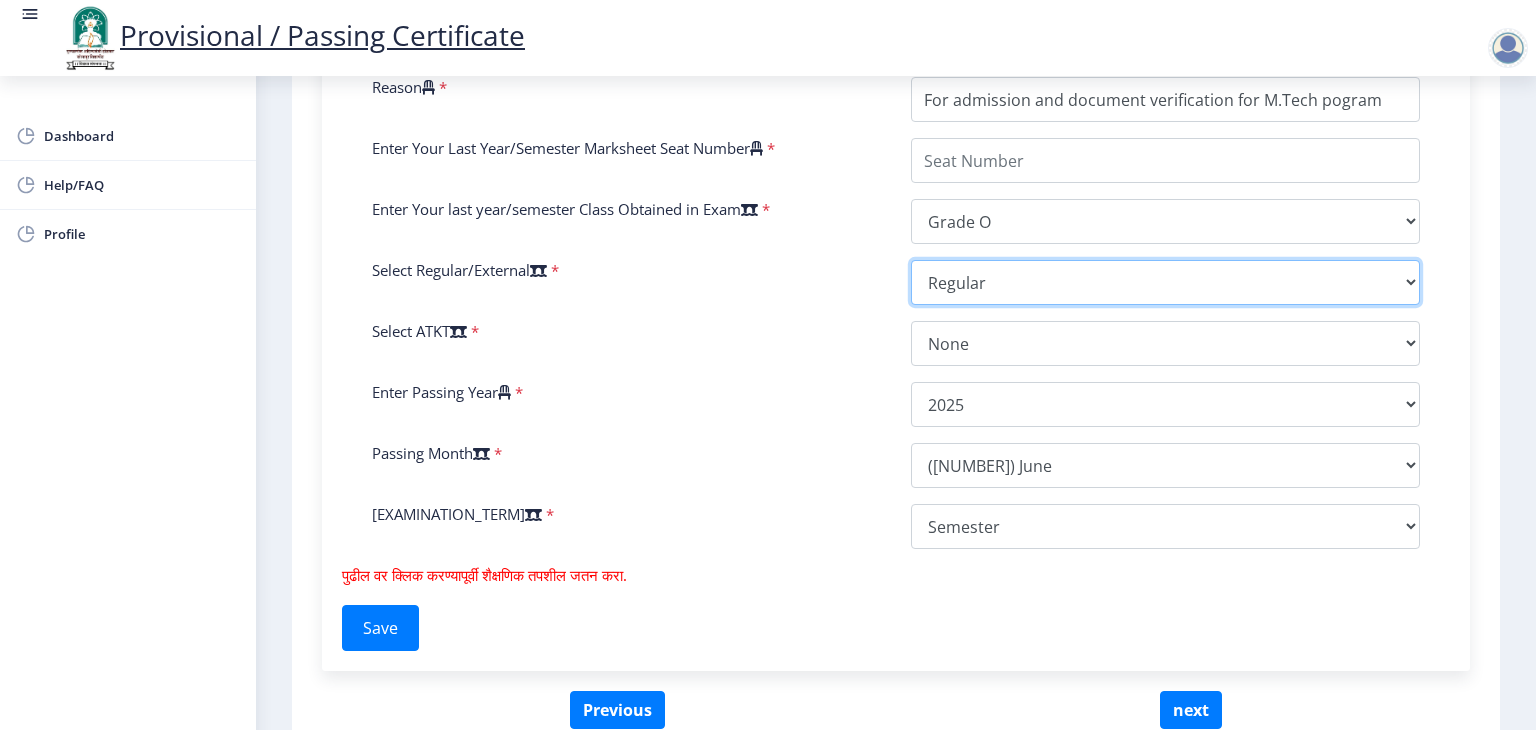 click on "Select Regular/External   Regular  External  Special" at bounding box center (1165, 282) 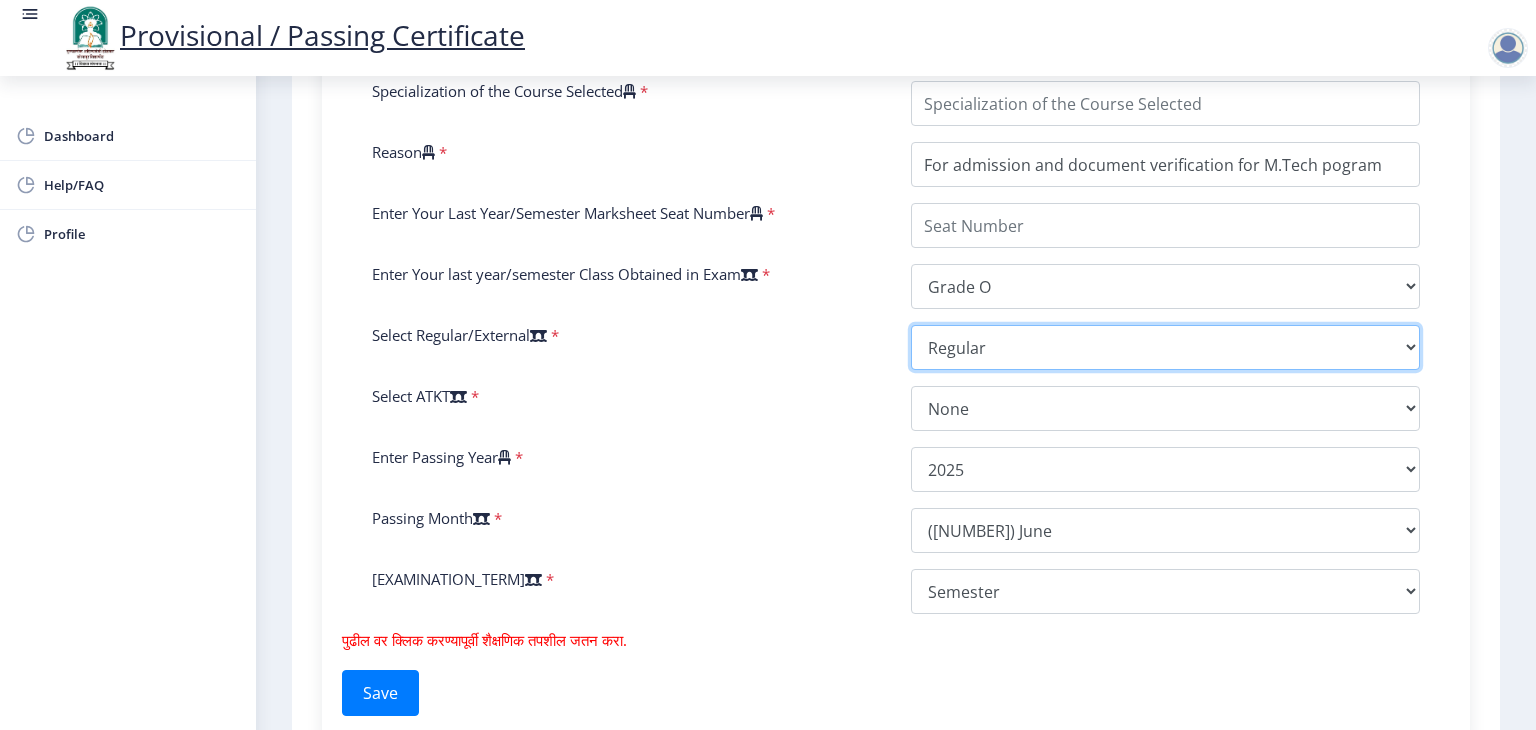 scroll, scrollTop: 792, scrollLeft: 0, axis: vertical 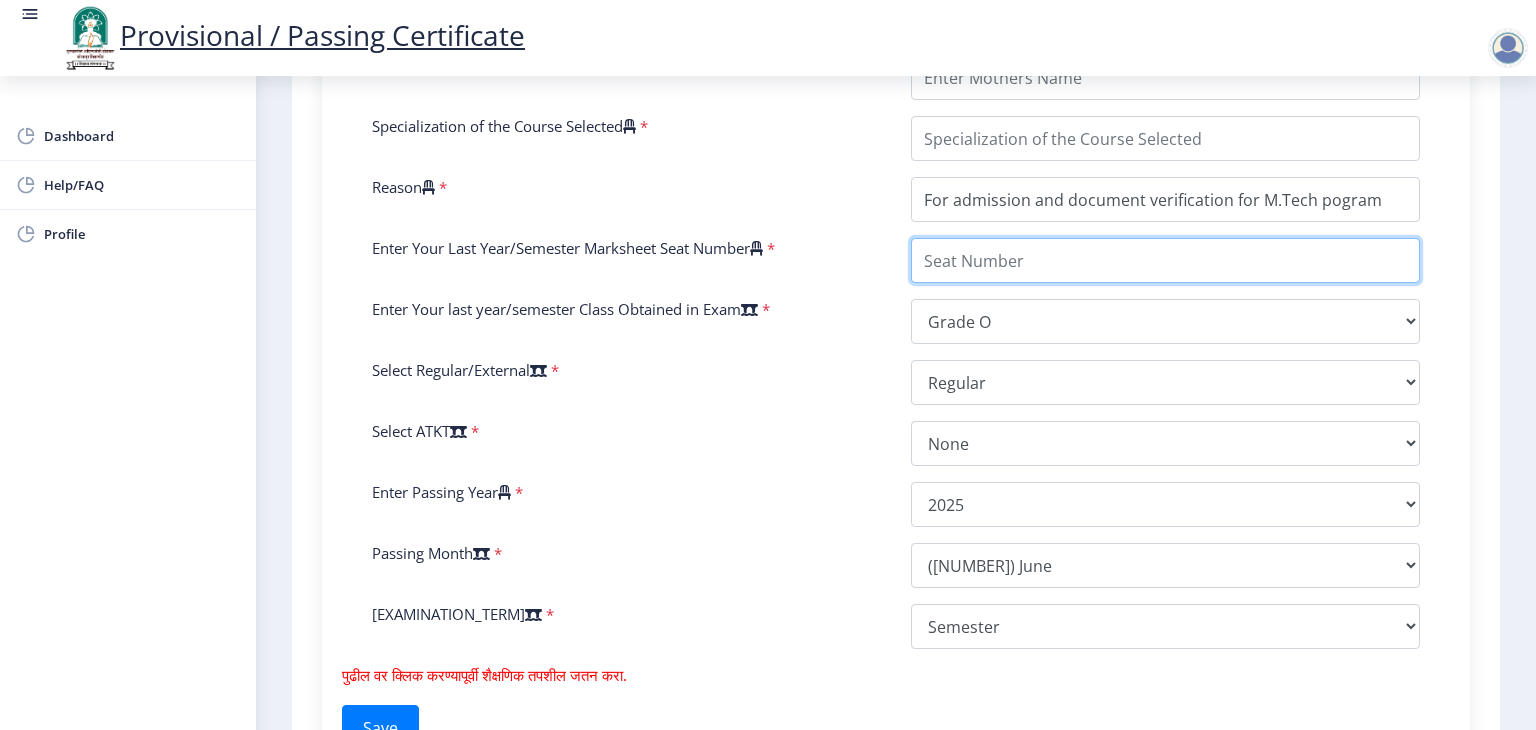 click on "Enter Your Last Year/Semester Marksheet Seat Number" at bounding box center [1165, 260] 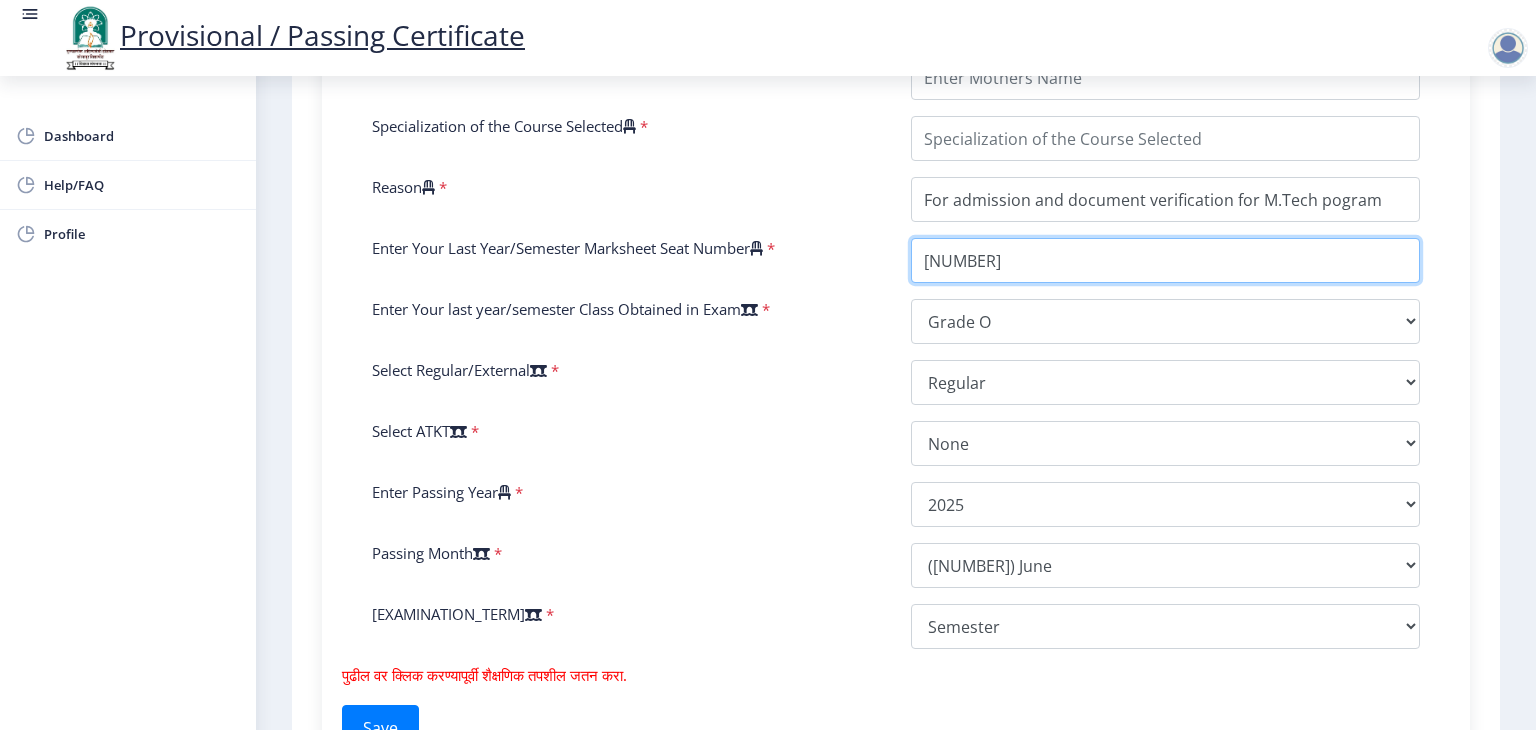 type on "[NUMBER]" 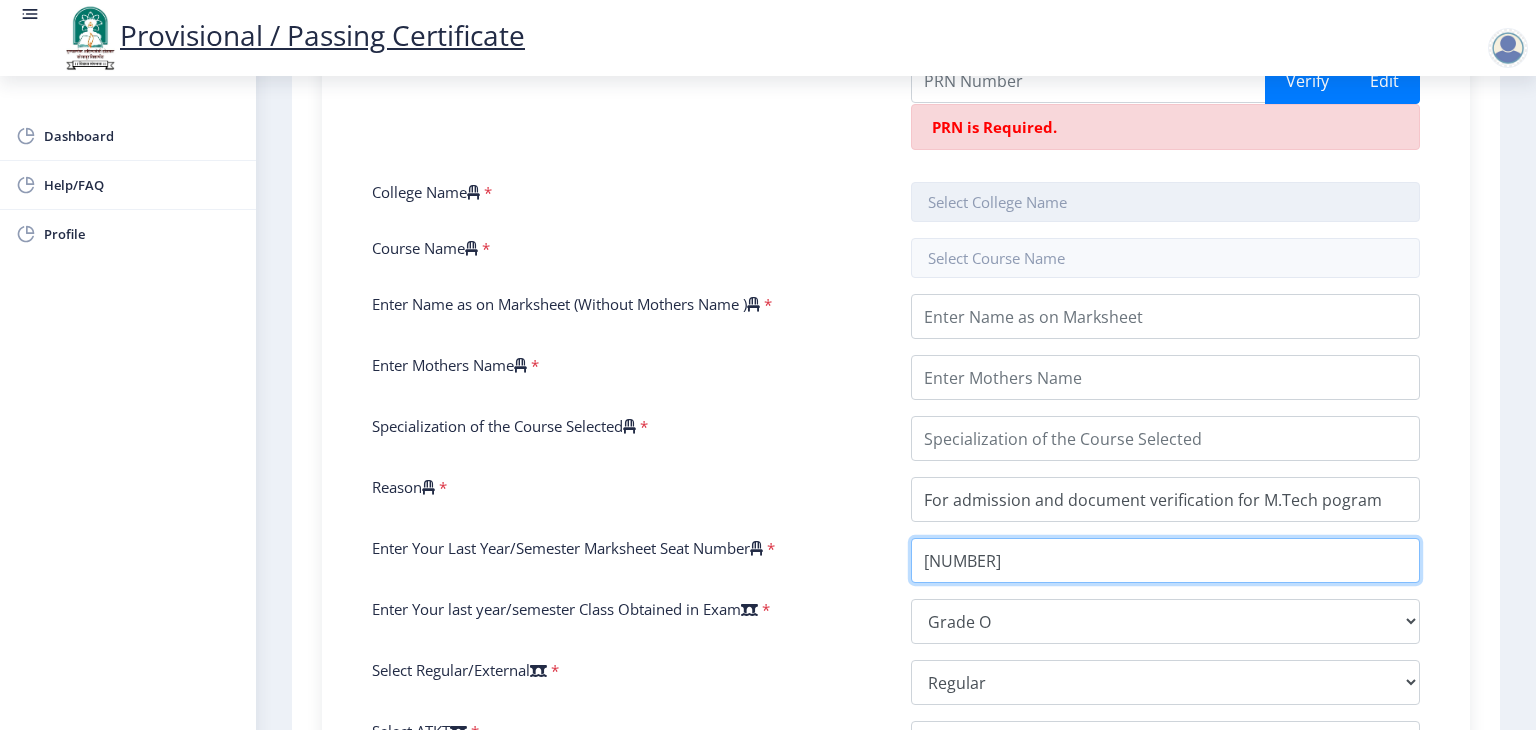 scroll, scrollTop: 392, scrollLeft: 0, axis: vertical 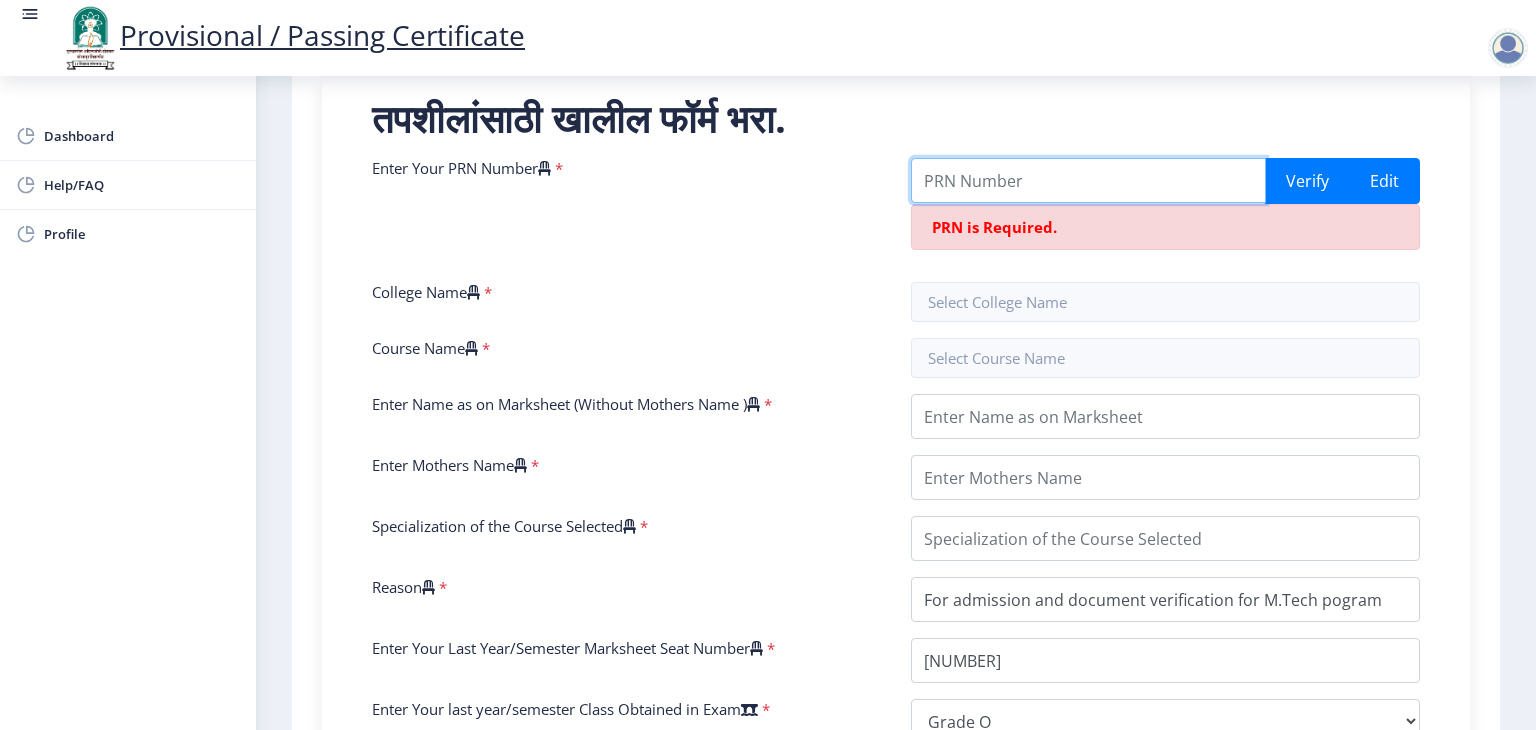 click on "Enter Your PRN Number" at bounding box center (1088, 180) 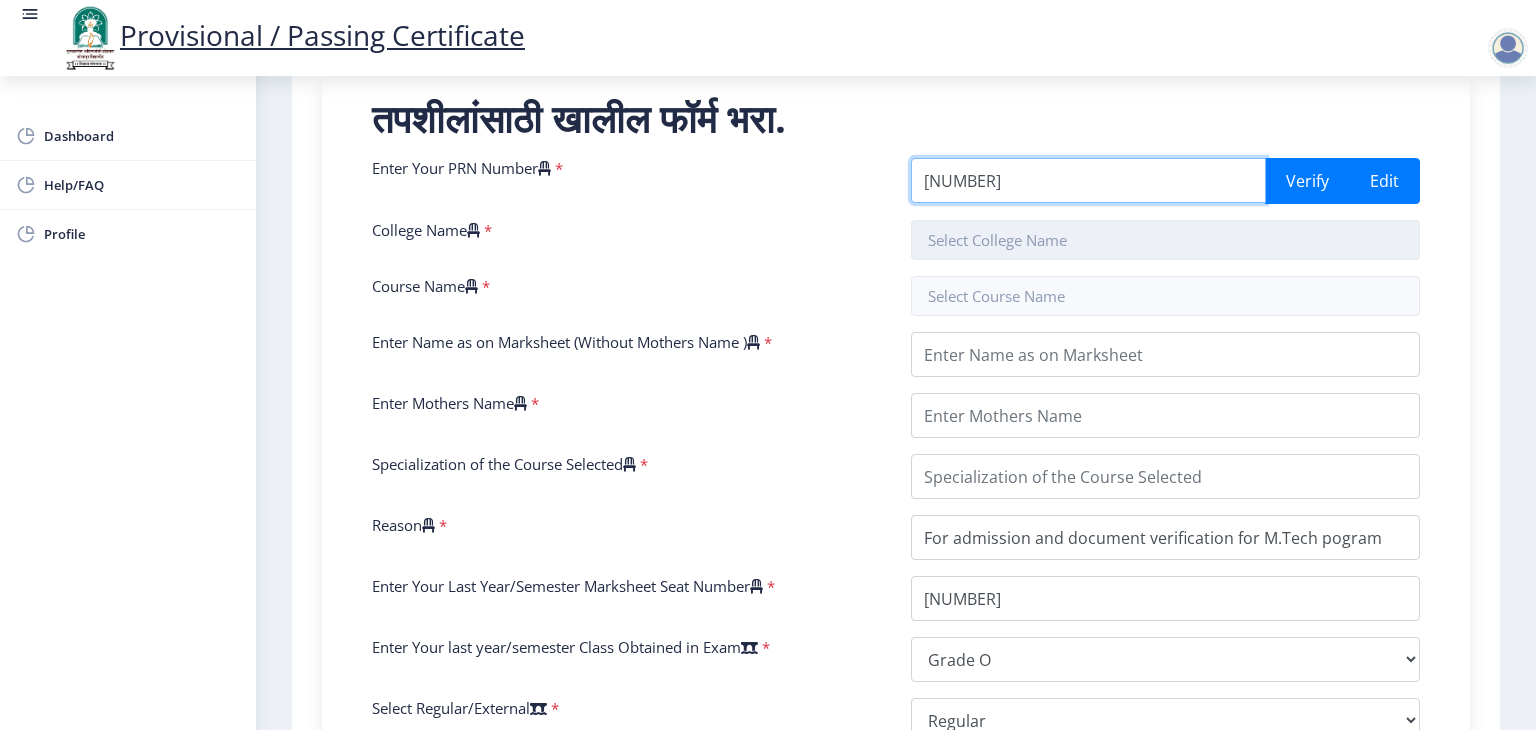 type on "[NUMBER]" 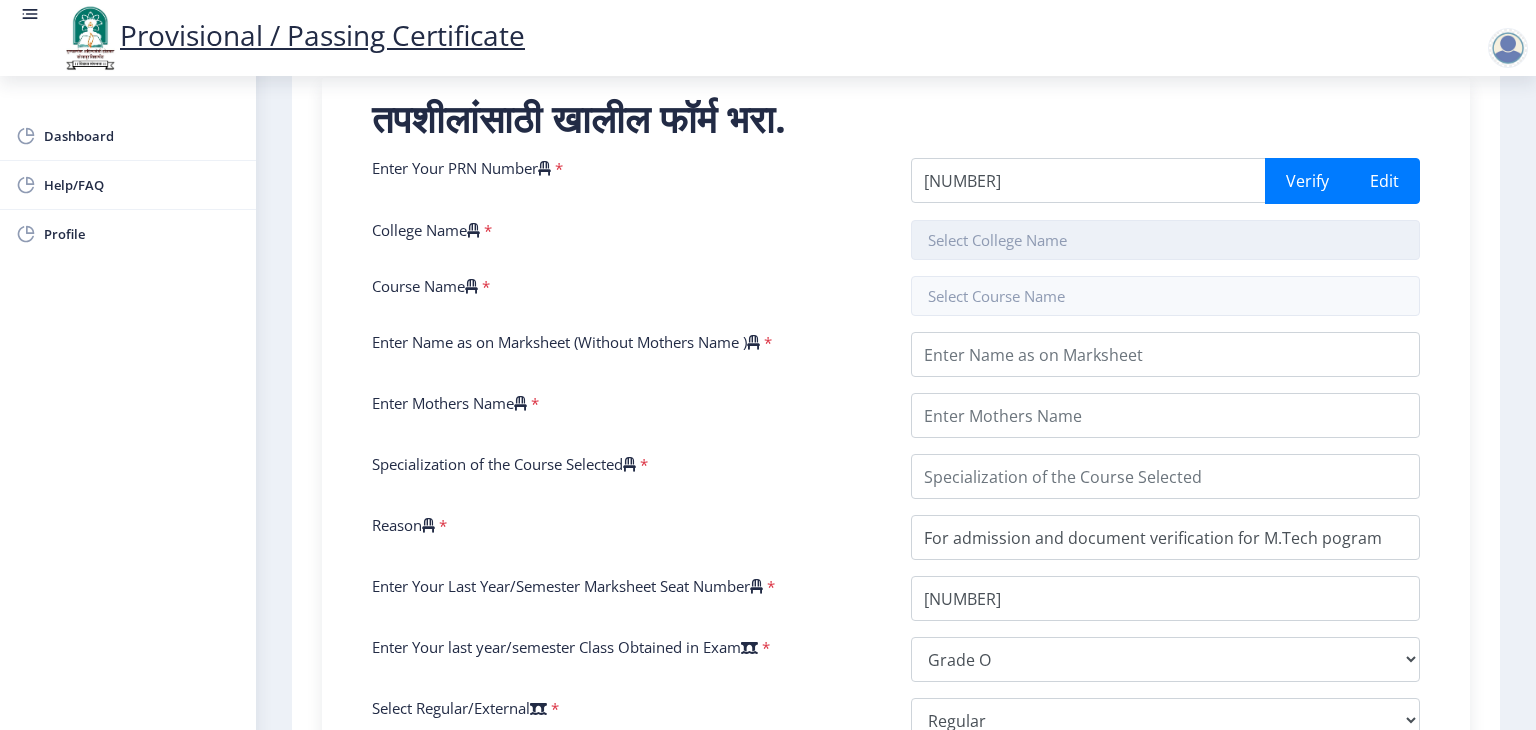 click at bounding box center [1165, 240] 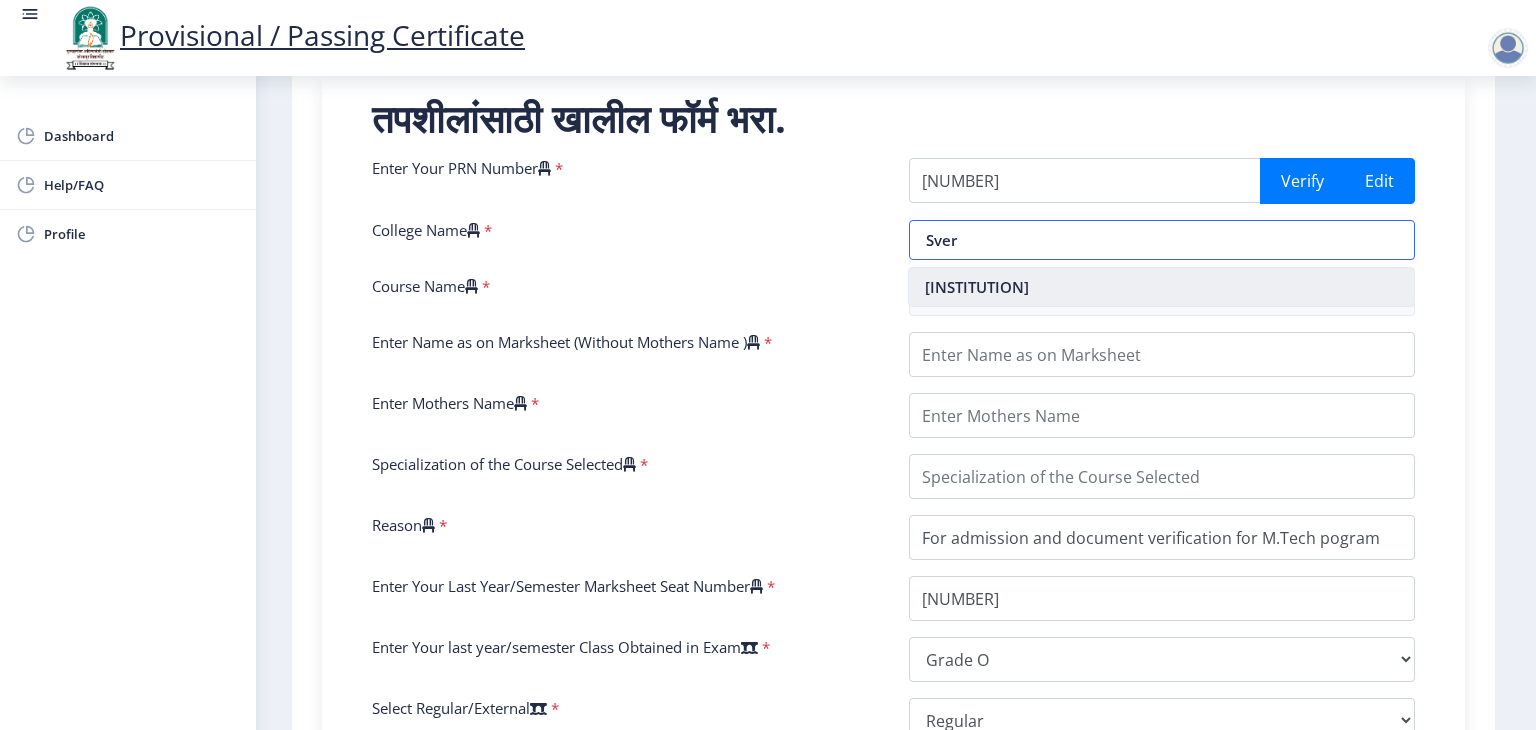 type on "Sver" 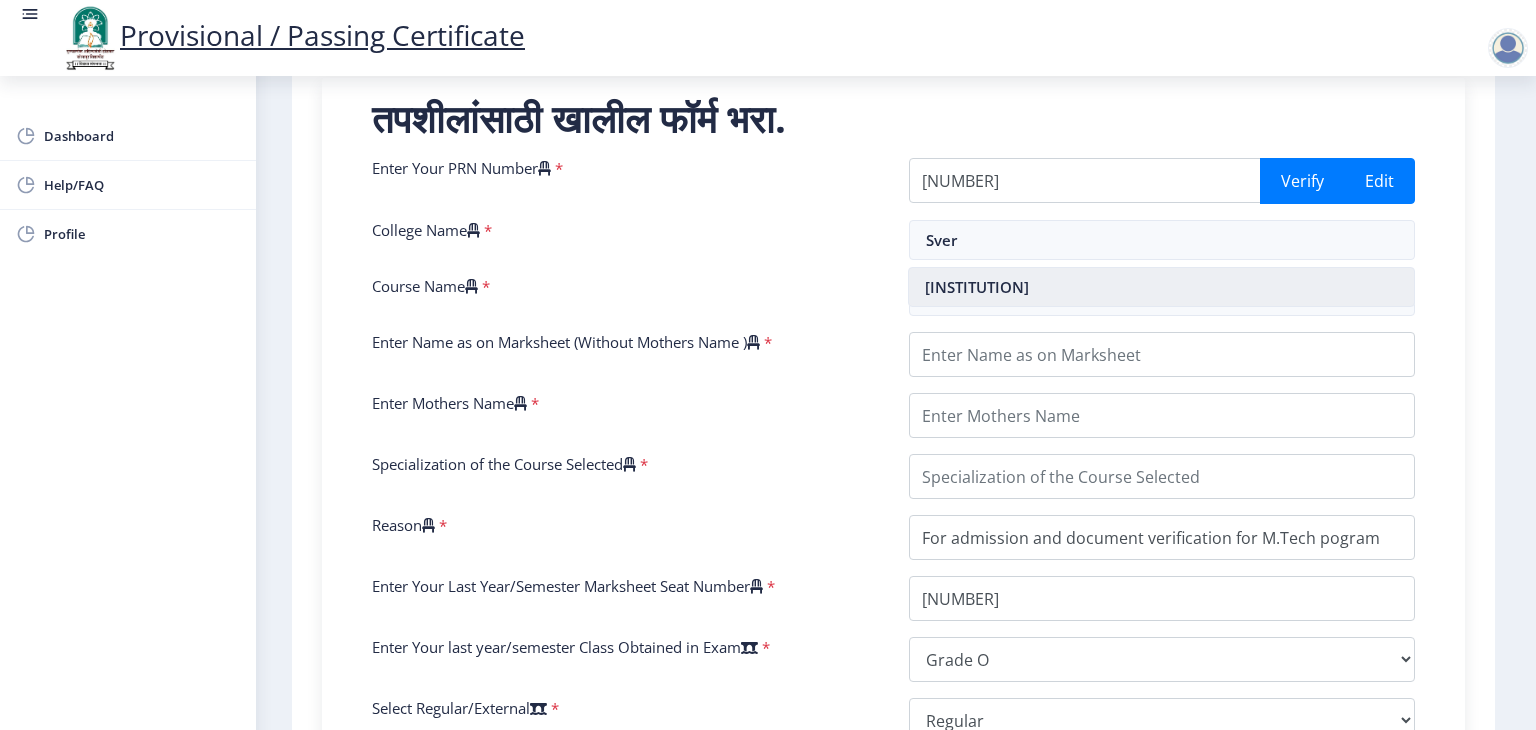 click on "[INSTITUTION]" at bounding box center (1161, 287) 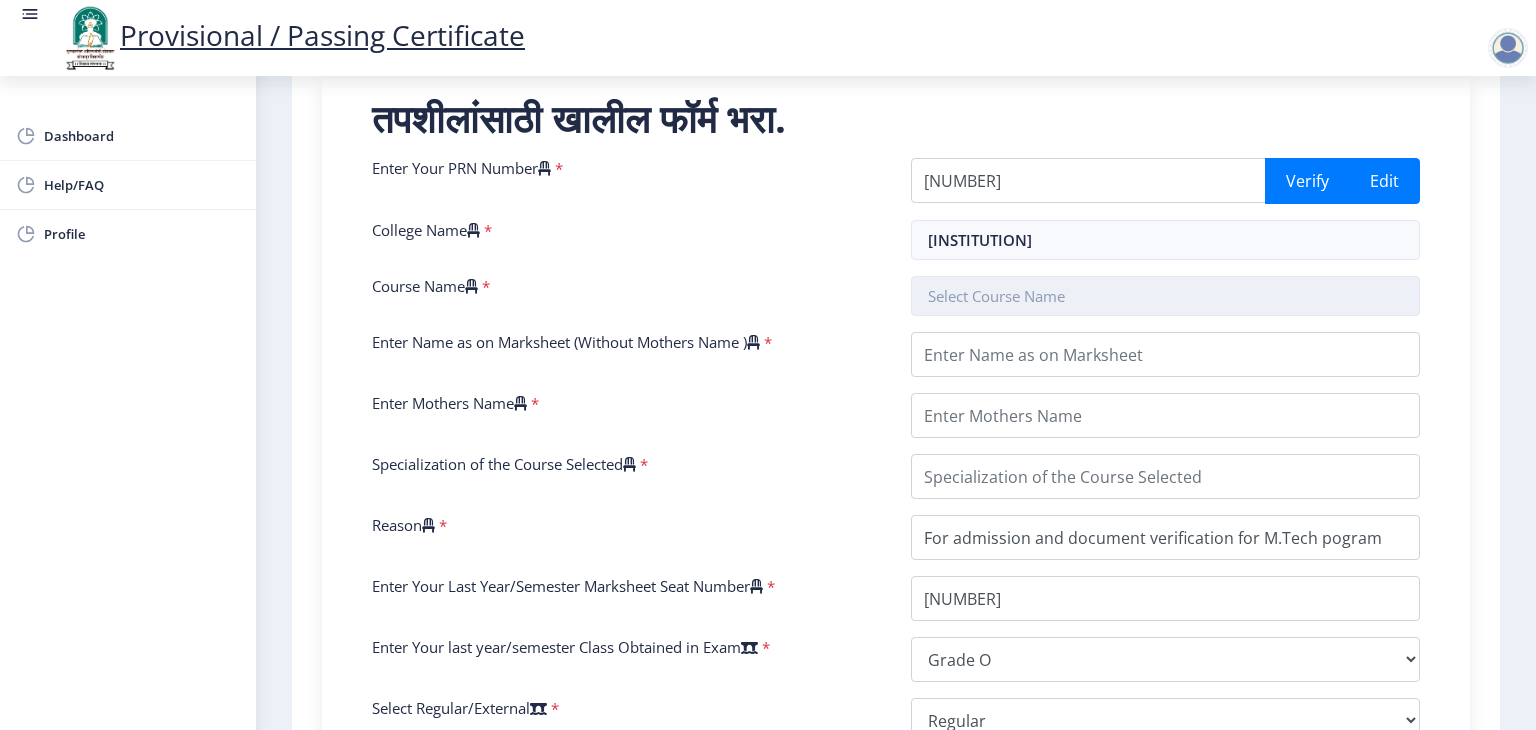 click at bounding box center [1165, 296] 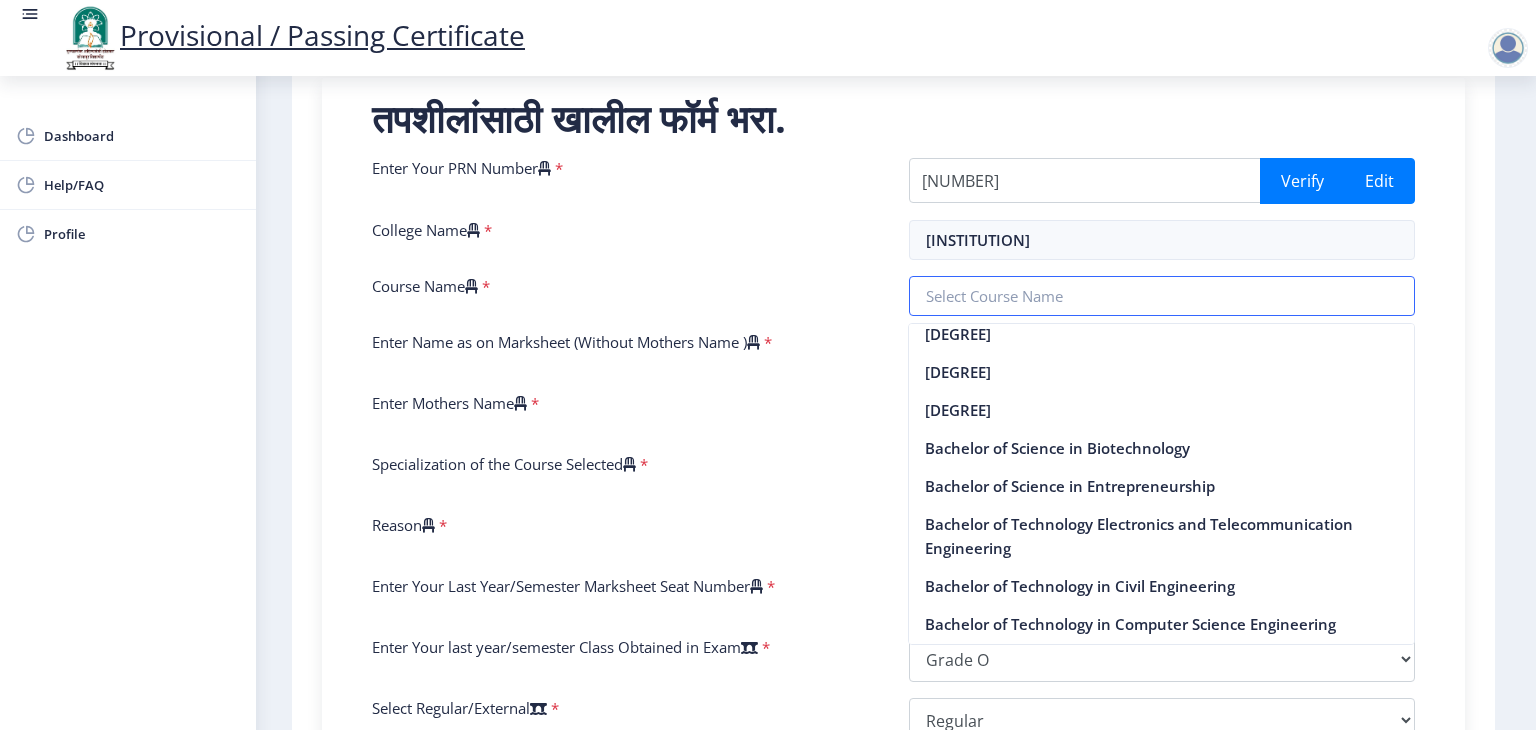 scroll, scrollTop: 500, scrollLeft: 0, axis: vertical 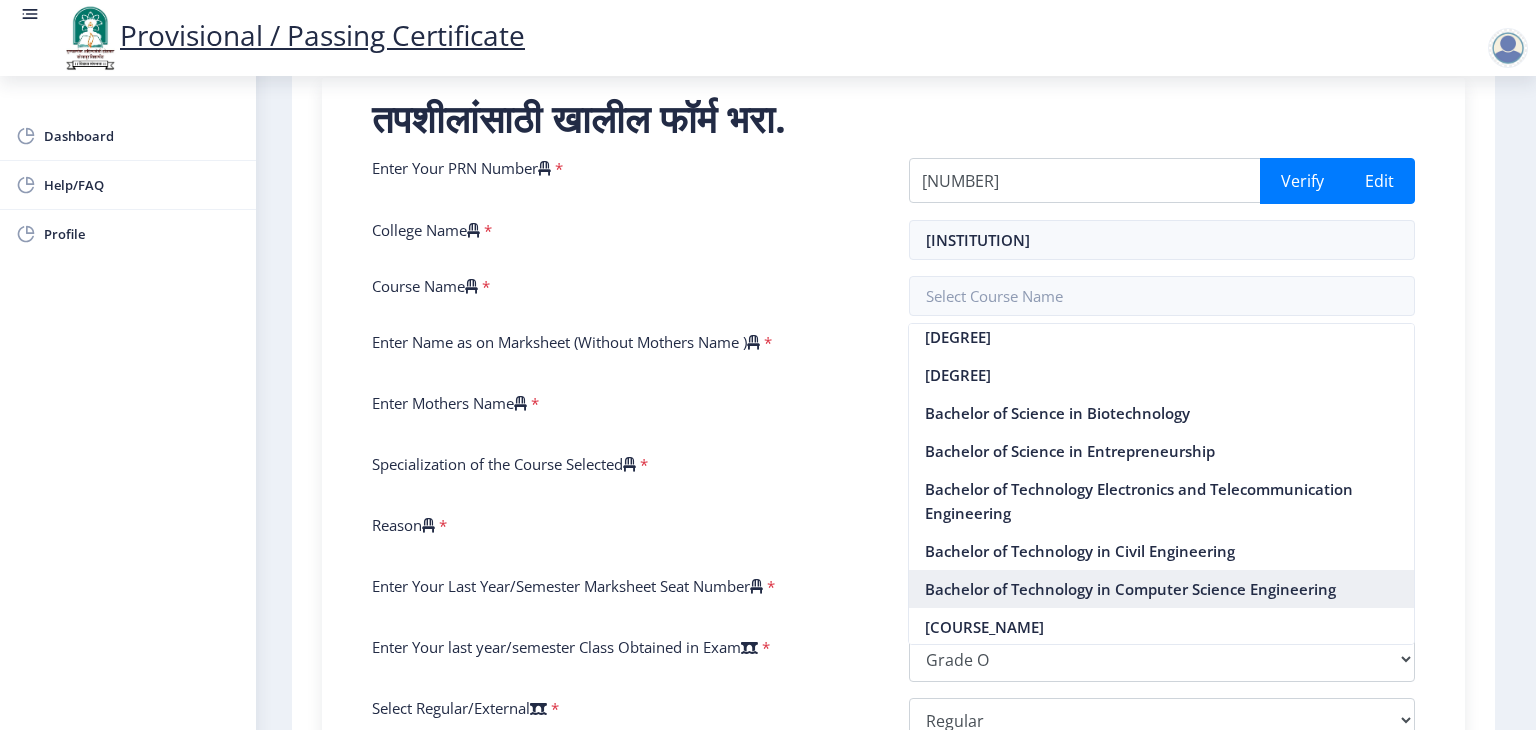 click on "Bachelor of Technology in Computer Science Engineering" at bounding box center [1161, 589] 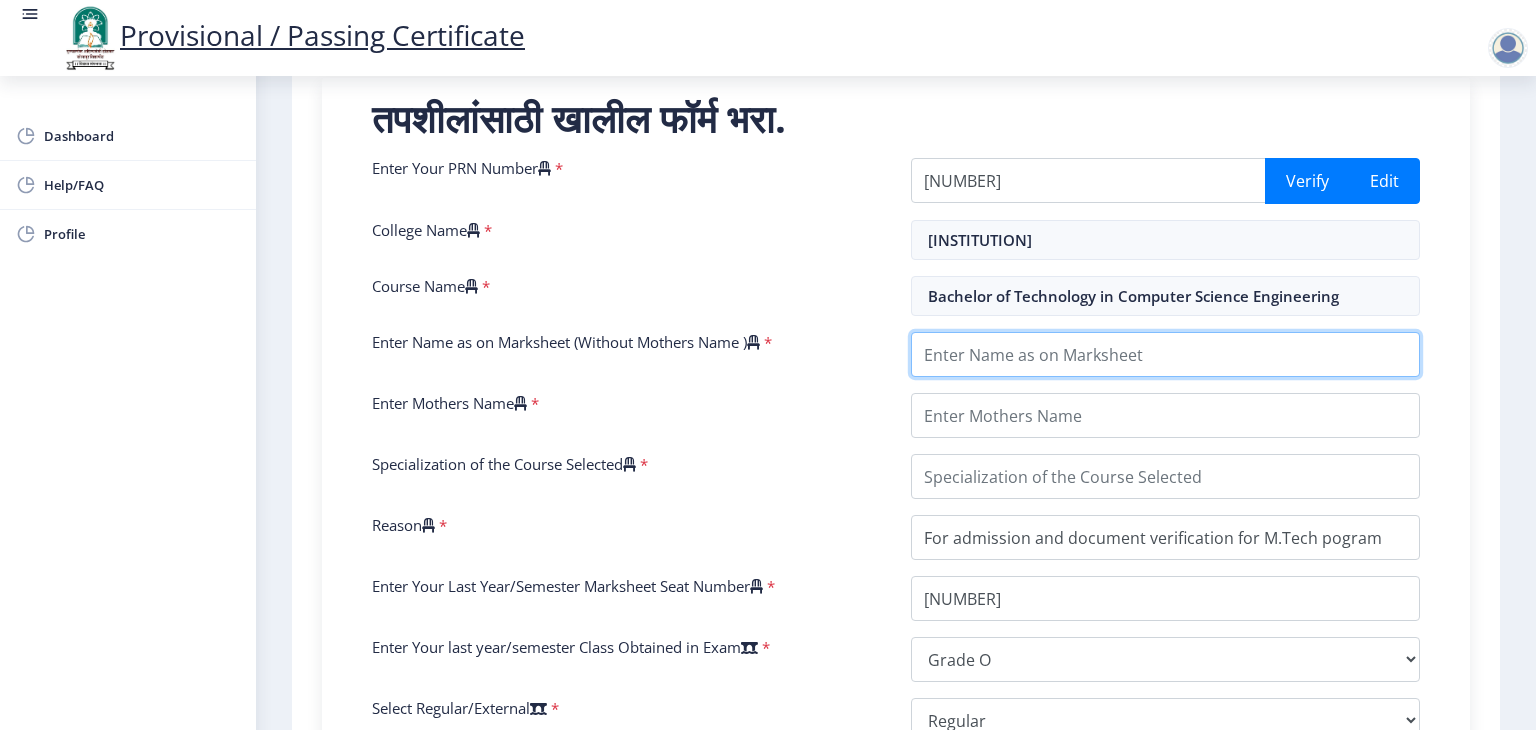 click on "Enter Name as on Marksheet (Without Mothers Name )" at bounding box center (1165, 354) 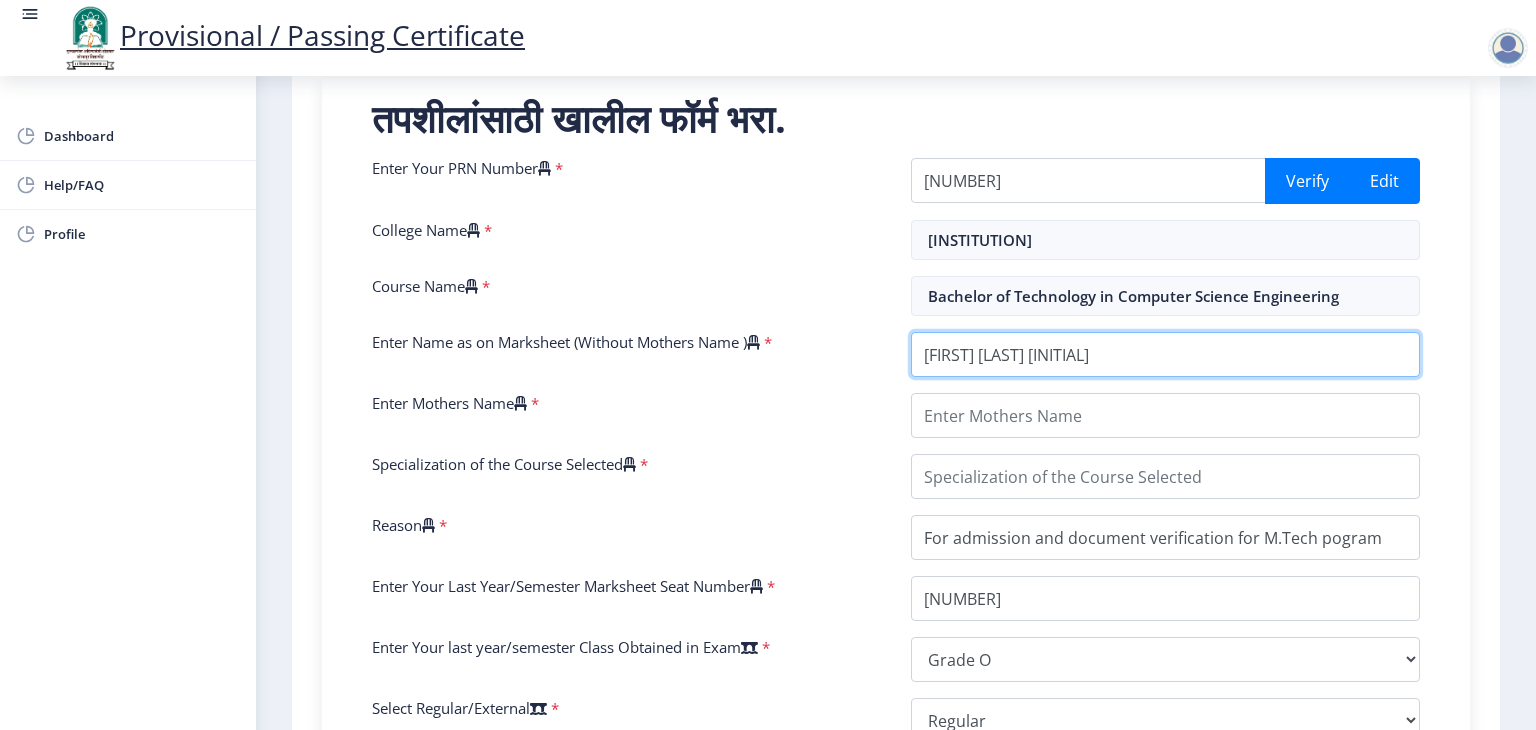 type on "[FIRST] [LAST] [INITIAL]" 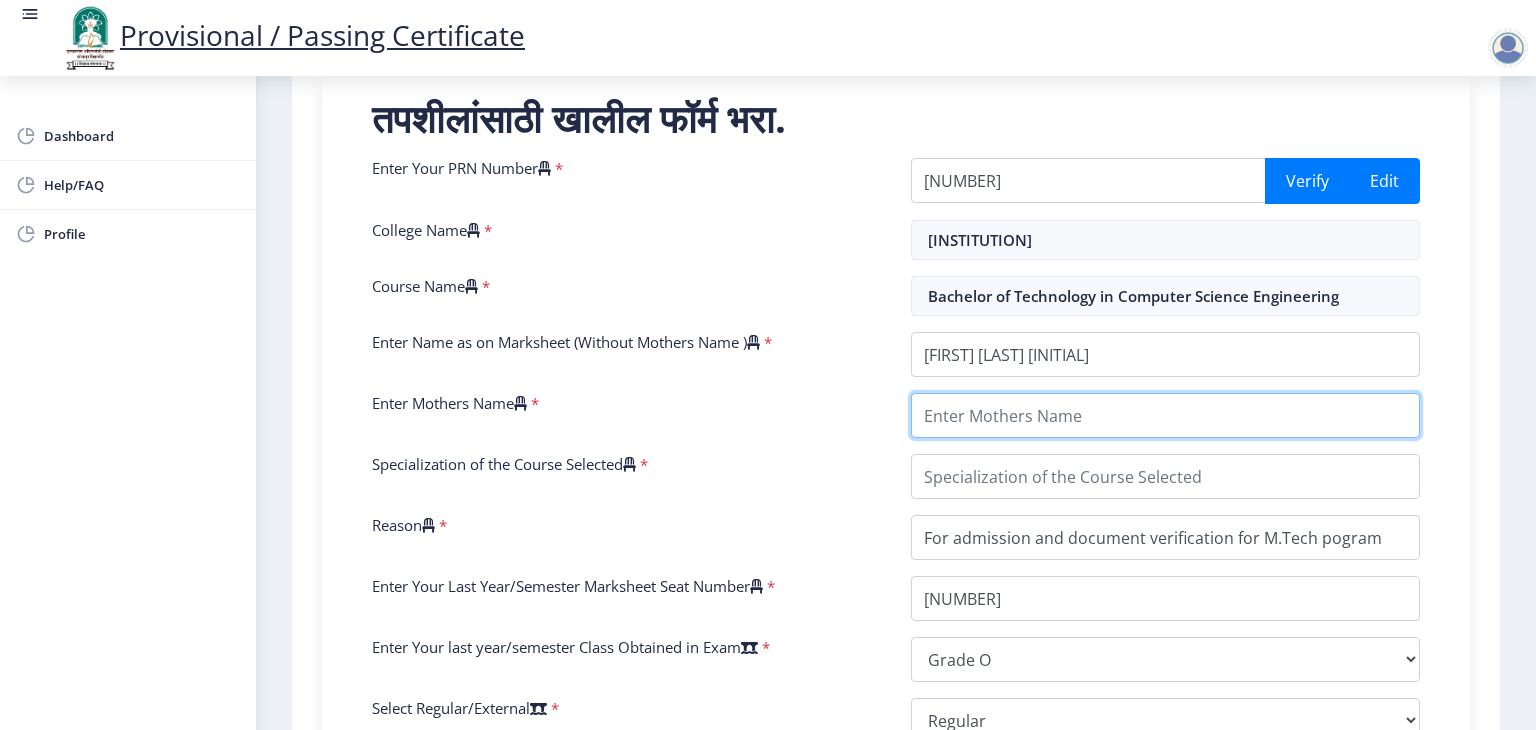 click on "Enter Mothers Name" at bounding box center [1165, 415] 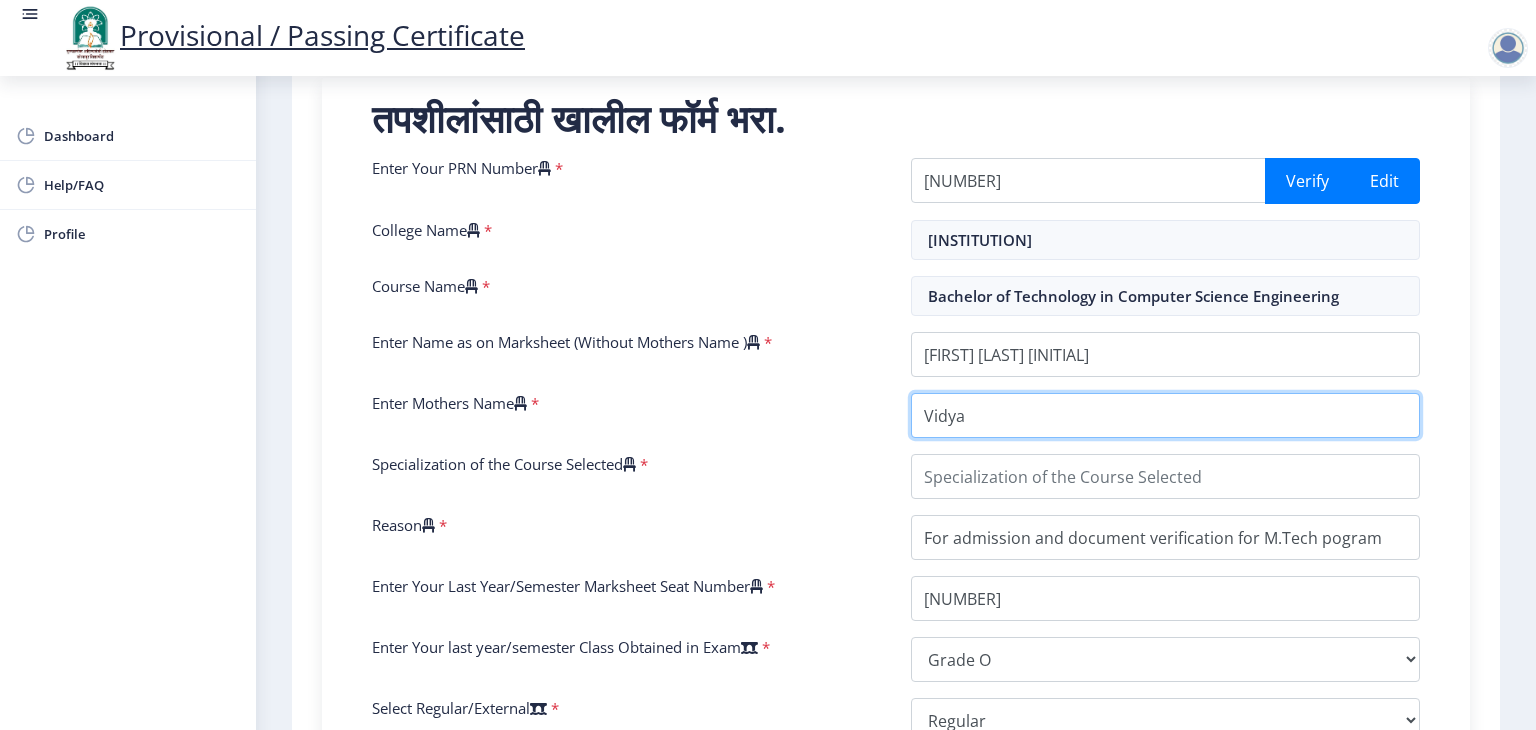type on "Vidya" 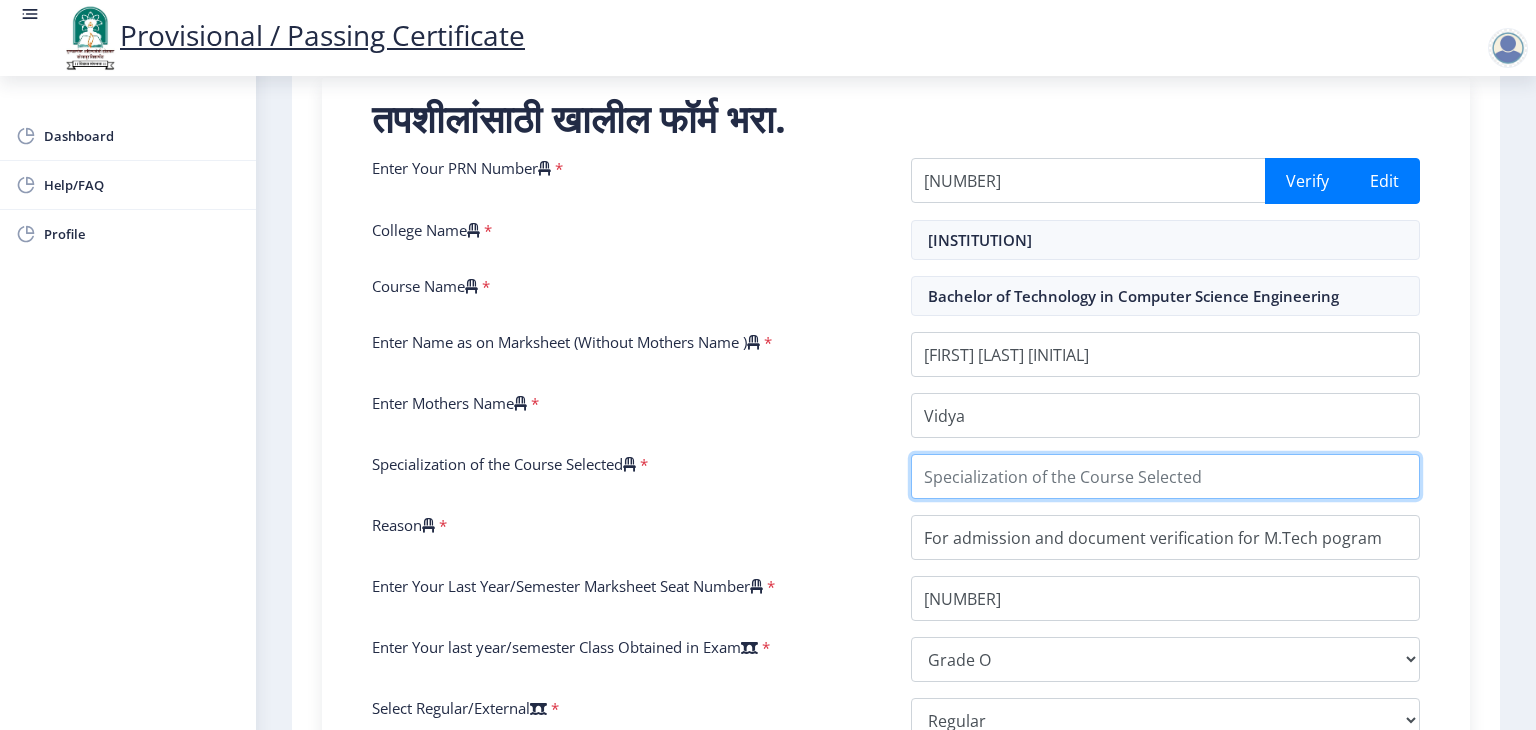 click on "Specialization of the Course Selected" at bounding box center (1165, 476) 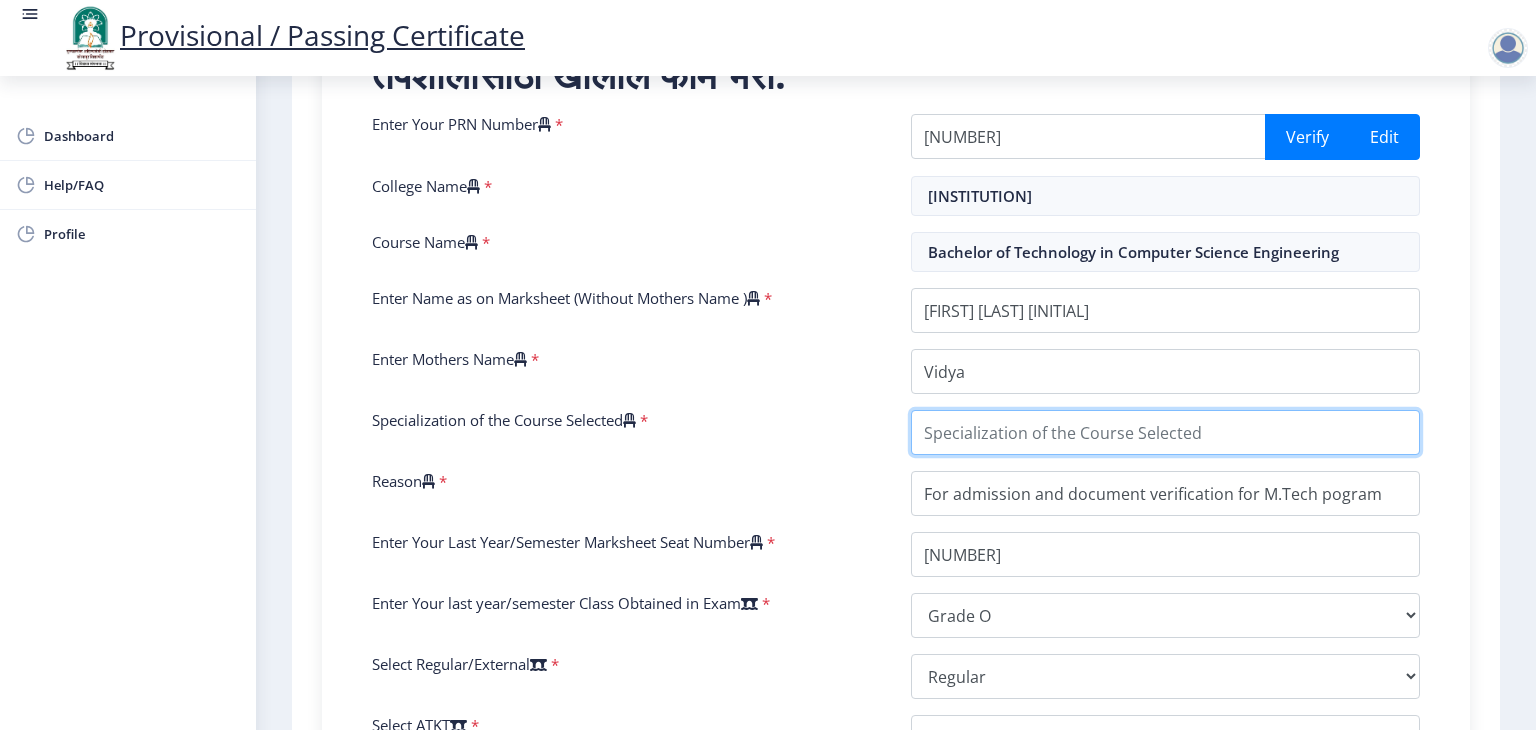 scroll, scrollTop: 392, scrollLeft: 0, axis: vertical 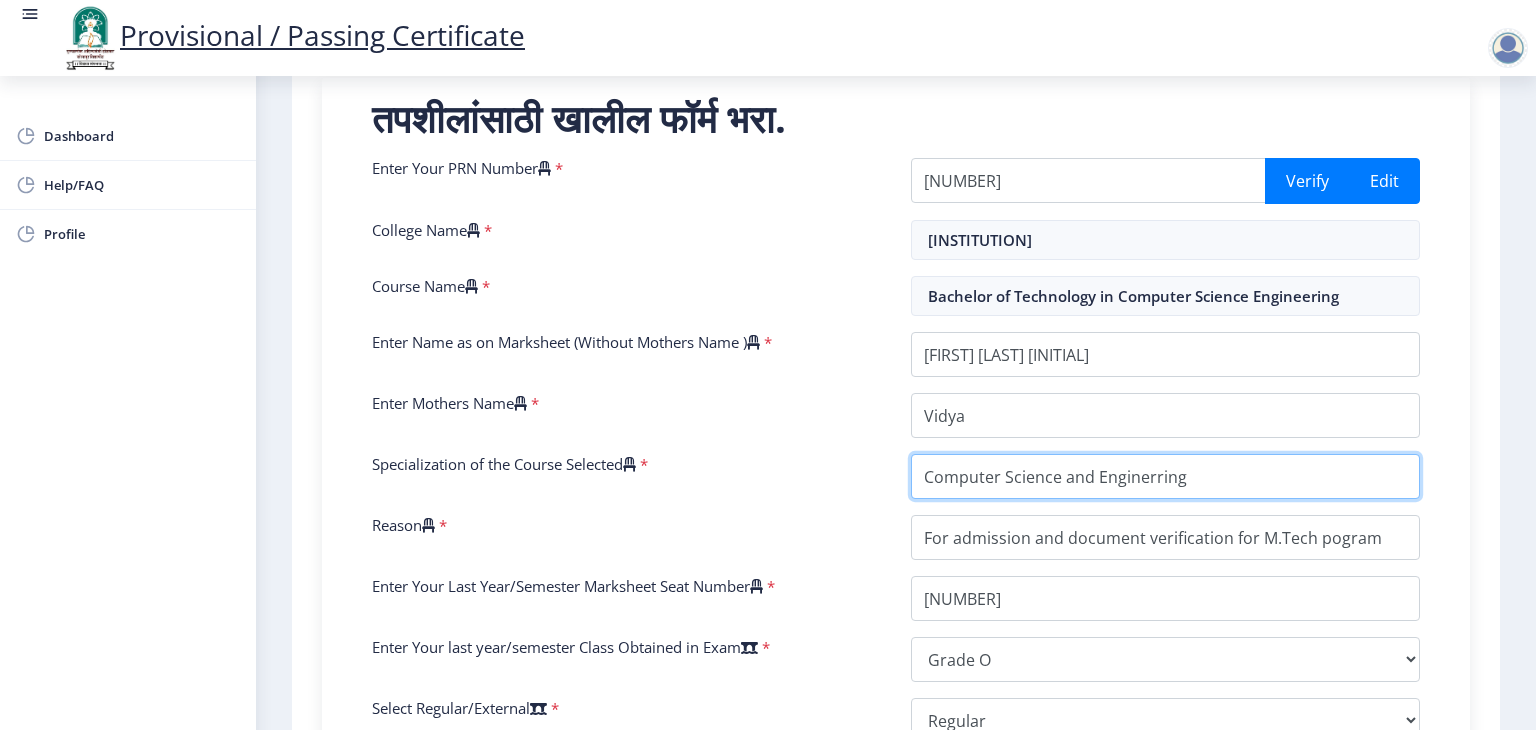 click on "Specialization of the Course Selected" at bounding box center [1165, 476] 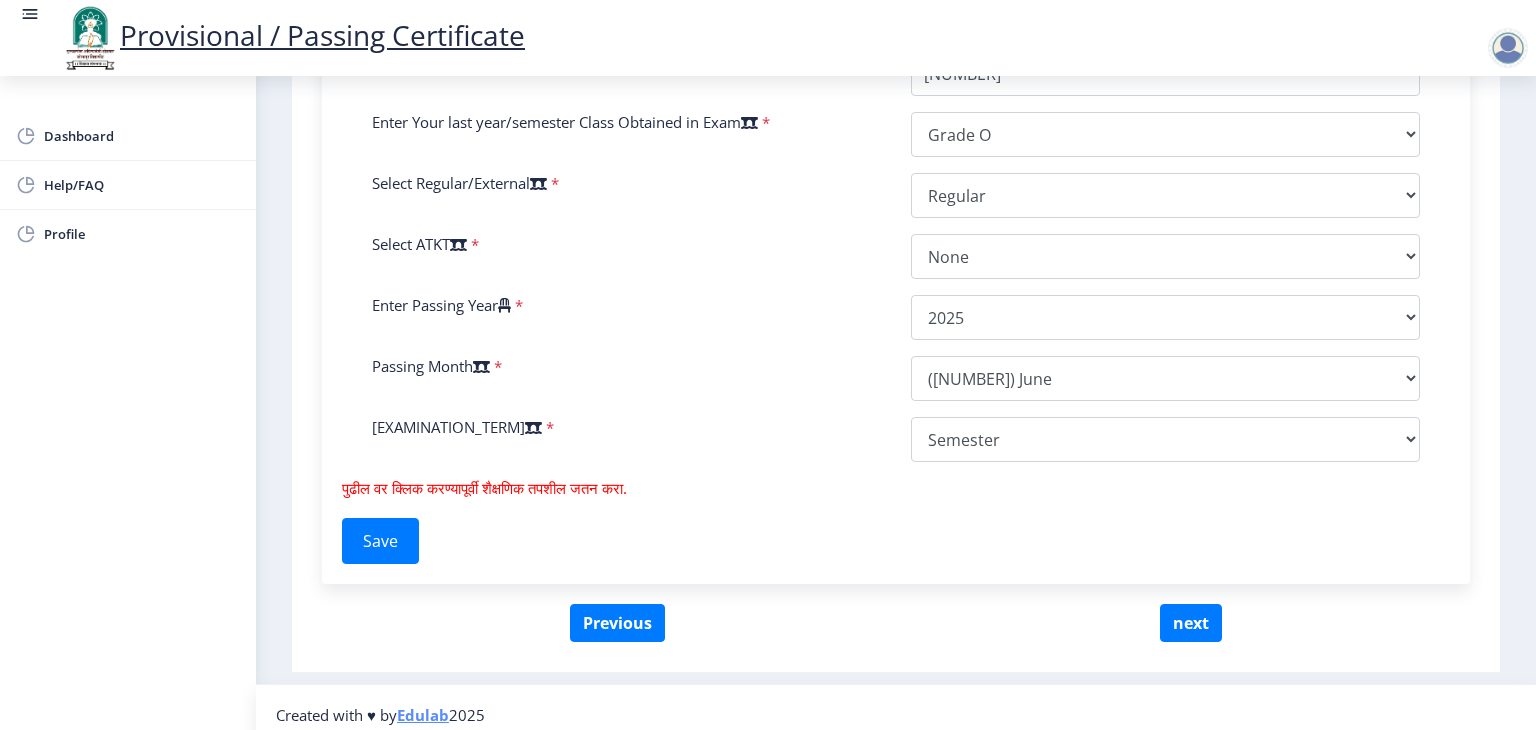 scroll, scrollTop: 930, scrollLeft: 0, axis: vertical 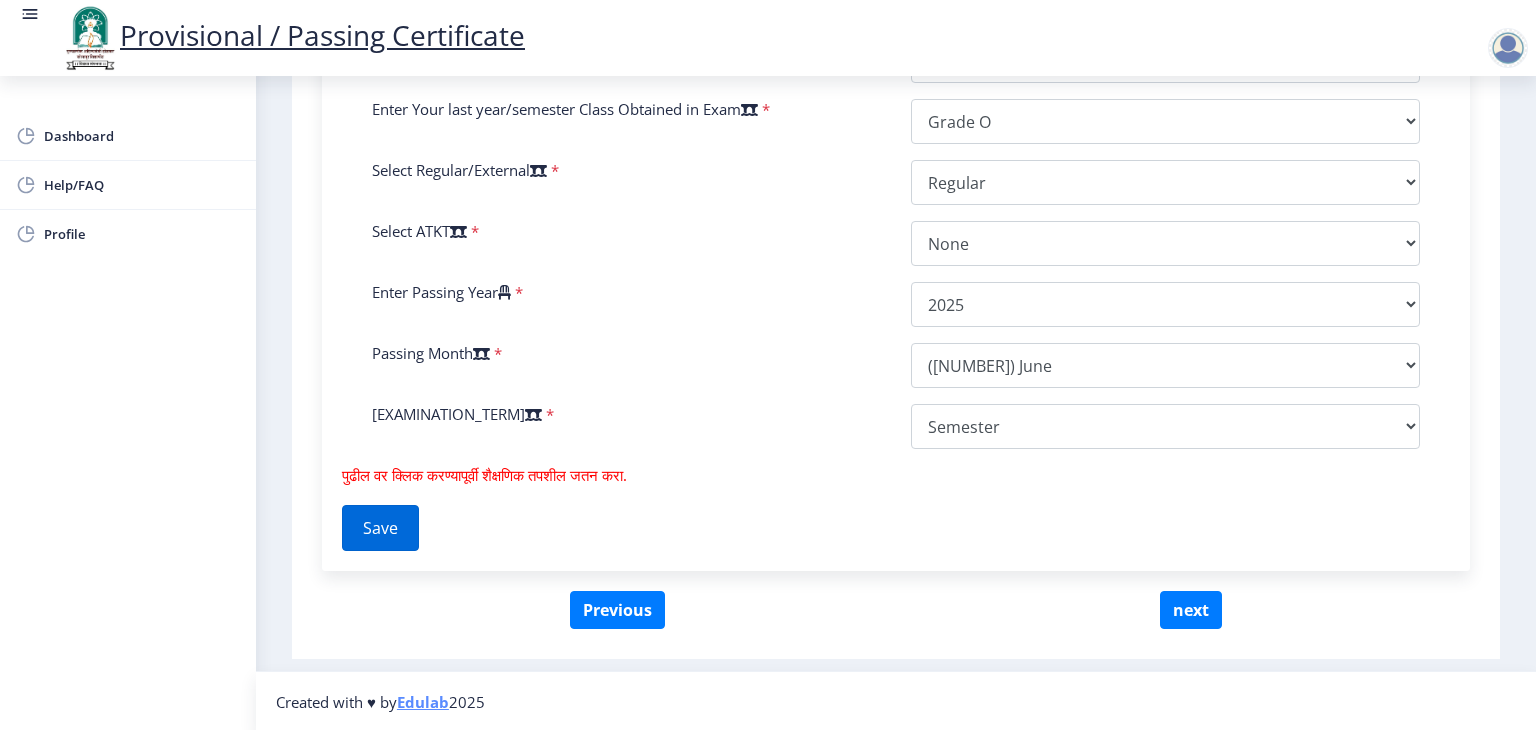 type on "Computer Science and Engineering" 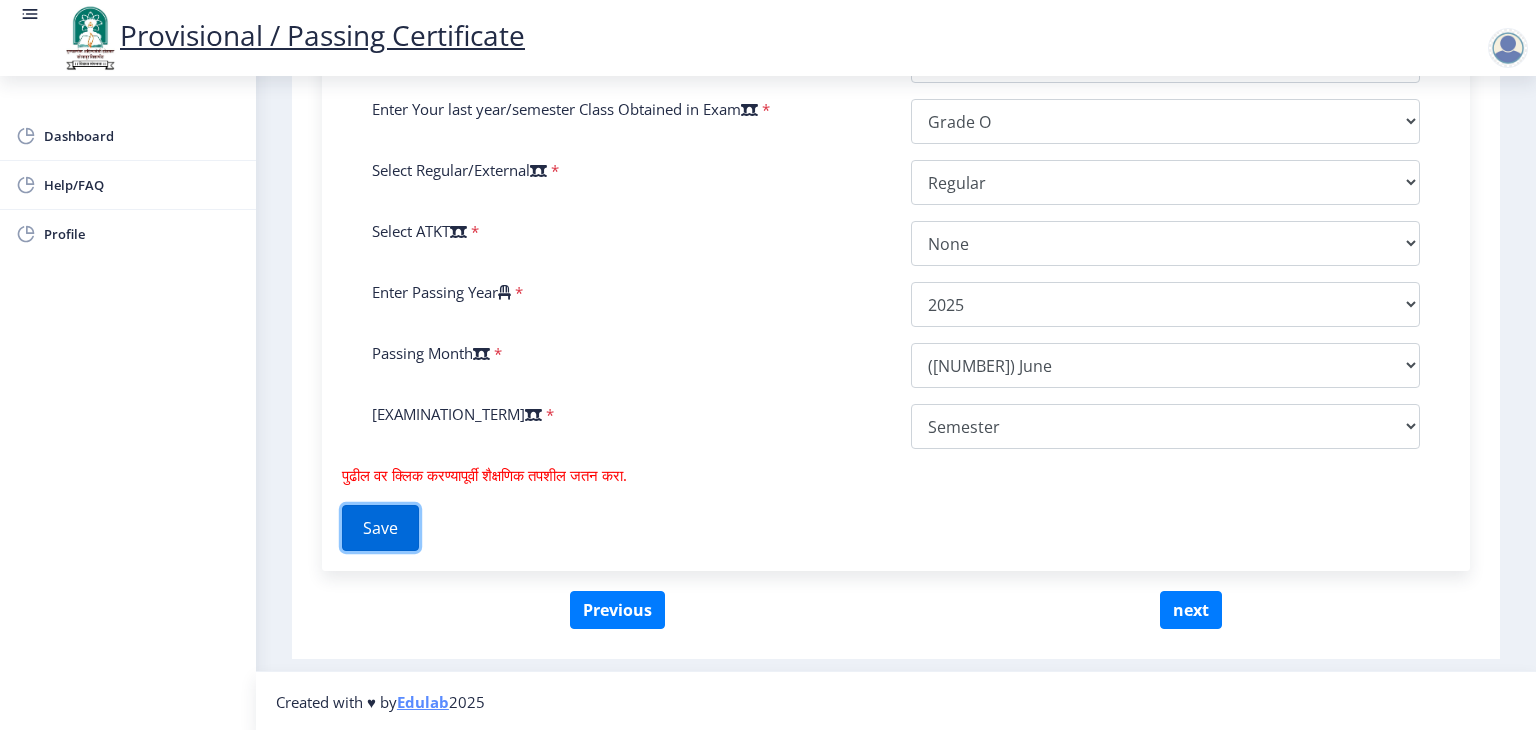 click on "Save" at bounding box center (380, 528) 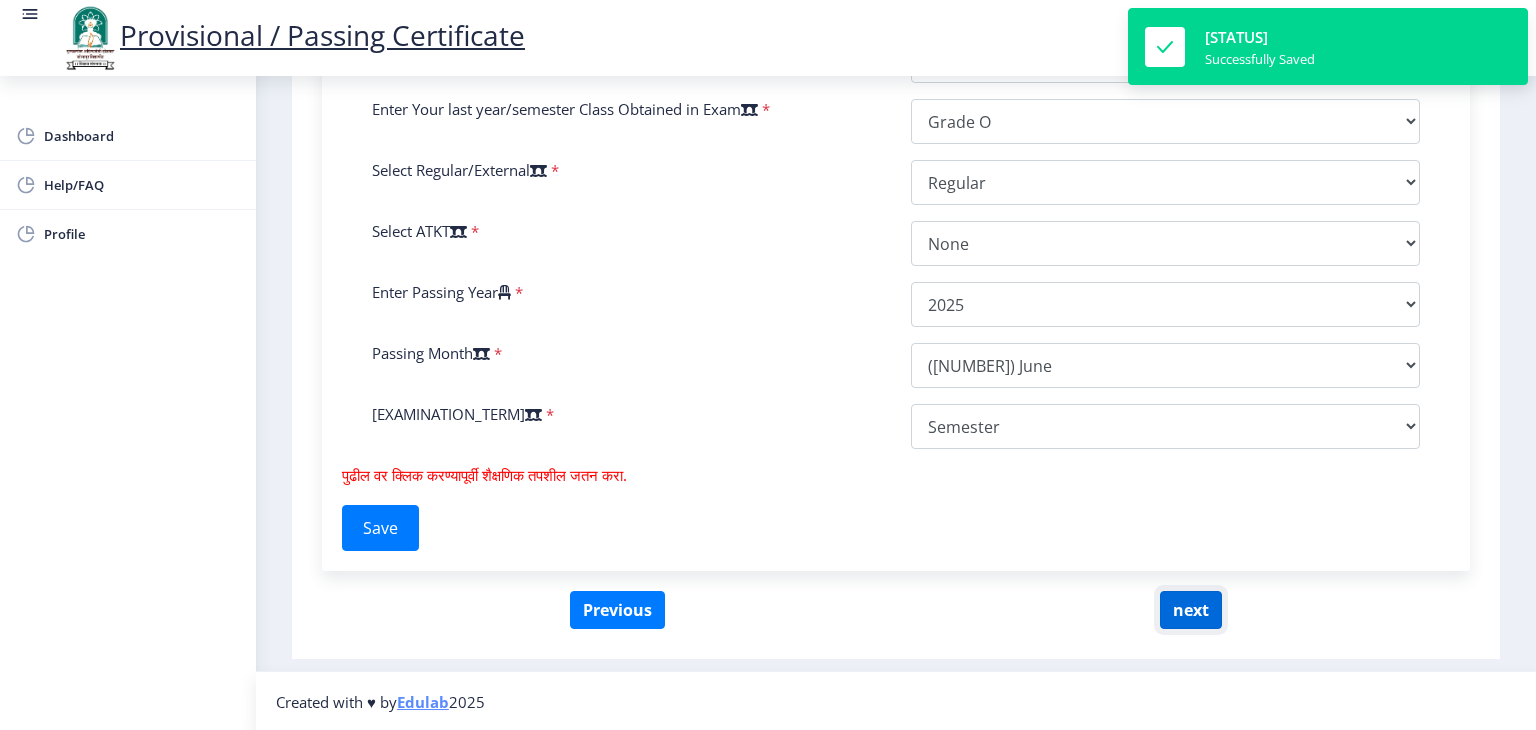 click on "next" at bounding box center (1191, 610) 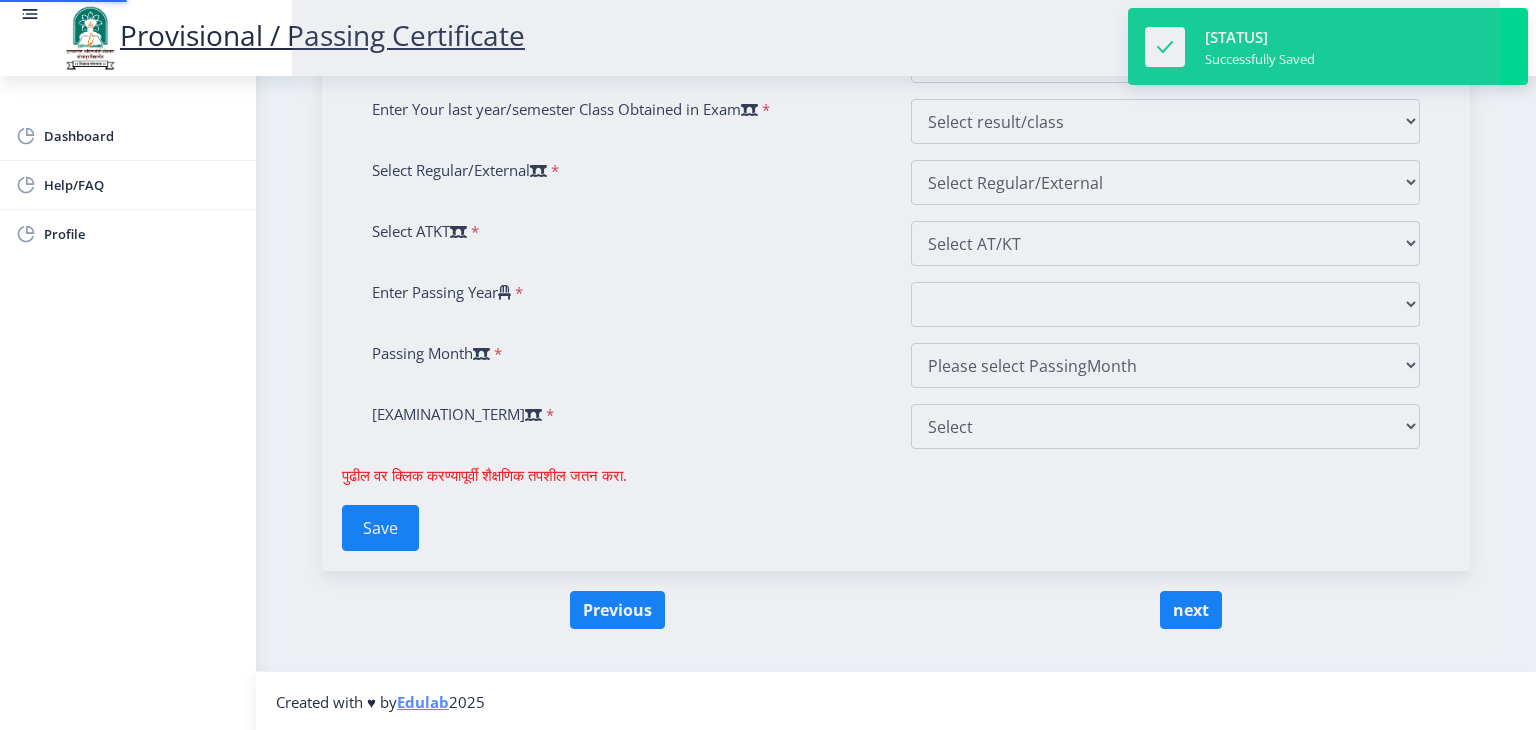 scroll, scrollTop: 0, scrollLeft: 0, axis: both 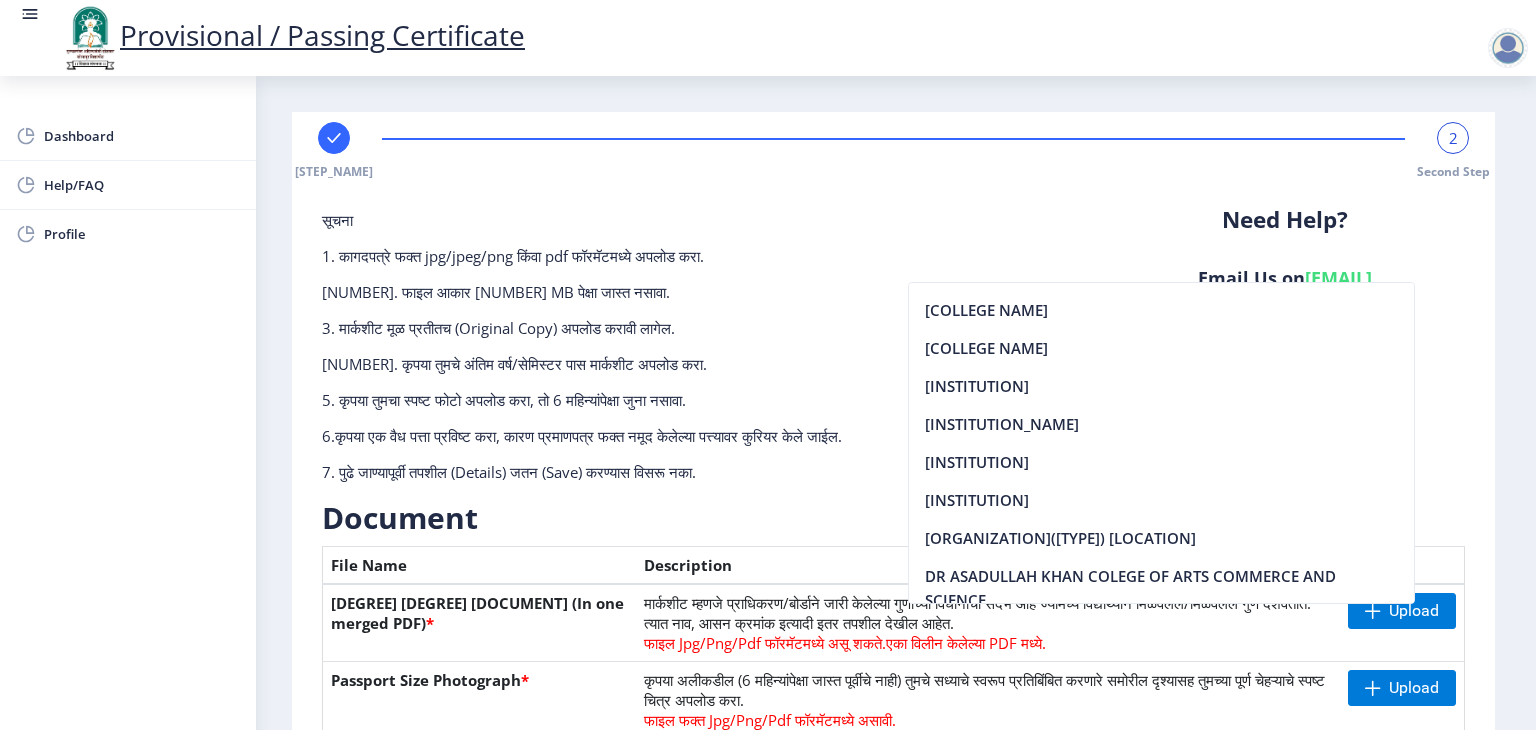 click on "सूचना 1. कागदपत्रे फक्त jpg/jpeg/png किंवा pdf फॉरमॅटमध्ये अपलोड करा.  2. फाइल आकार 5 MB पेक्षा जास्त नसावा.  3. मार्कशीट मूळ प्रतीतच (Original Copy) अपलोड करावी लागेल.  4. कृपया तुमचे अंतिम वर्ष/सेमिस्टर पास मार्कशीट अपलोड करा.  5. कृपया तुमचा स्पष्ट फोटो अपलोड करा, तो 6 महिन्यांपेक्षा जुना नसावा. 6.कृपया एक वैध पत्ता प्रविष्ट करा, कारण प्रमाणपत्र फक्त नमूद केलेल्या पत्त्यावर कुरियर केले जाईल.  Need Help? Email Us on   [EMAIL]  Document  File Name" at bounding box center (893, 625) 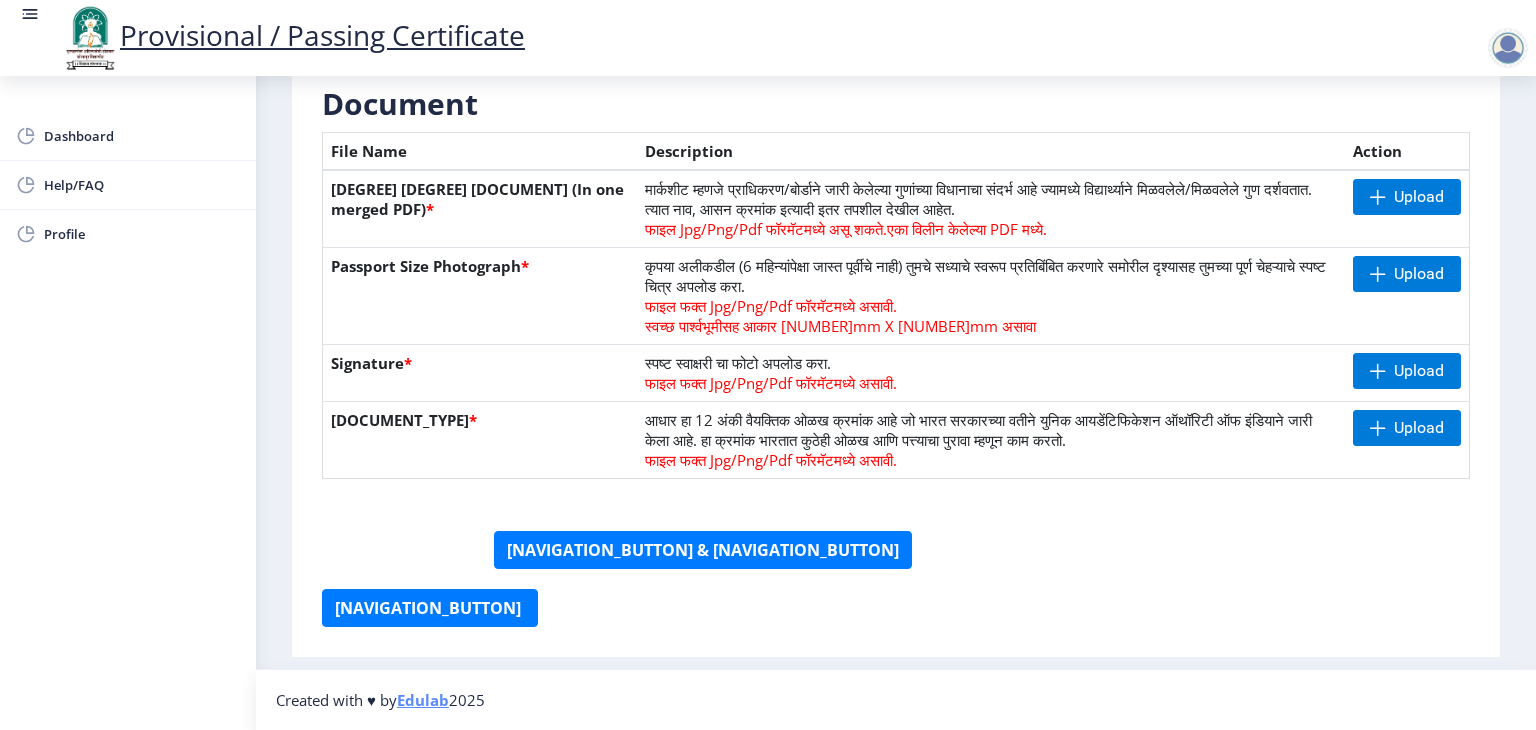 scroll, scrollTop: 432, scrollLeft: 0, axis: vertical 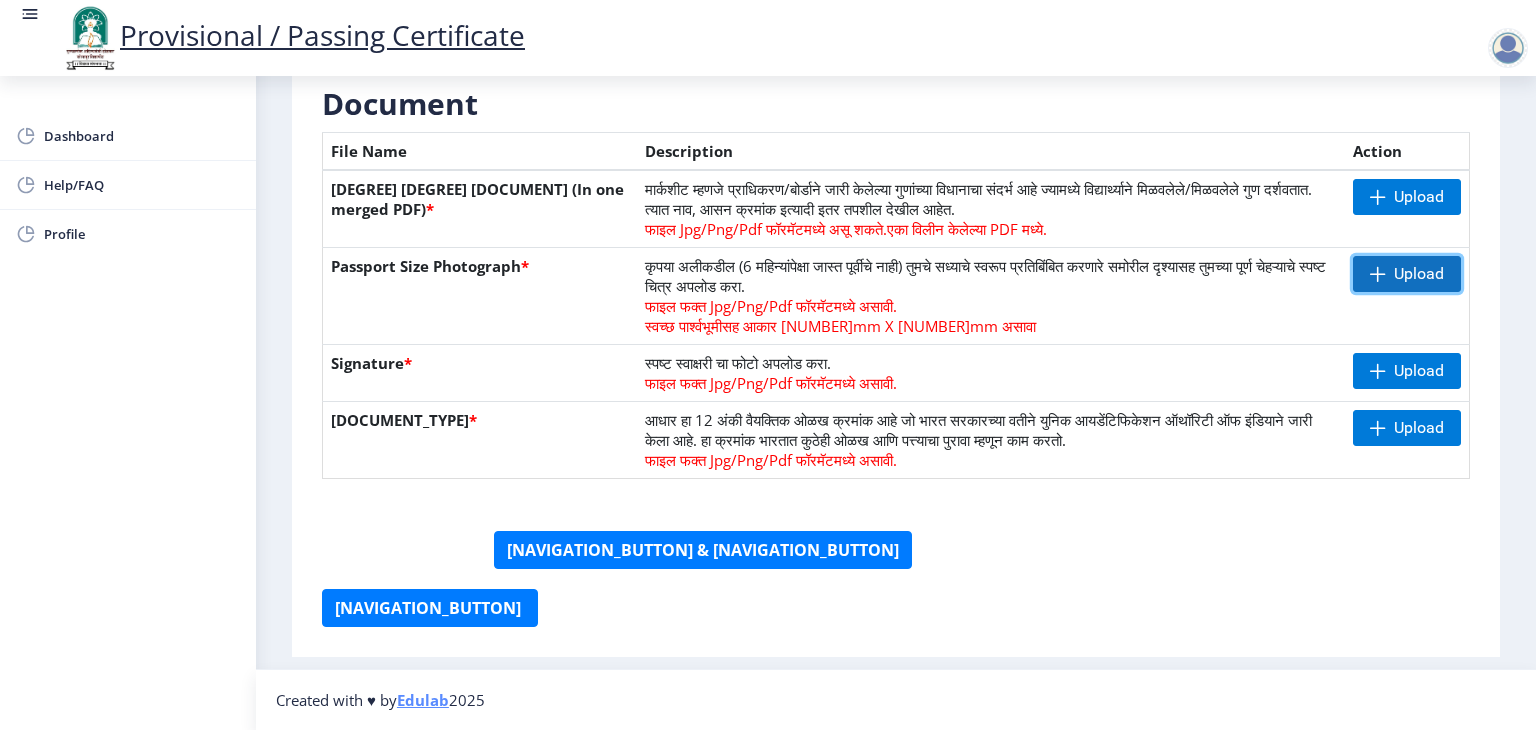click on "Upload" at bounding box center [1419, 197] 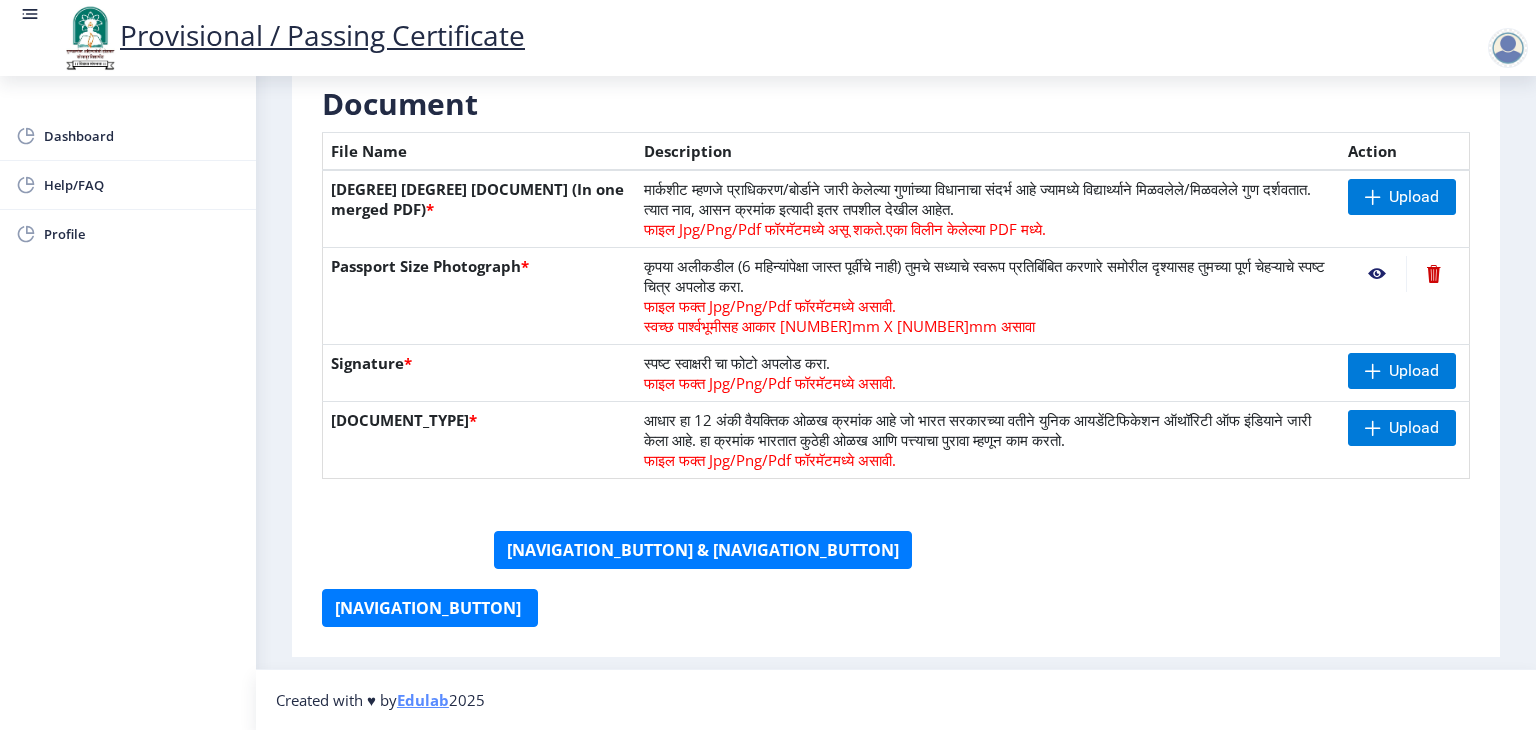 click at bounding box center (1377, 274) 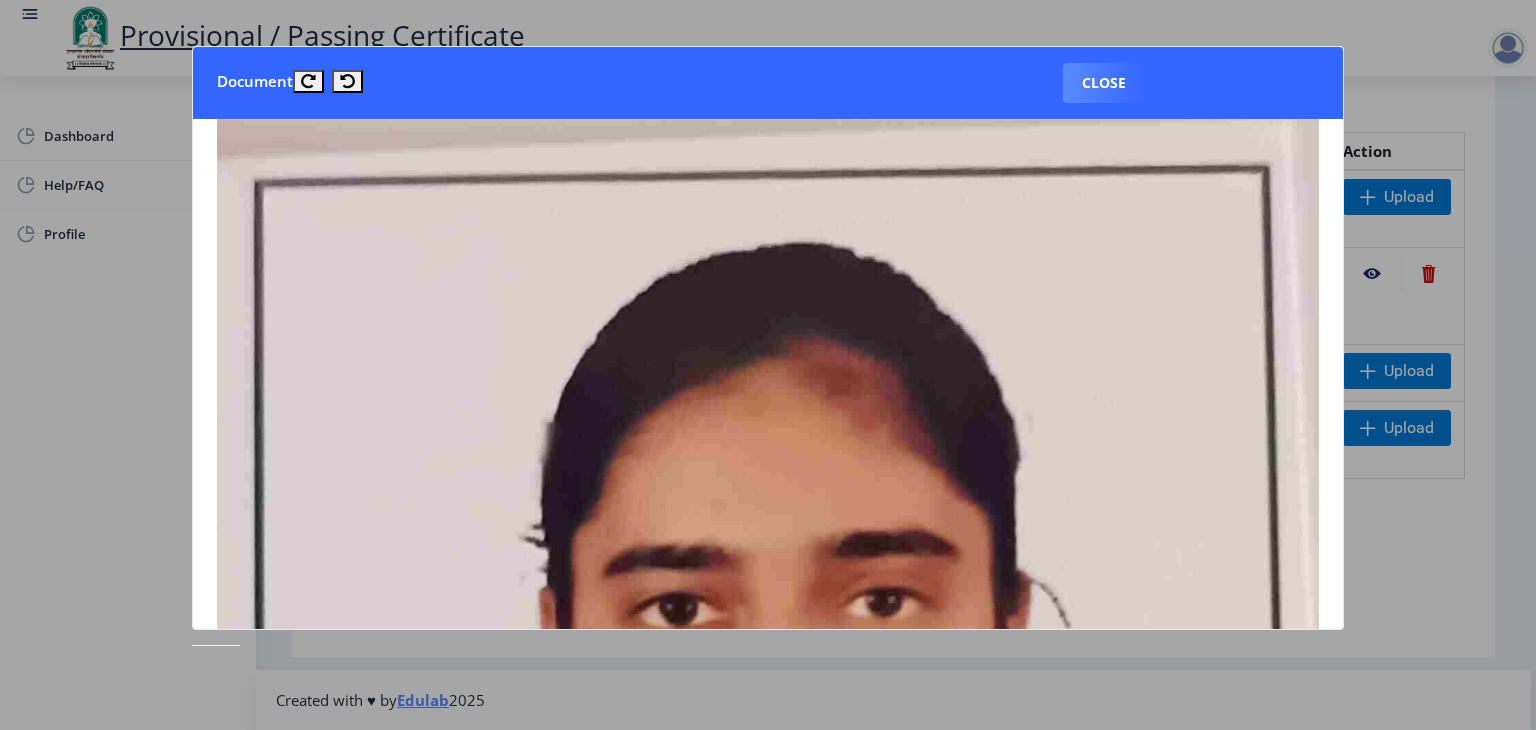 scroll, scrollTop: 0, scrollLeft: 0, axis: both 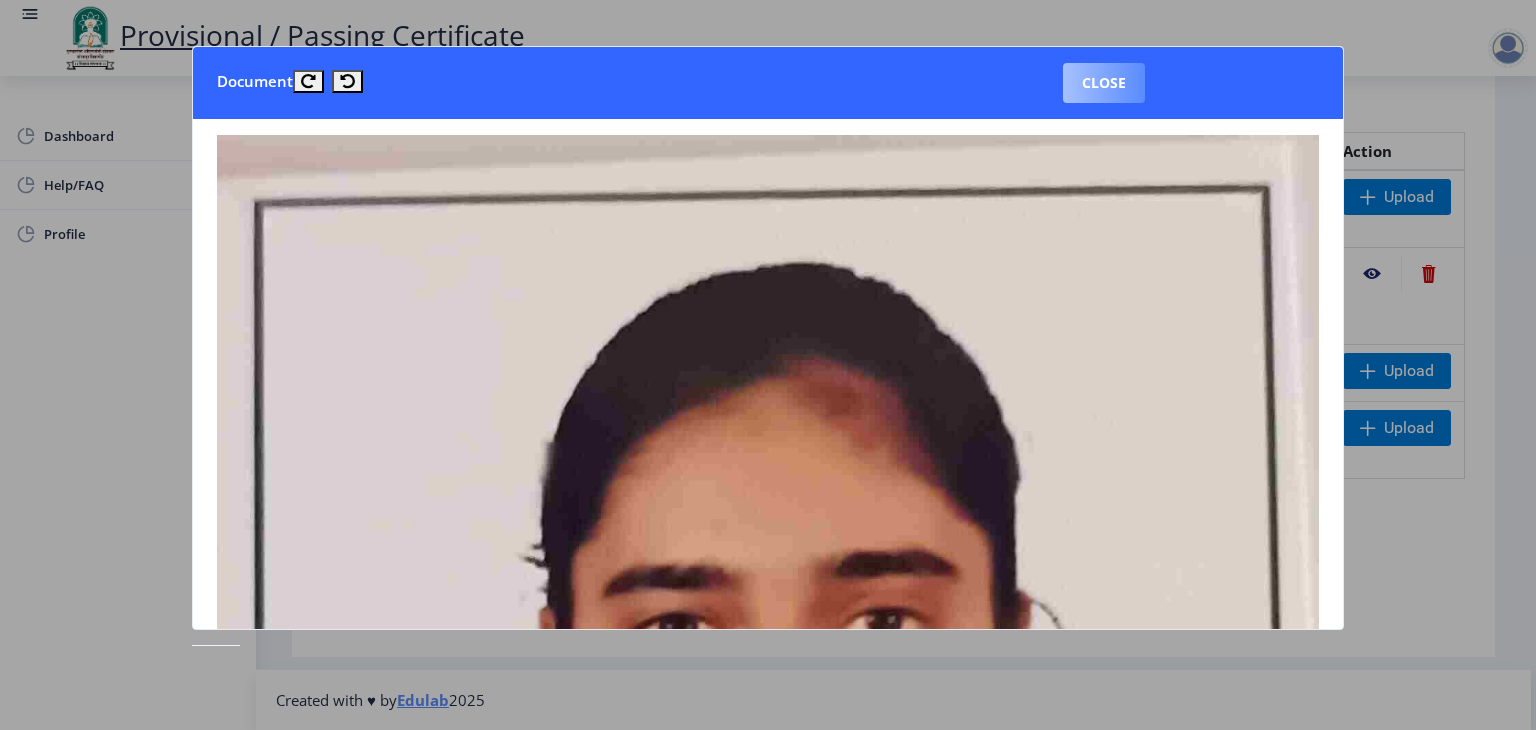 click on "Close" at bounding box center [1104, 83] 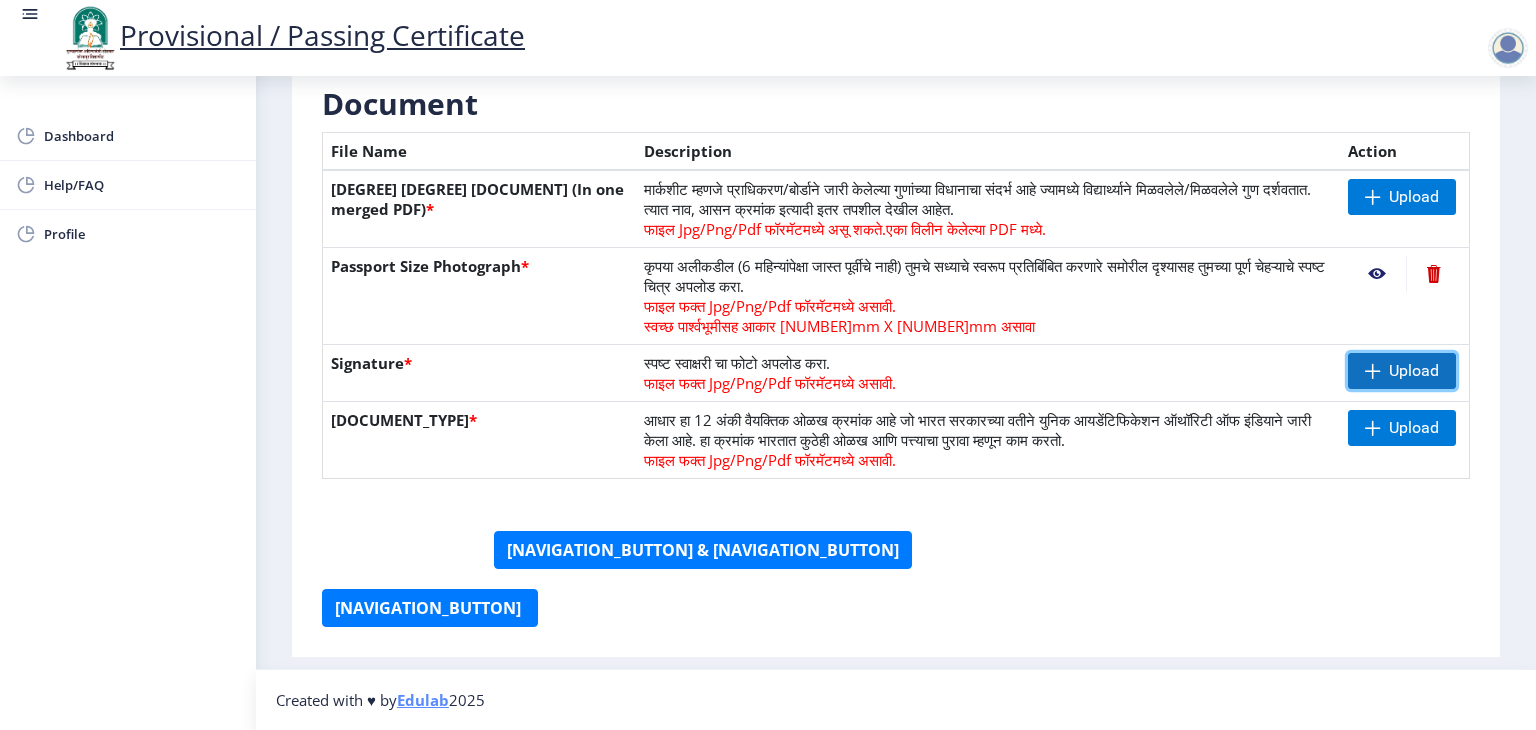 click at bounding box center [1373, 197] 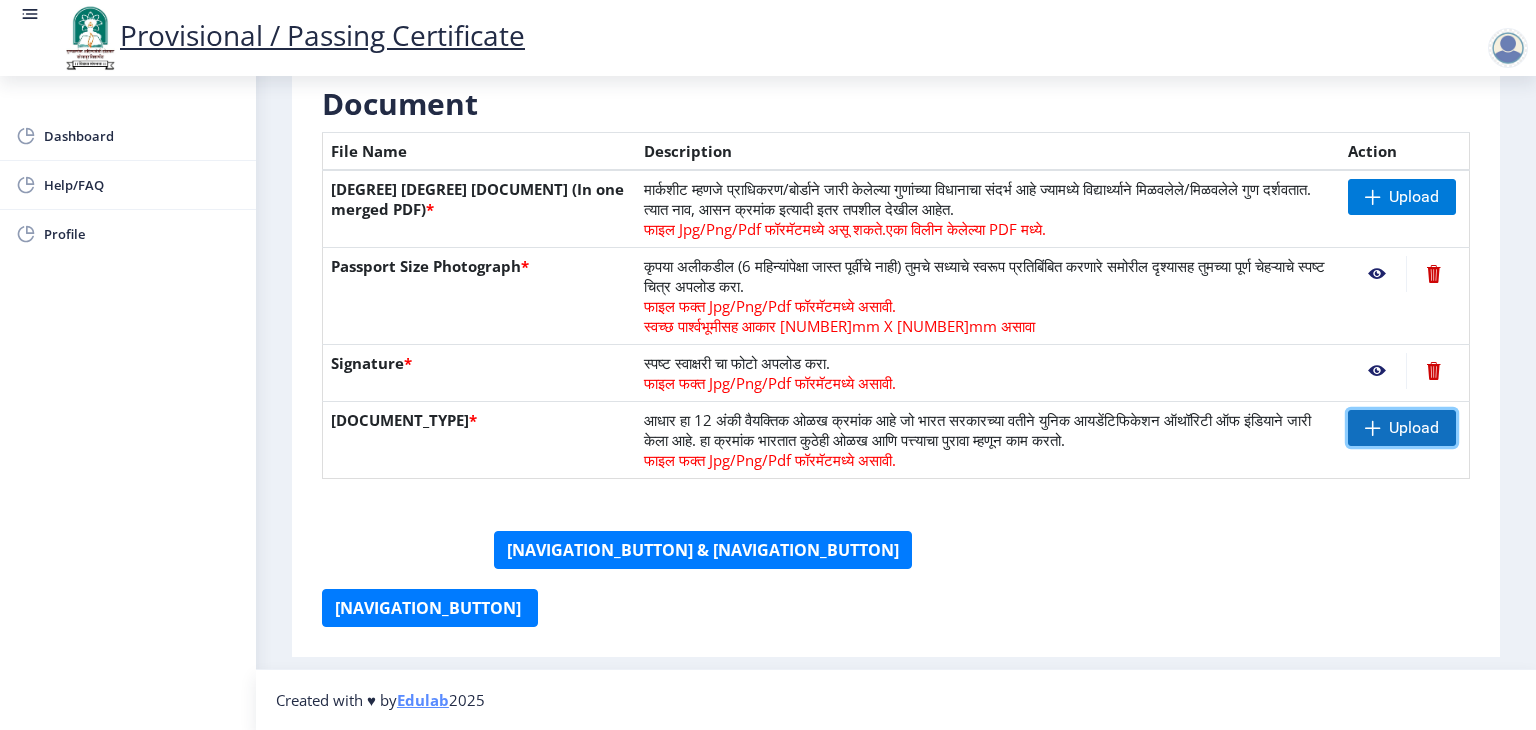 click on "Upload" at bounding box center [1402, 197] 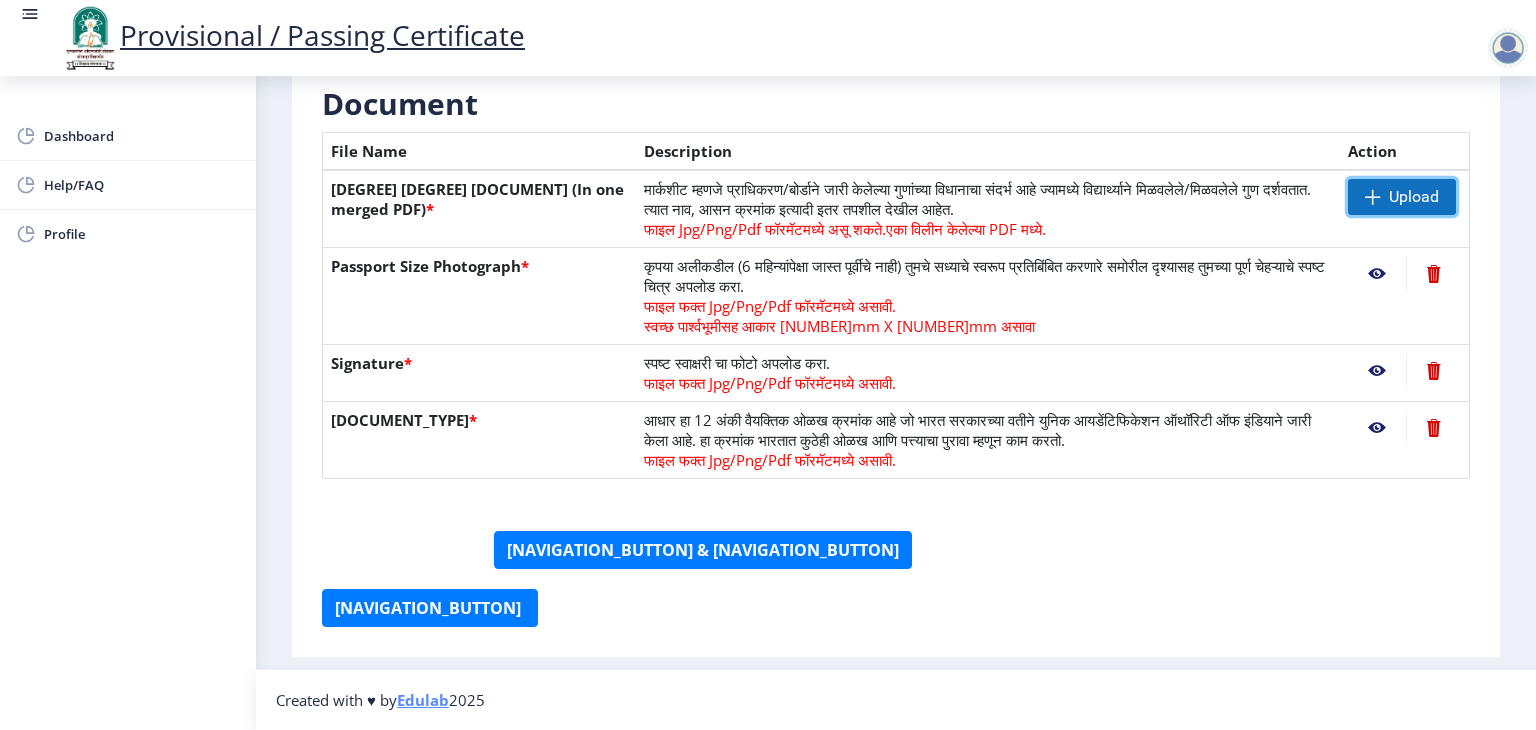 click on "Upload" at bounding box center (1402, 197) 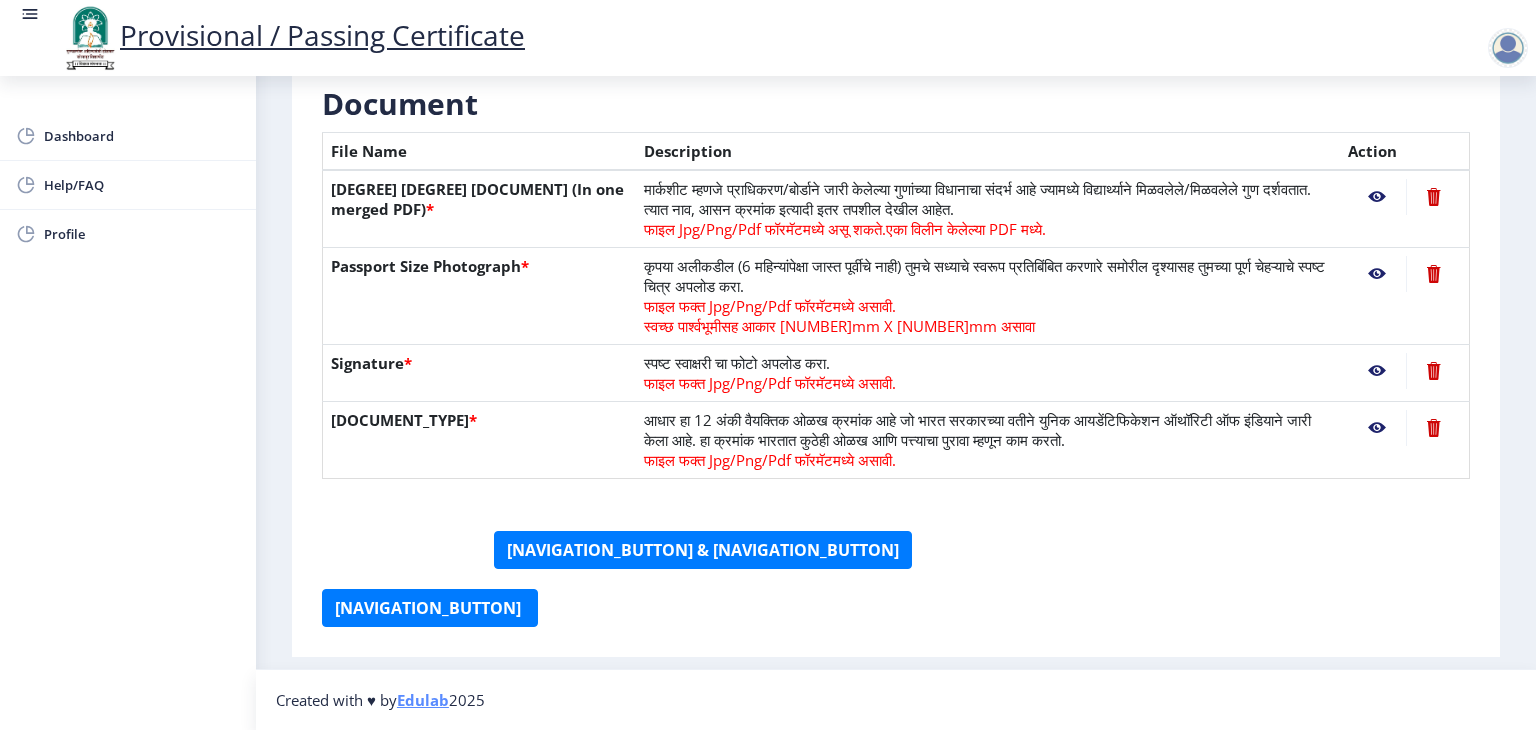 click at bounding box center [1377, 197] 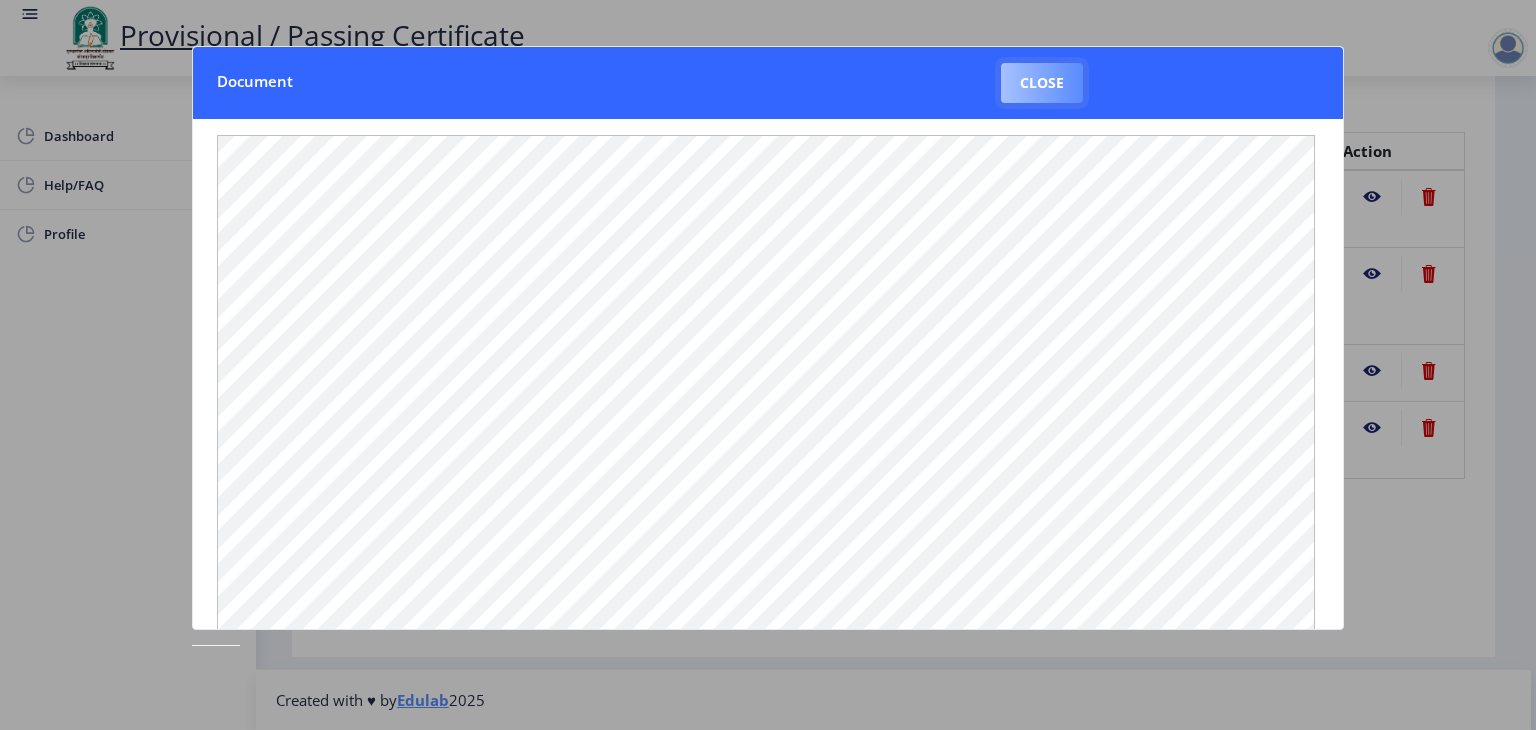 click on "Close" at bounding box center [1042, 83] 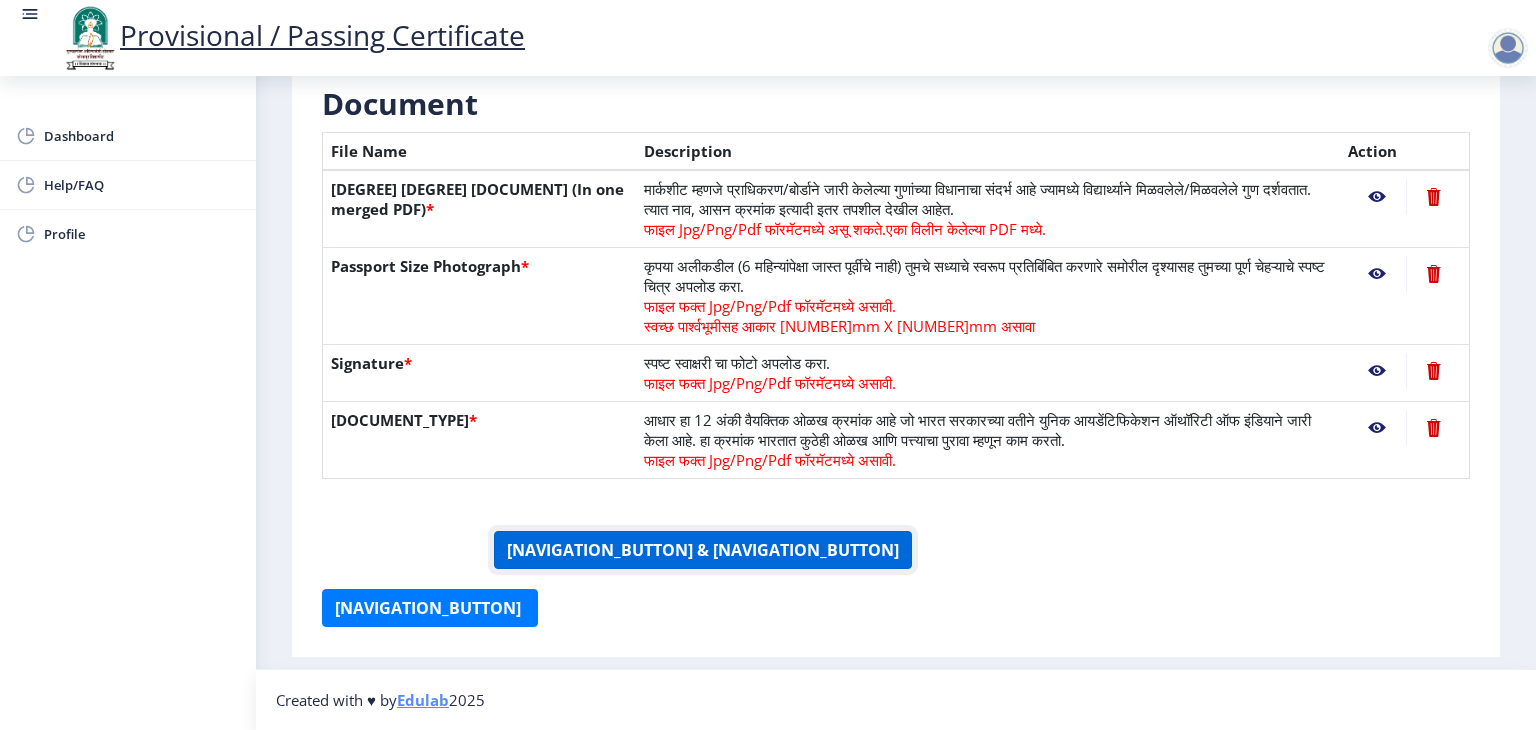 click on "[NAVIGATION_BUTTON] & [NAVIGATION_BUTTON]" at bounding box center (703, 550) 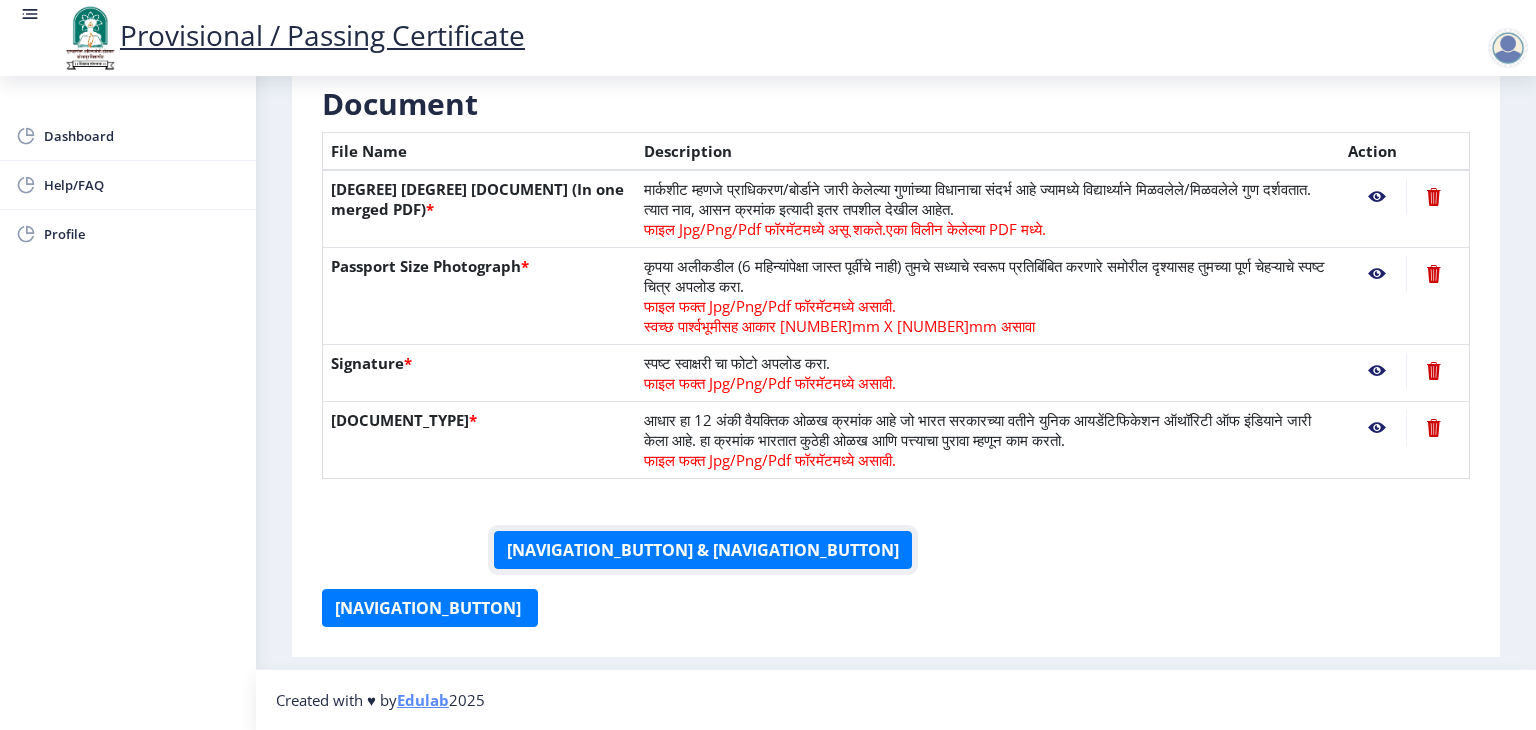 scroll, scrollTop: 432, scrollLeft: 0, axis: vertical 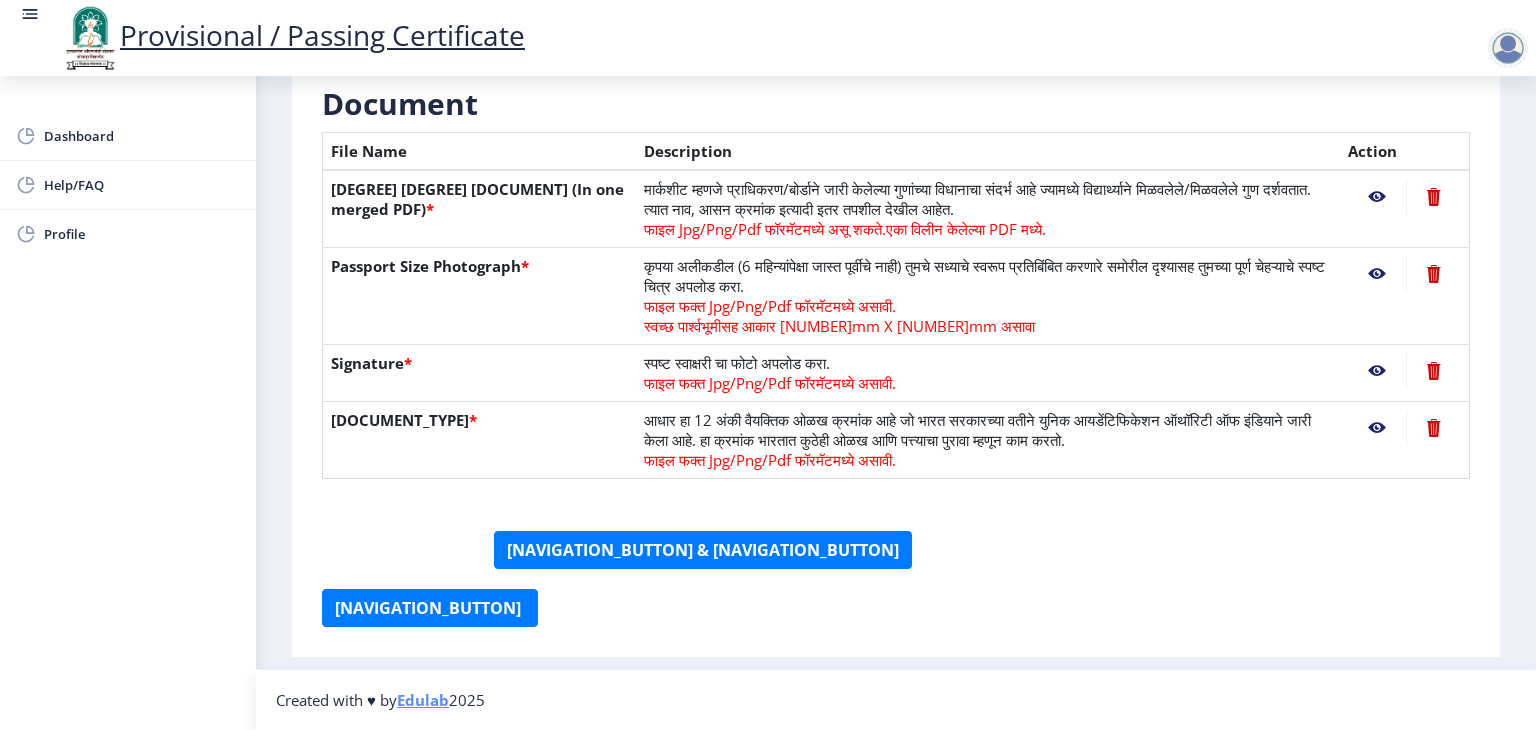 click at bounding box center [1377, 197] 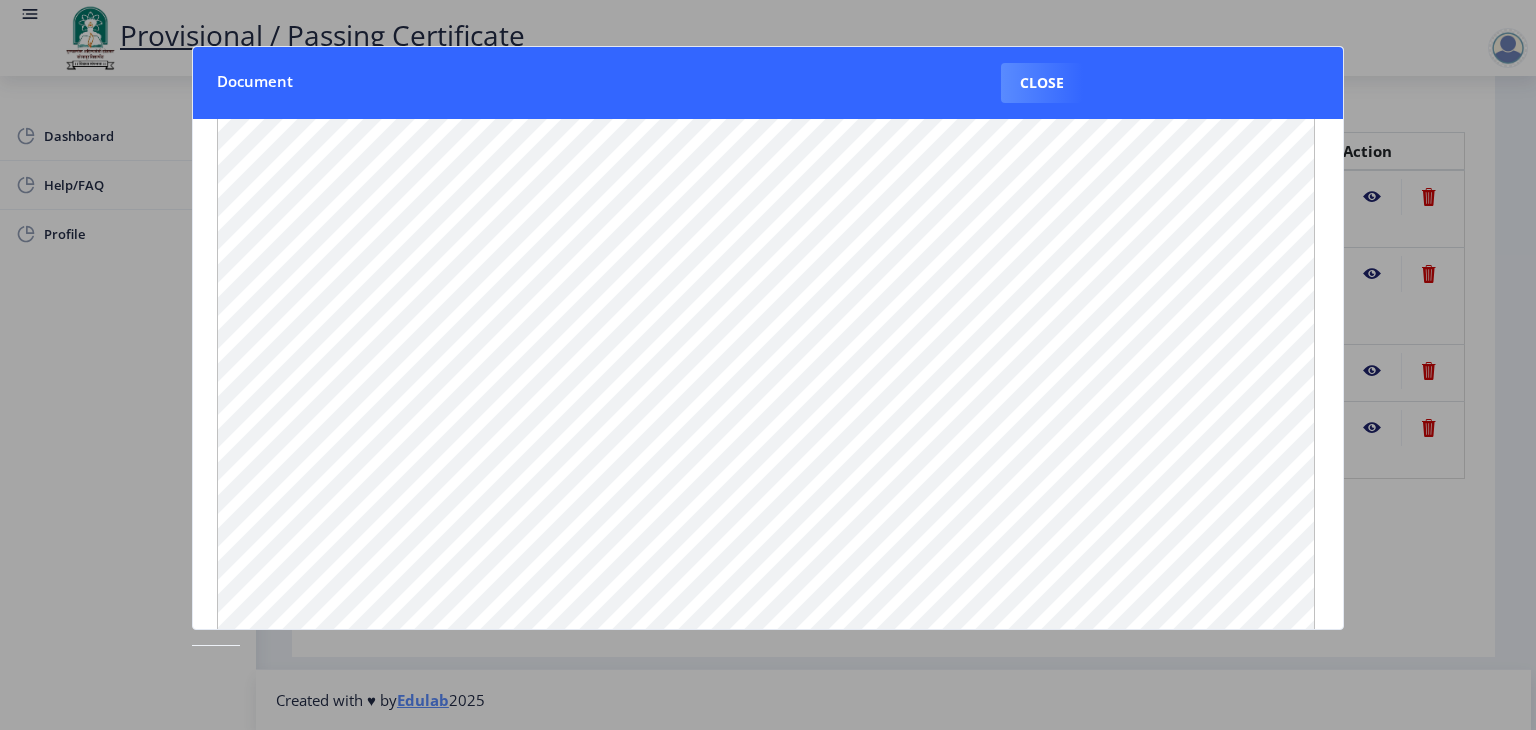 scroll, scrollTop: 225, scrollLeft: 0, axis: vertical 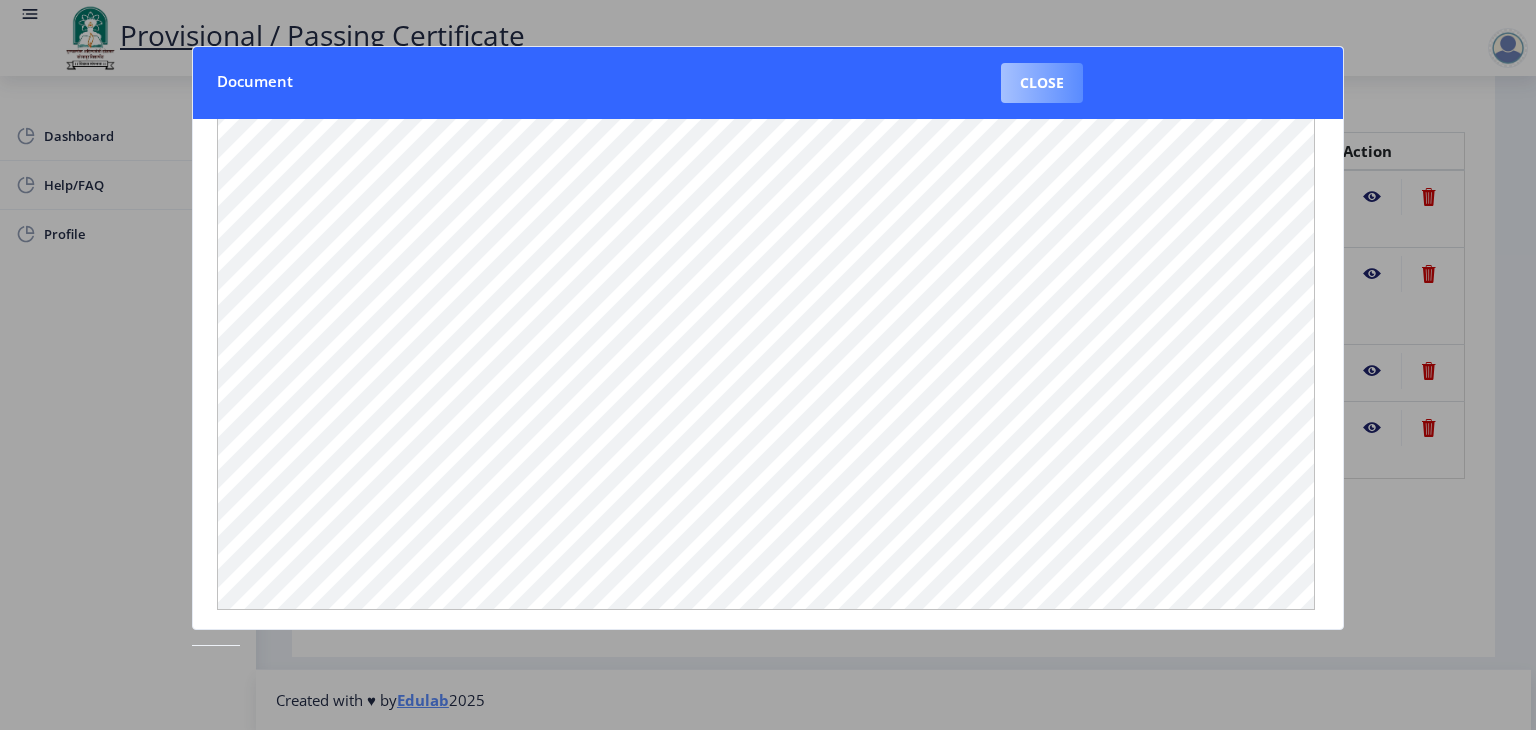 click on "Close" at bounding box center [1042, 83] 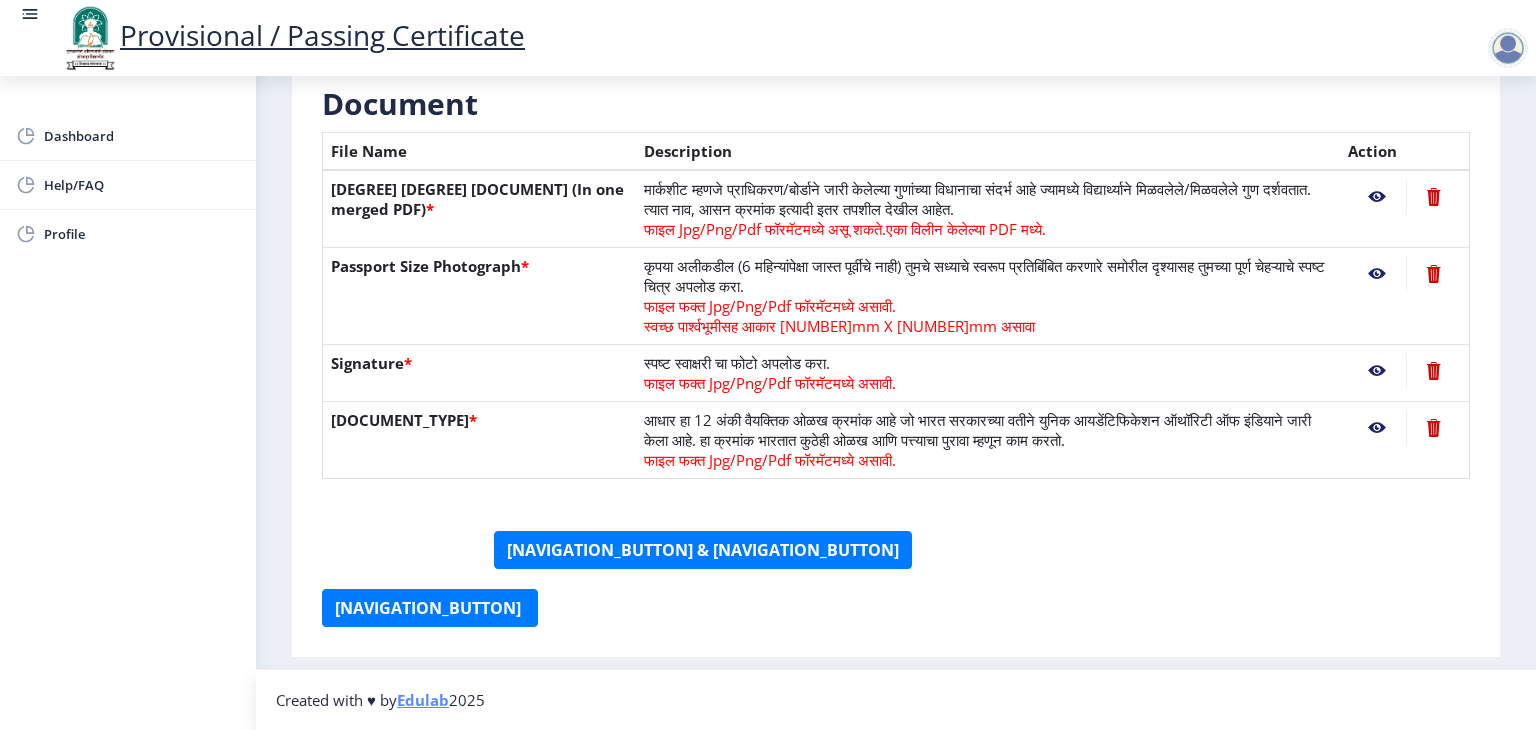 click at bounding box center (1377, 197) 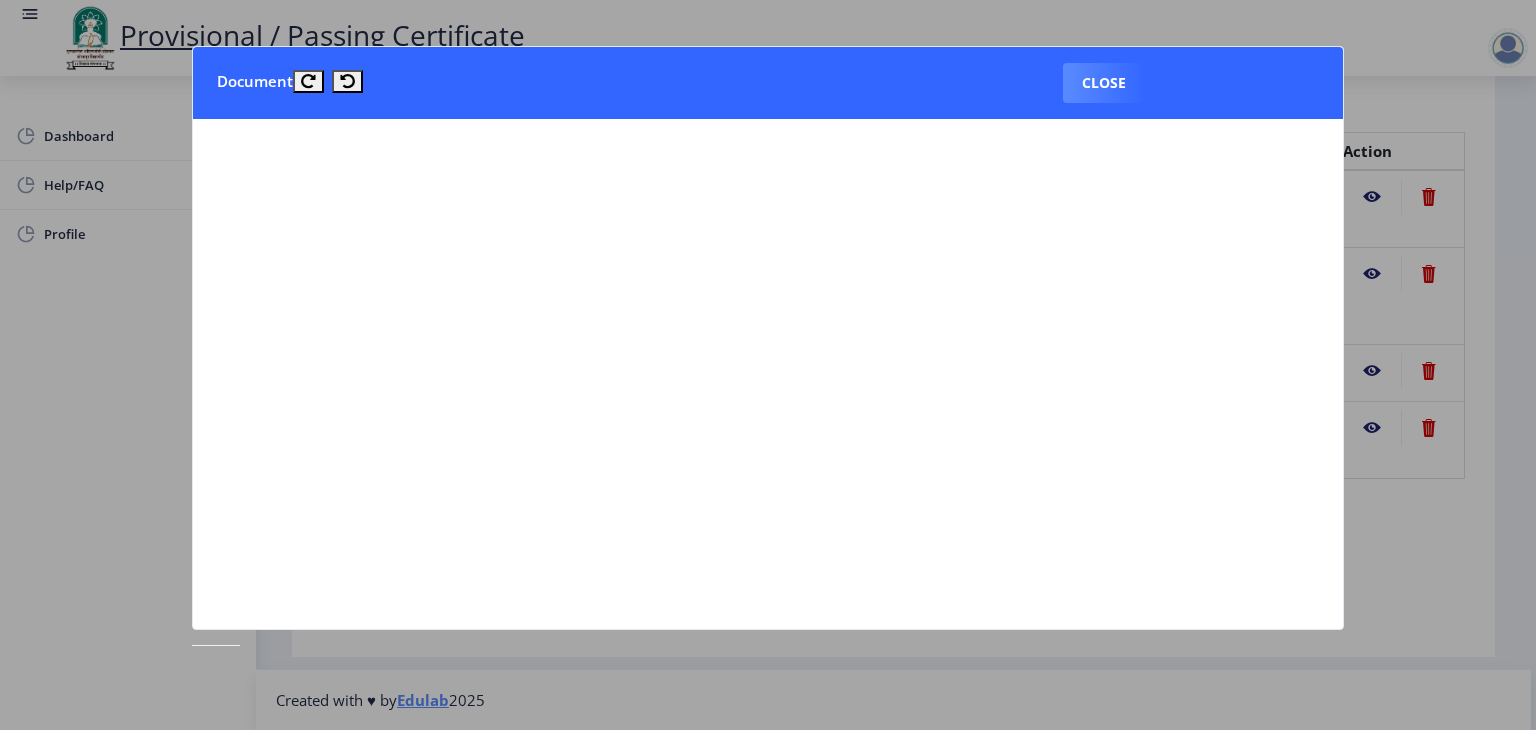 scroll, scrollTop: 199, scrollLeft: 0, axis: vertical 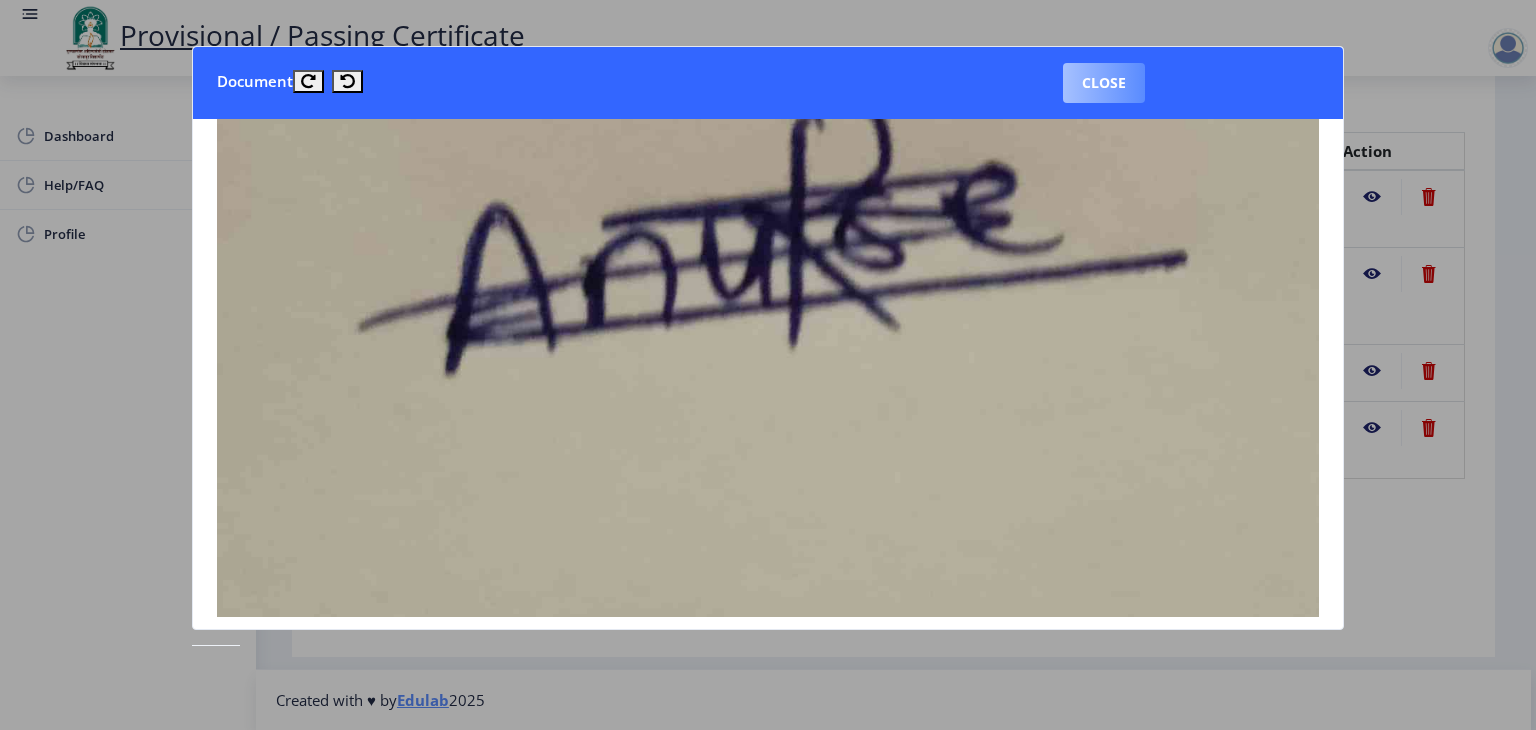 click on "Close" at bounding box center (1104, 83) 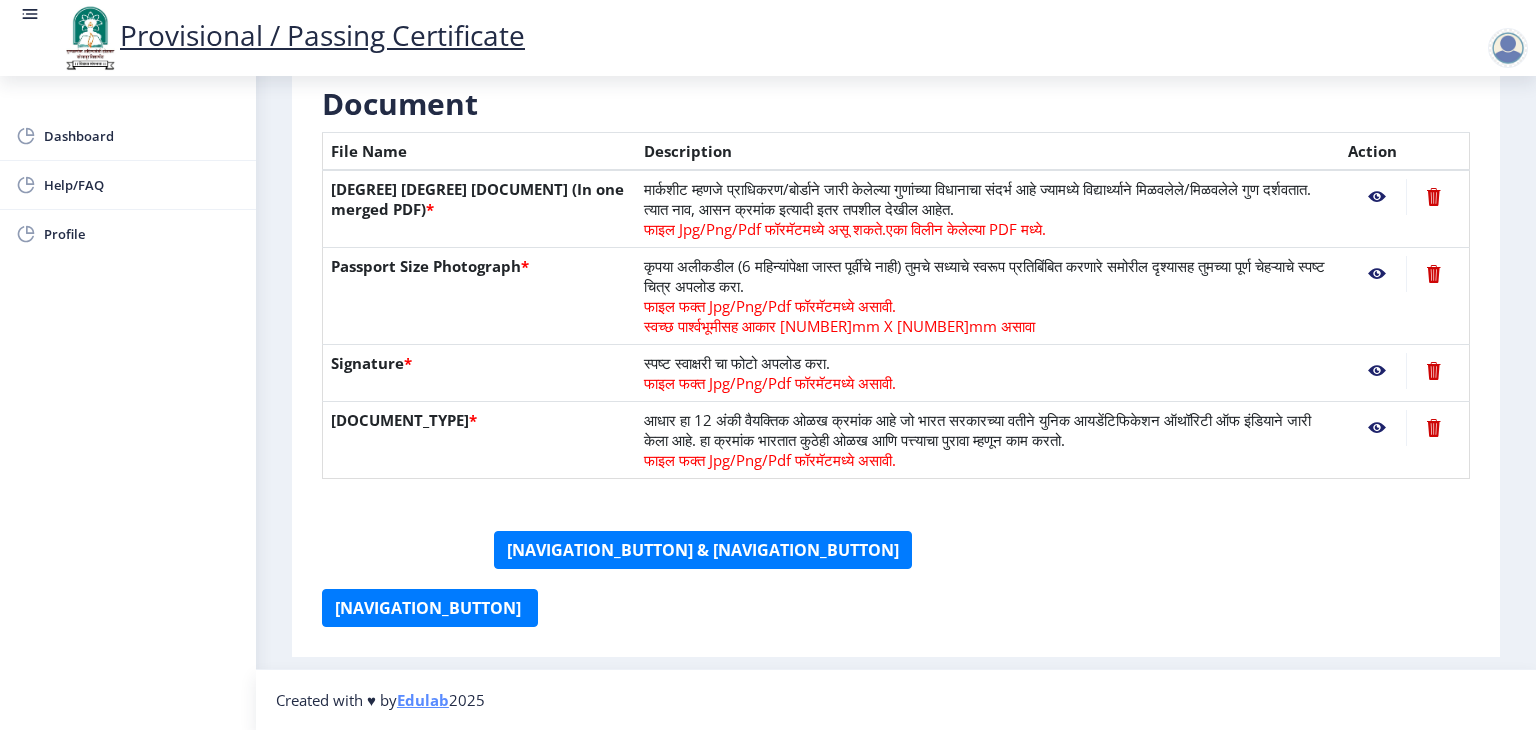 click at bounding box center (1377, 197) 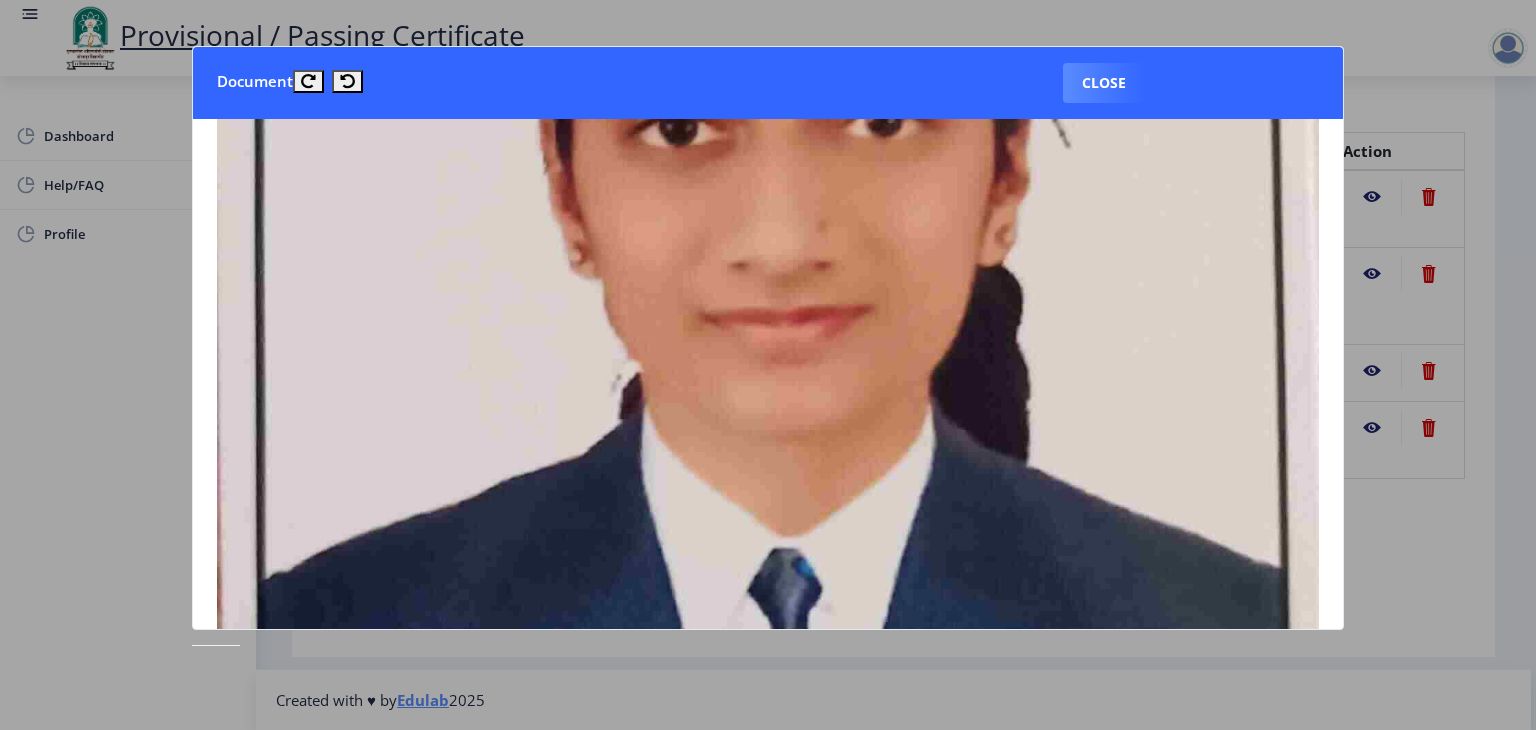 scroll, scrollTop: 957, scrollLeft: 0, axis: vertical 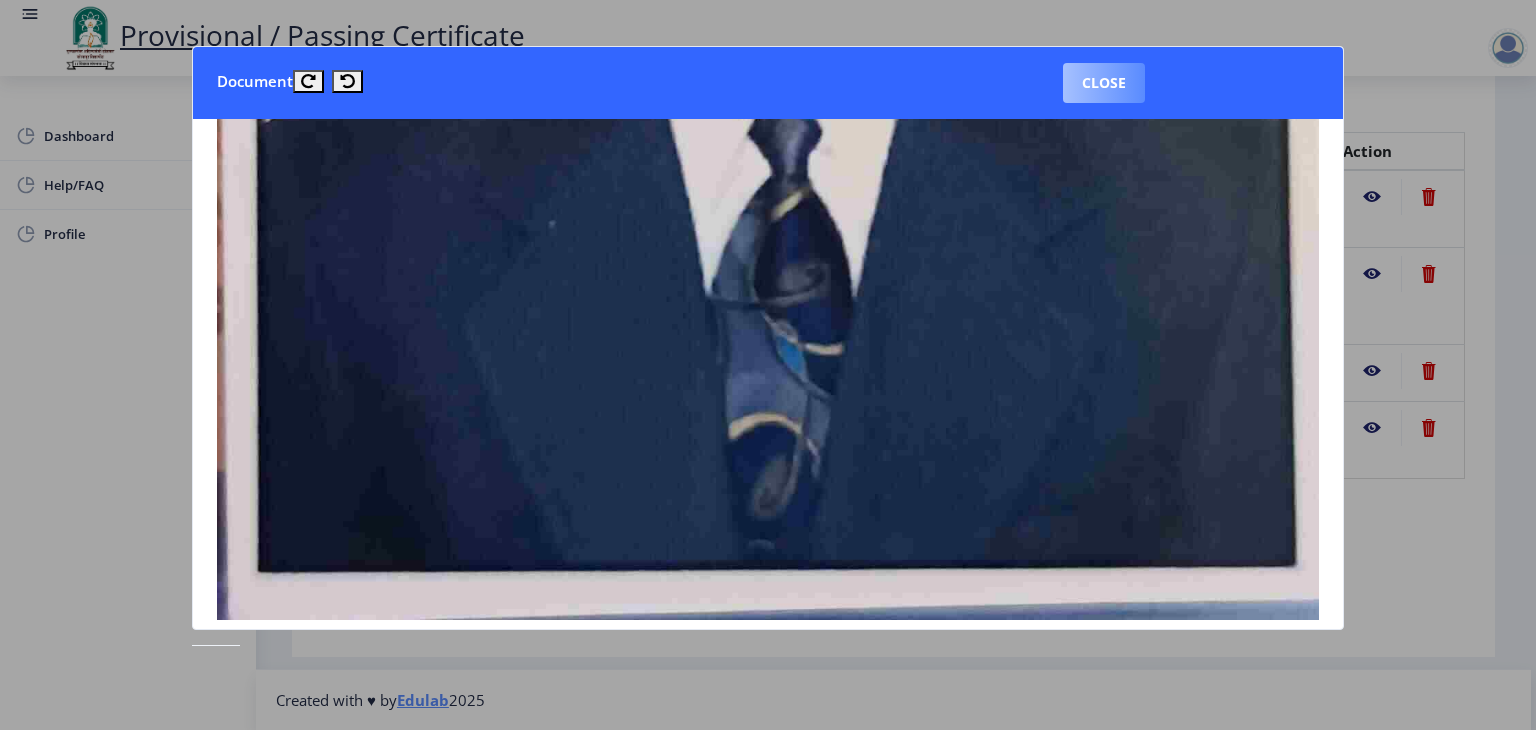 click on "Close" at bounding box center (1104, 83) 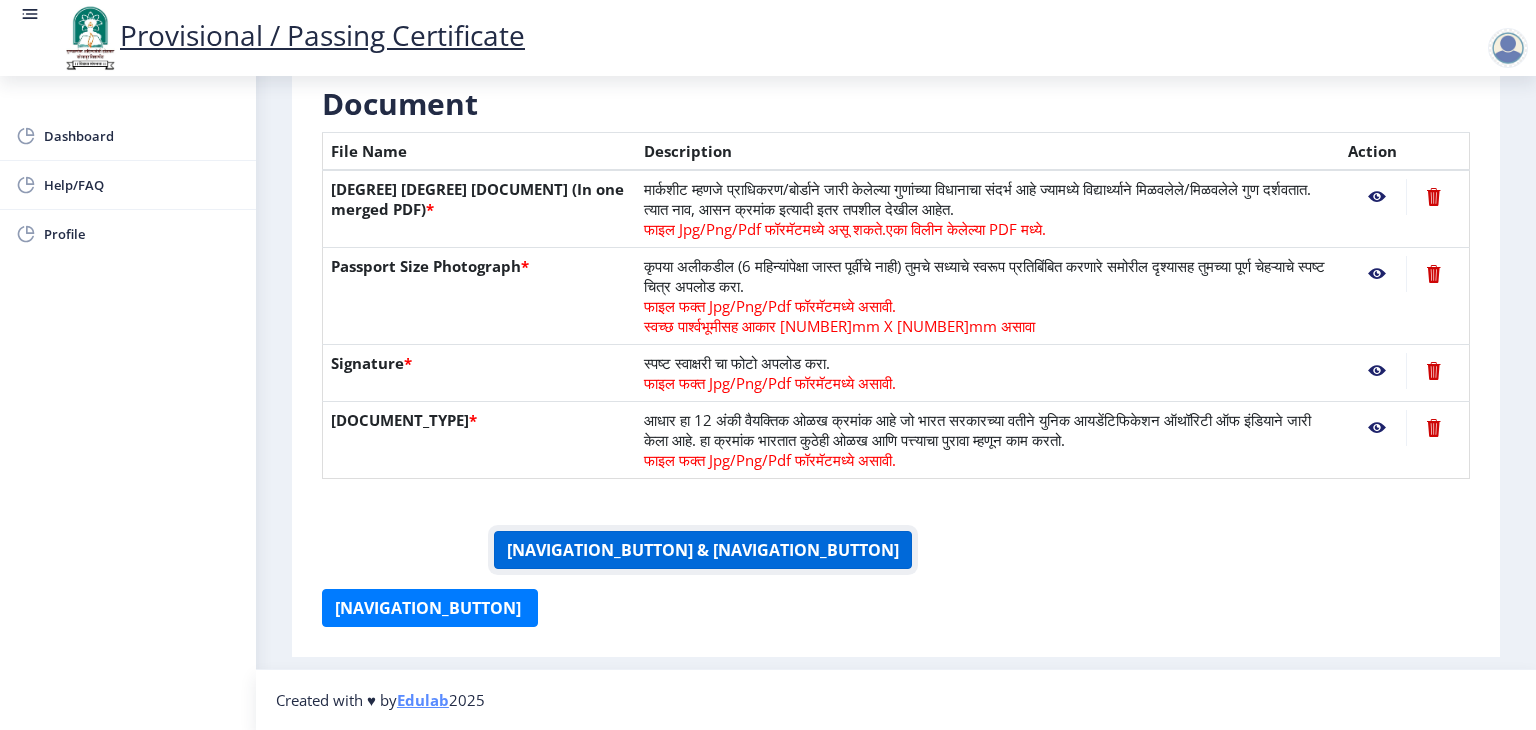 click on "[NAVIGATION_BUTTON] & [NAVIGATION_BUTTON]" at bounding box center [703, 550] 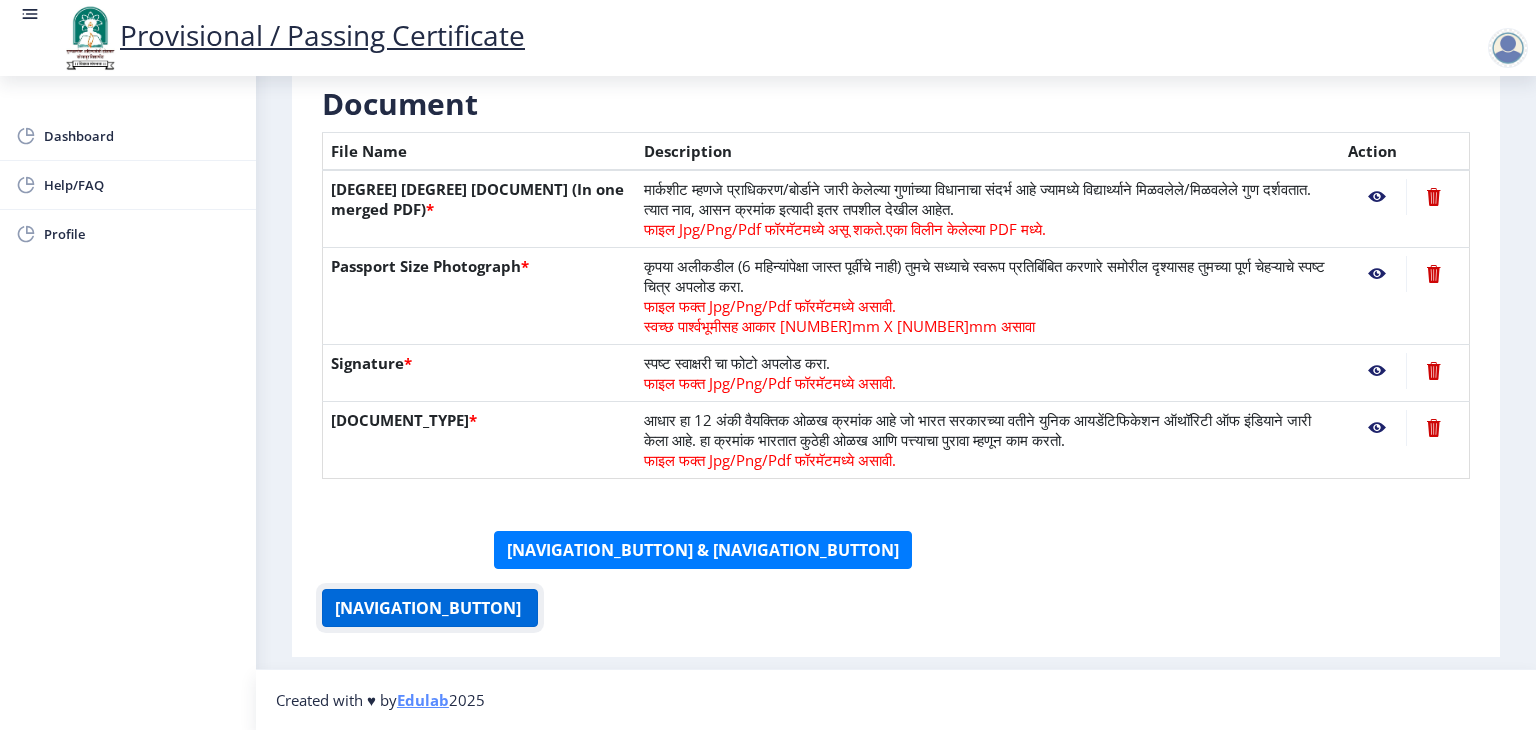 click on "[NAVIGATION_BUTTON] ‍" at bounding box center (430, 608) 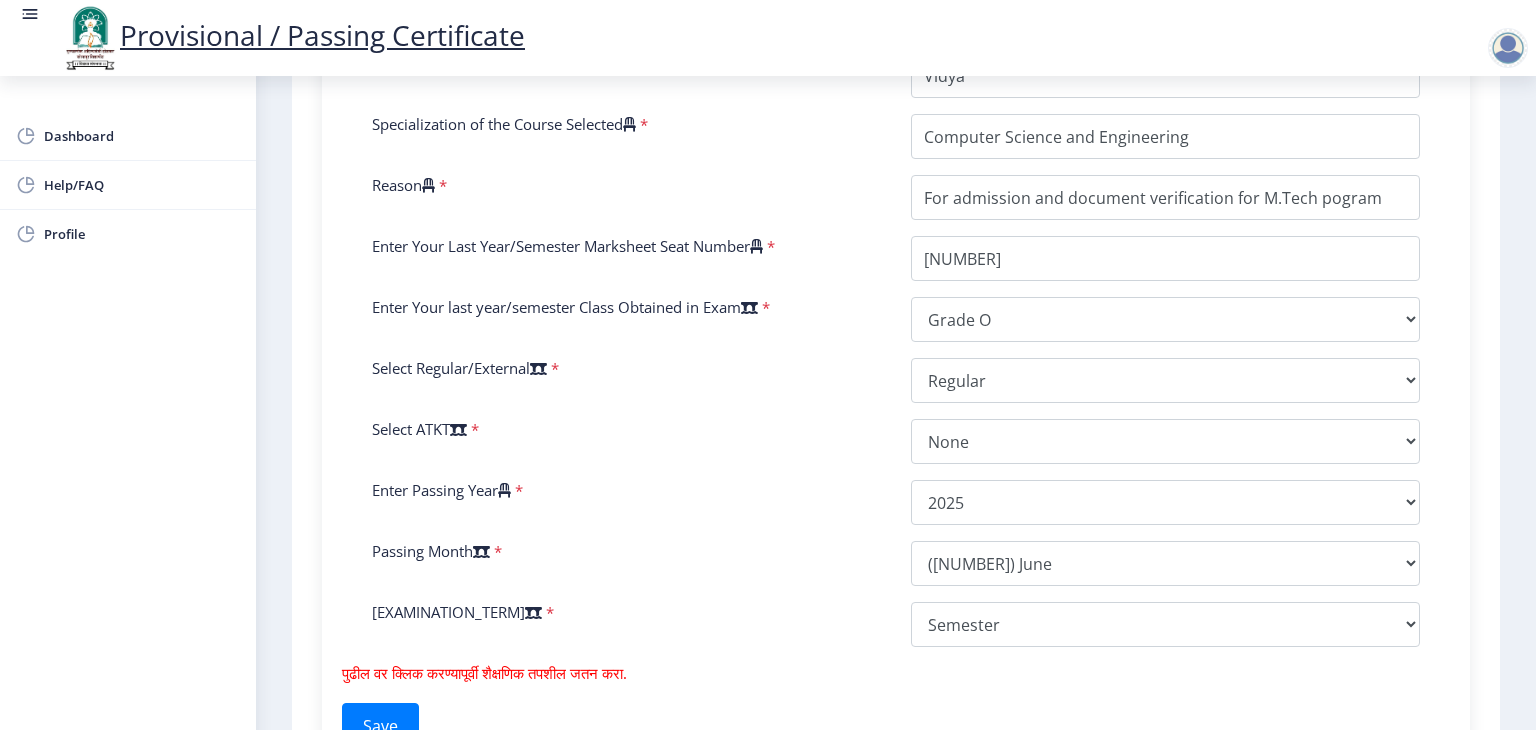 scroll, scrollTop: 832, scrollLeft: 0, axis: vertical 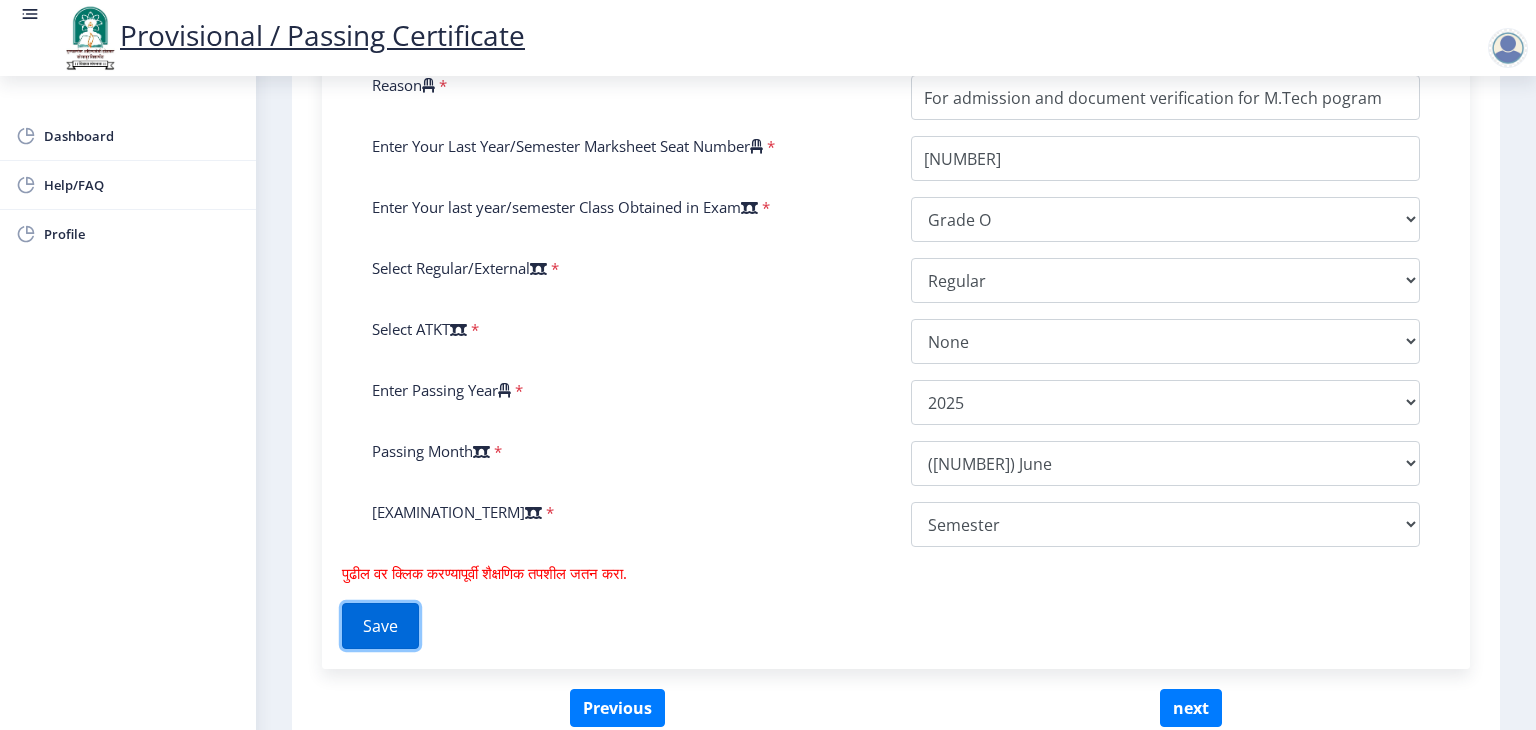 click on "Save" at bounding box center [380, 626] 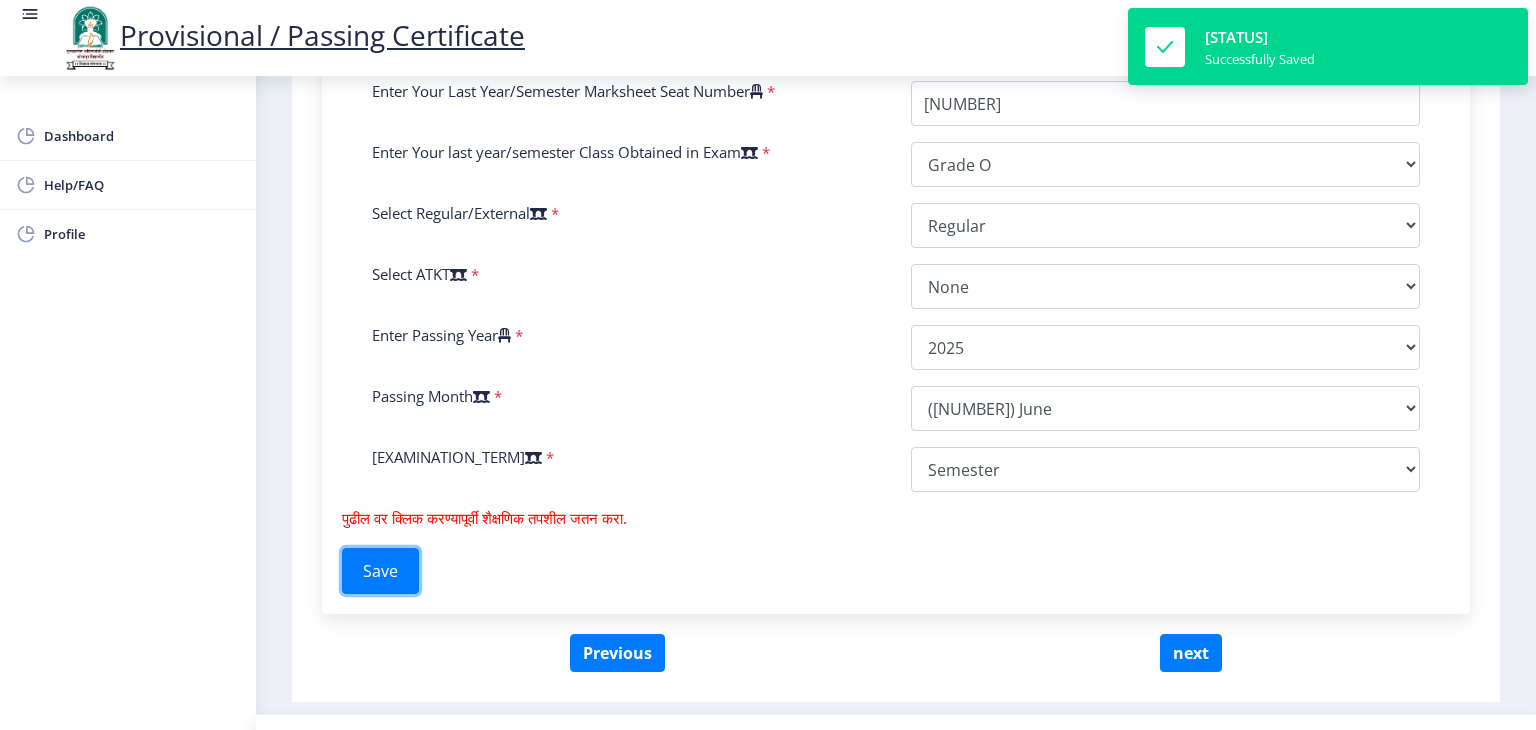 scroll, scrollTop: 930, scrollLeft: 0, axis: vertical 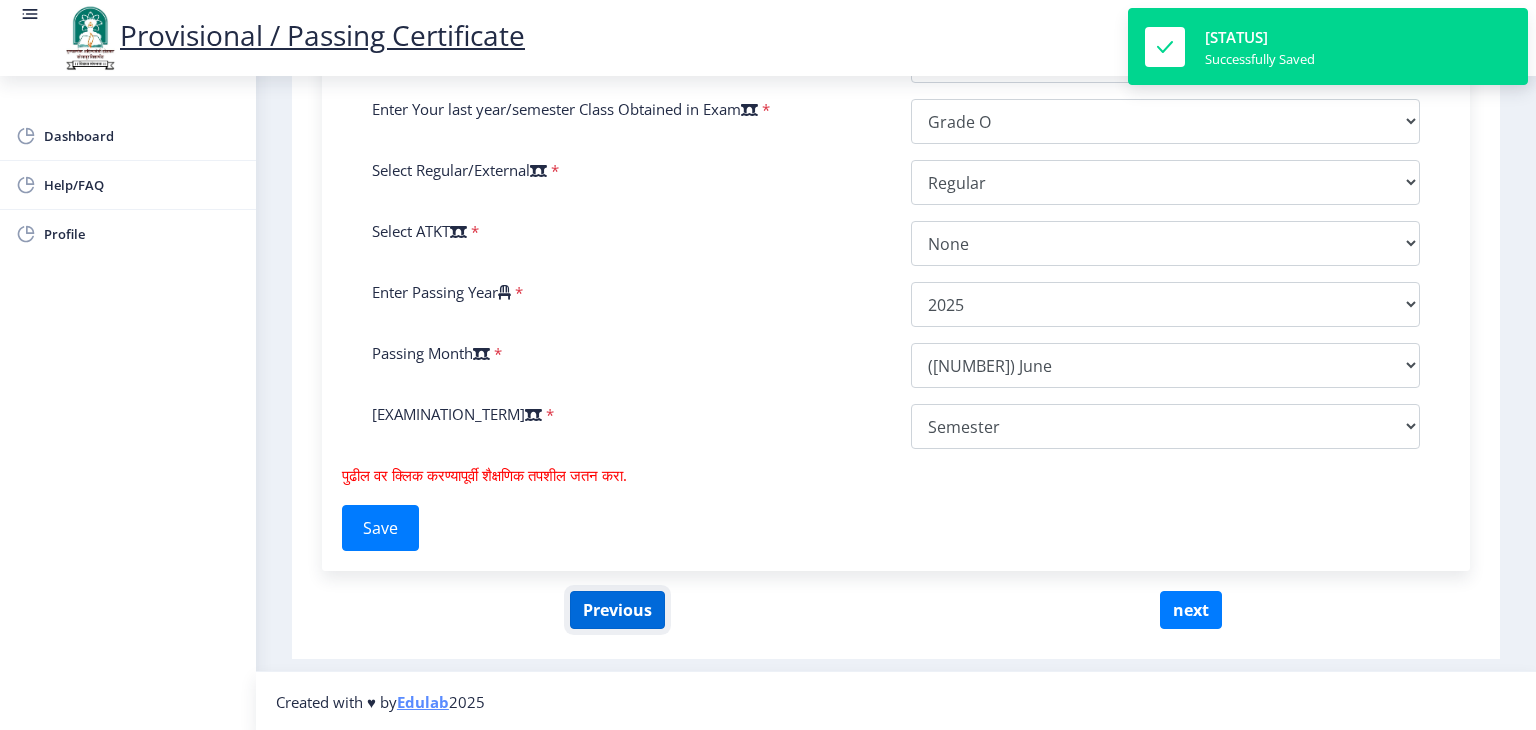 click on "Previous" at bounding box center (617, 610) 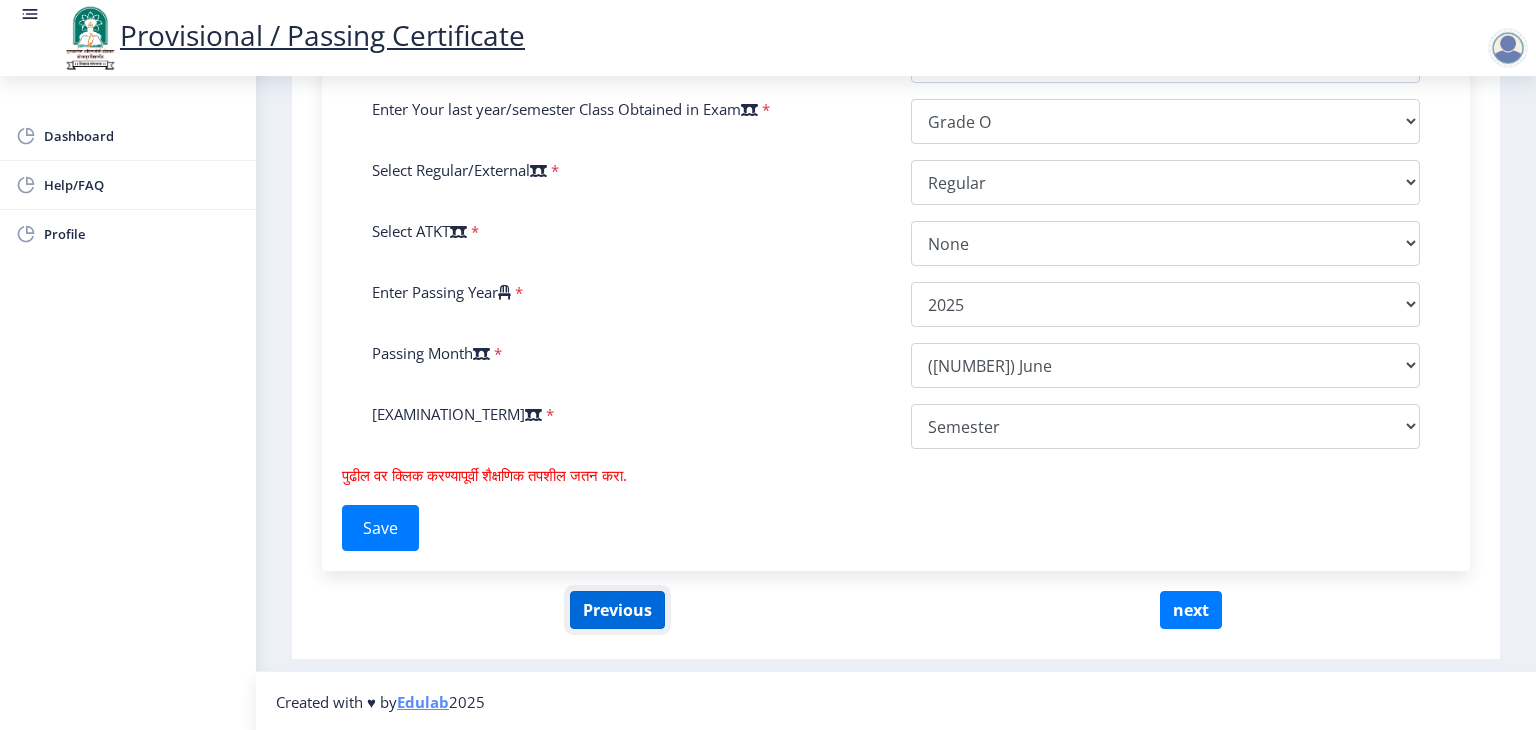 click on "Previous" at bounding box center [617, 610] 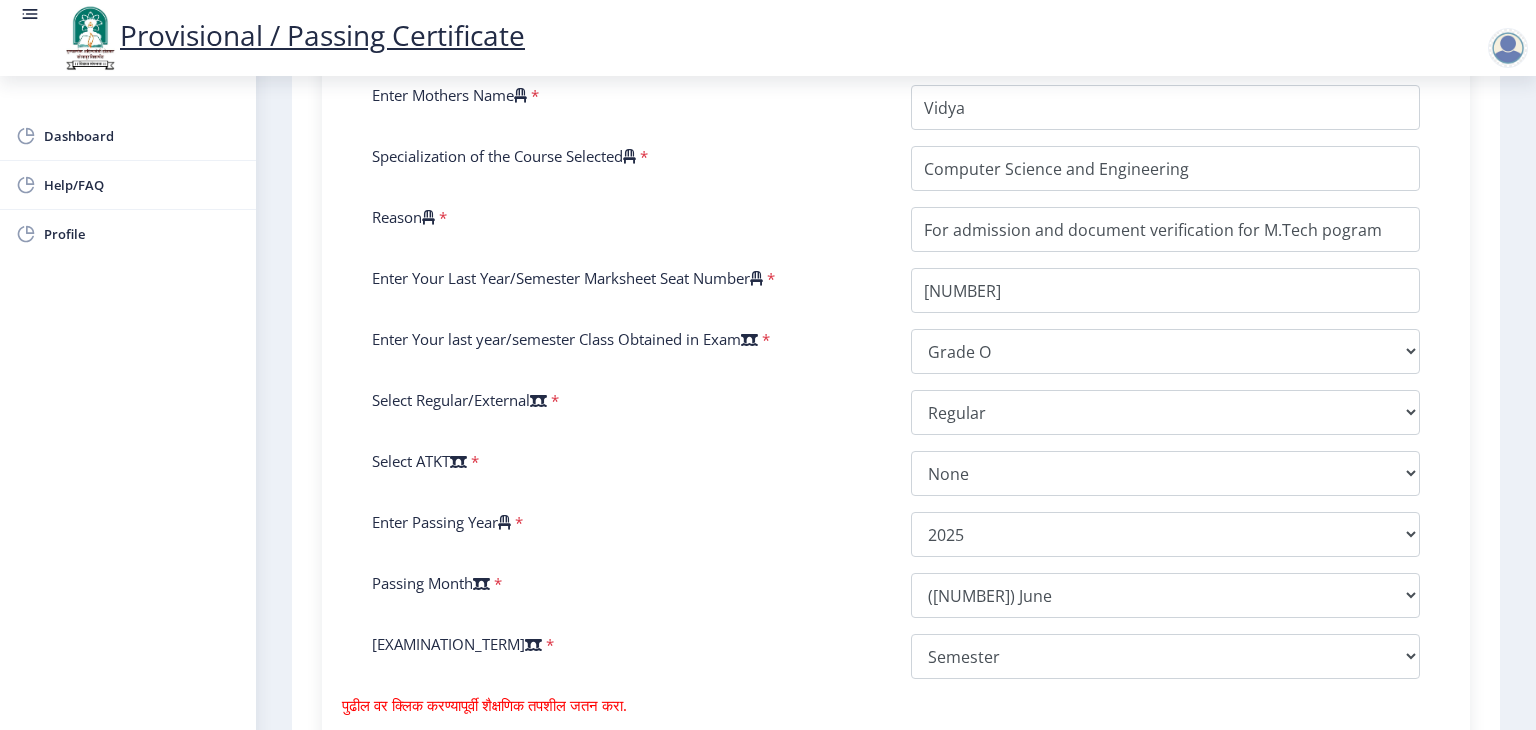 scroll, scrollTop: 930, scrollLeft: 0, axis: vertical 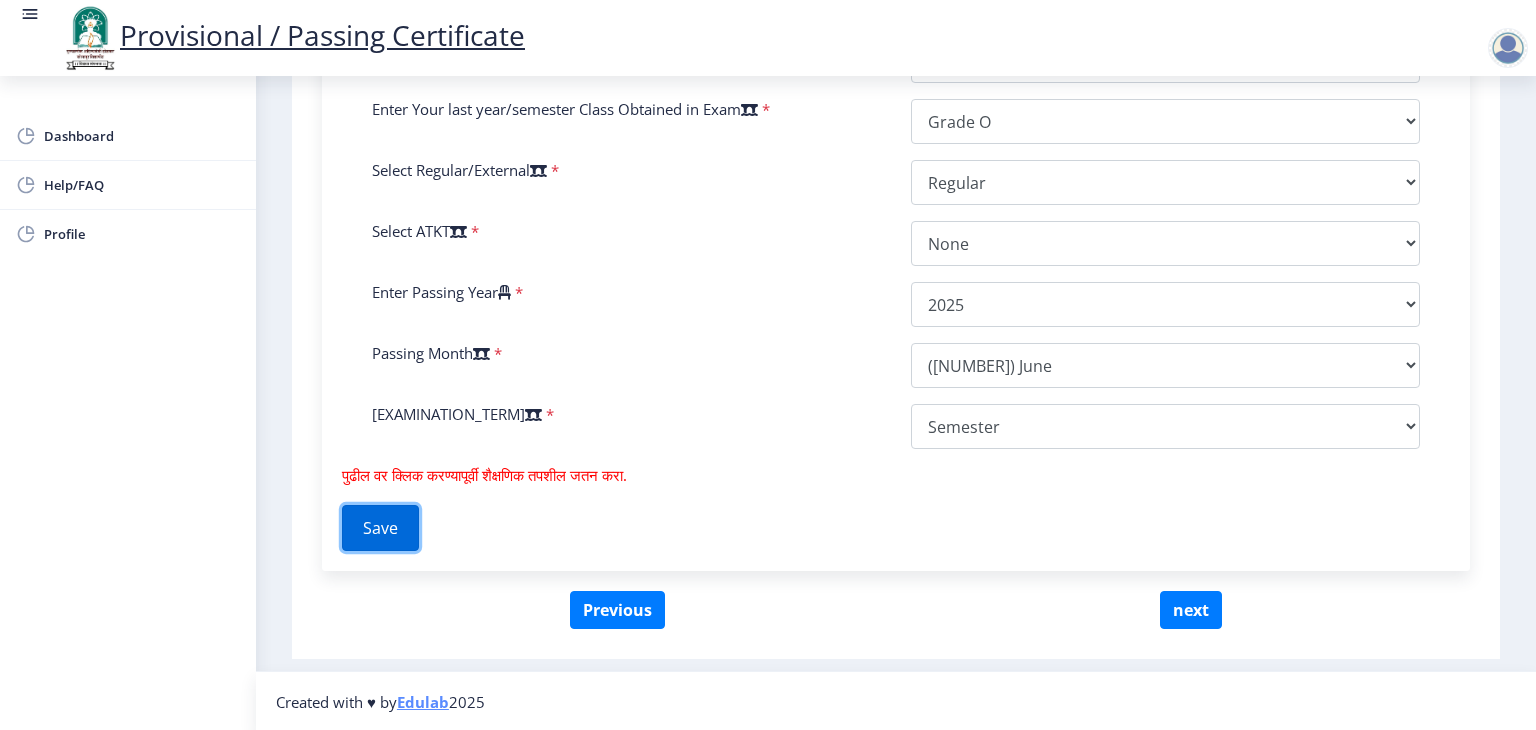 click on "Save" at bounding box center [380, 528] 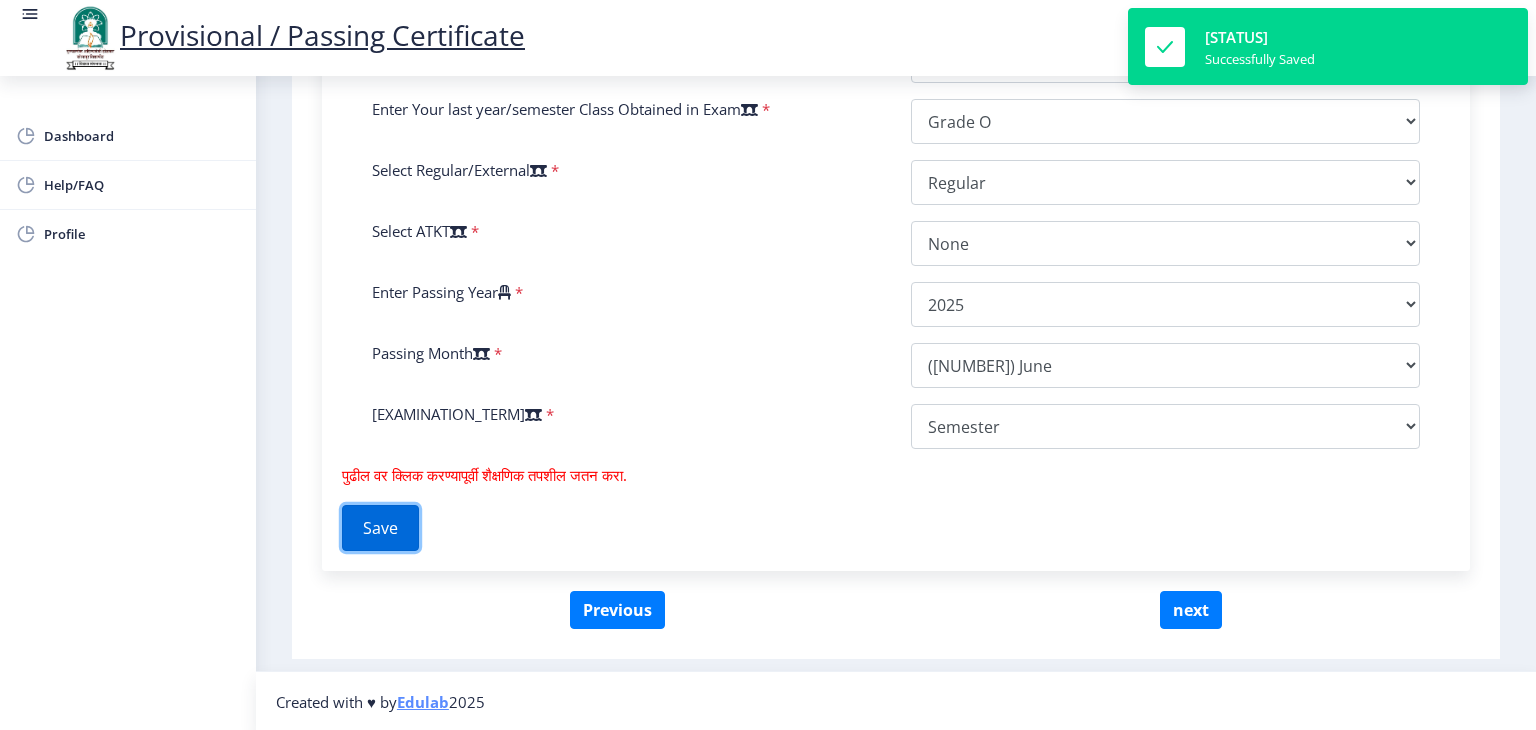 click on "Save" at bounding box center (380, 528) 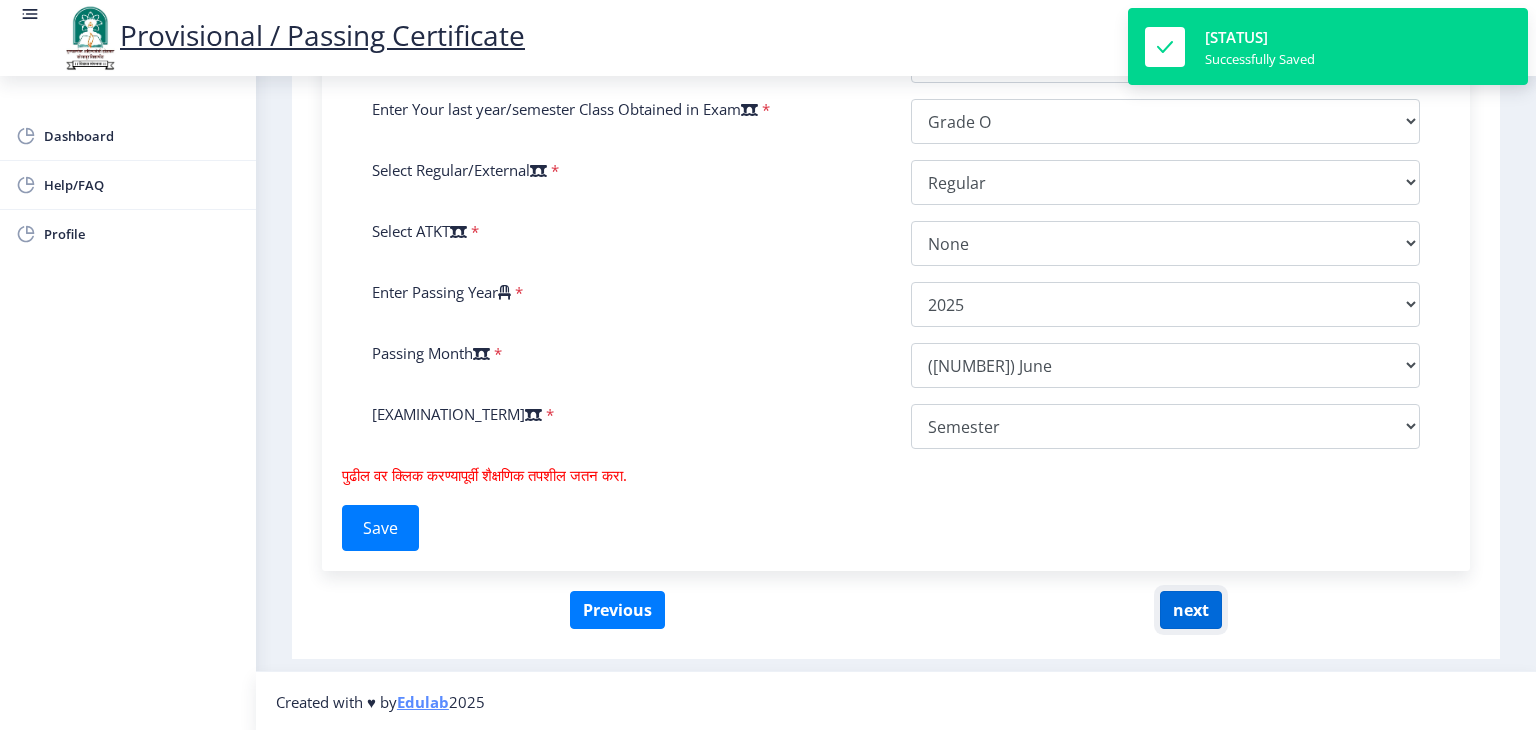 click on "next" at bounding box center (1191, 610) 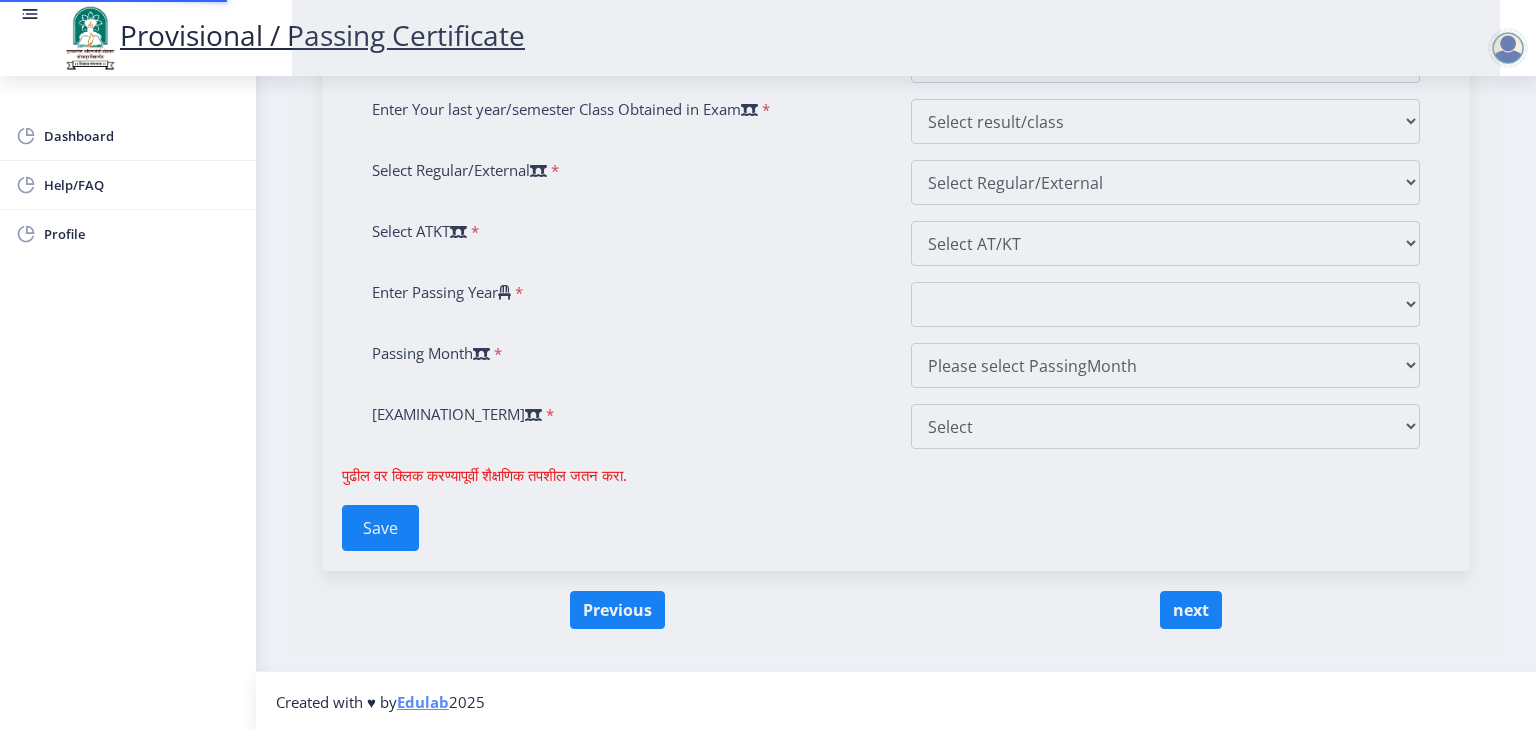 scroll, scrollTop: 0, scrollLeft: 0, axis: both 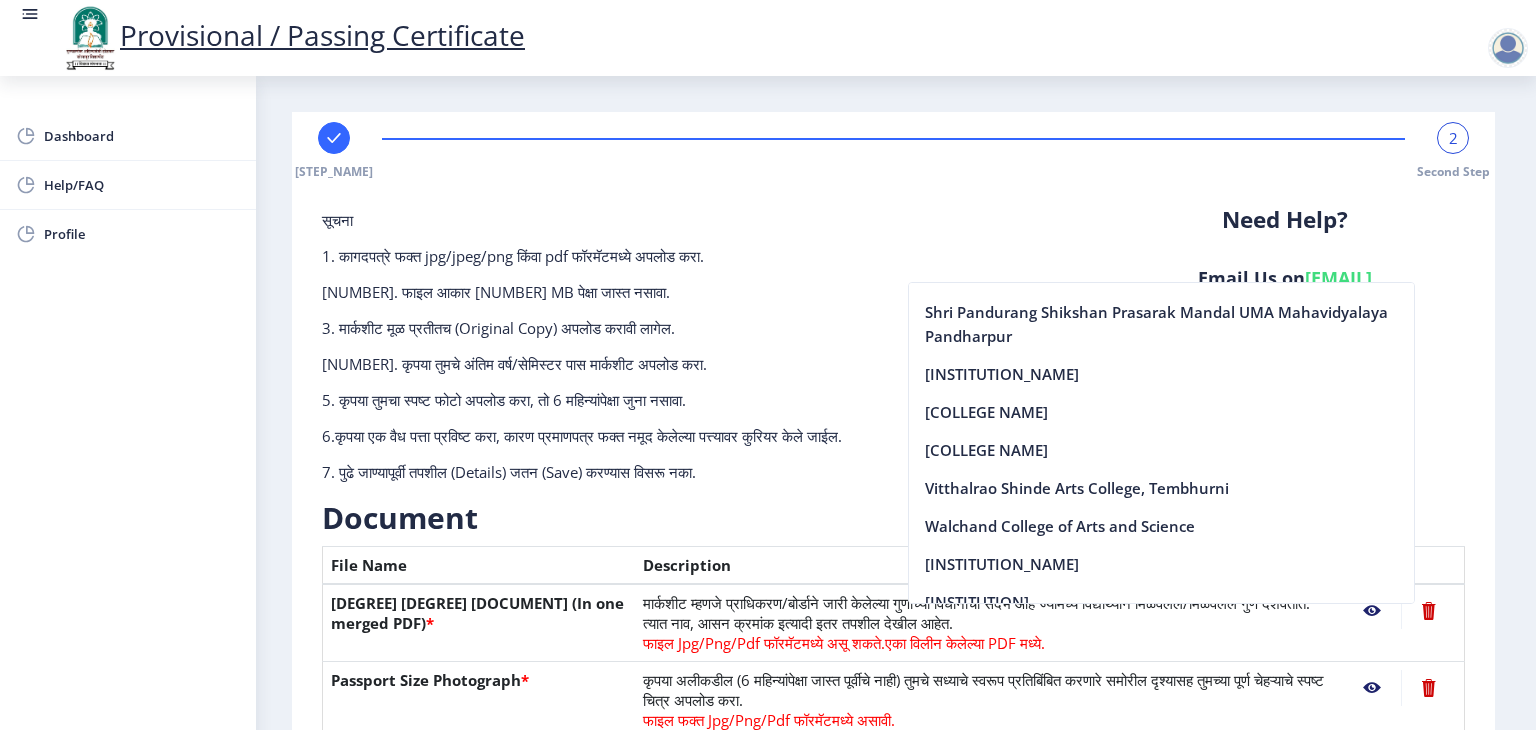 click on "[INSTITUTION]" at bounding box center [1161, 198] 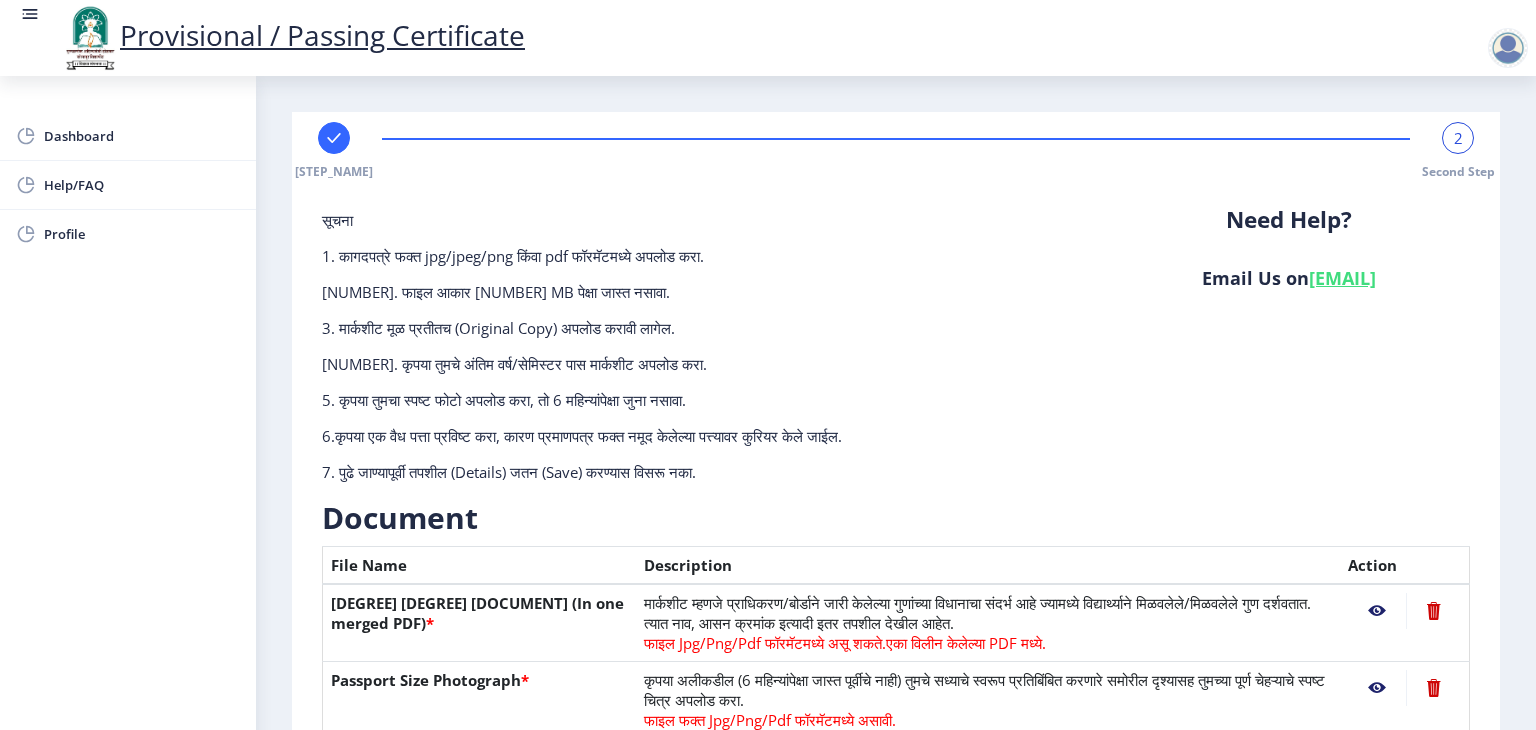 scroll, scrollTop: 432, scrollLeft: 0, axis: vertical 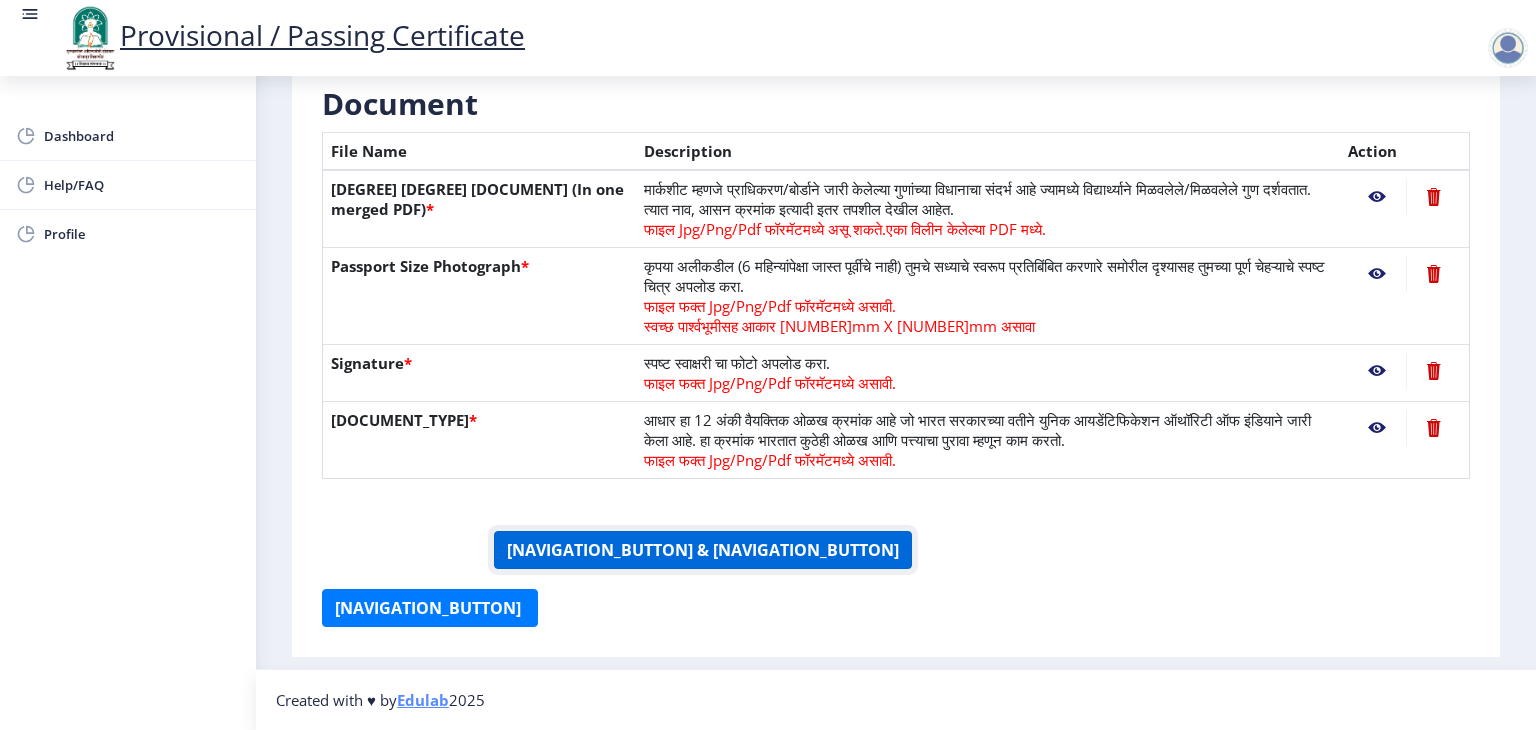 click on "[NAVIGATION_BUTTON] & [NAVIGATION_BUTTON]" at bounding box center (703, 550) 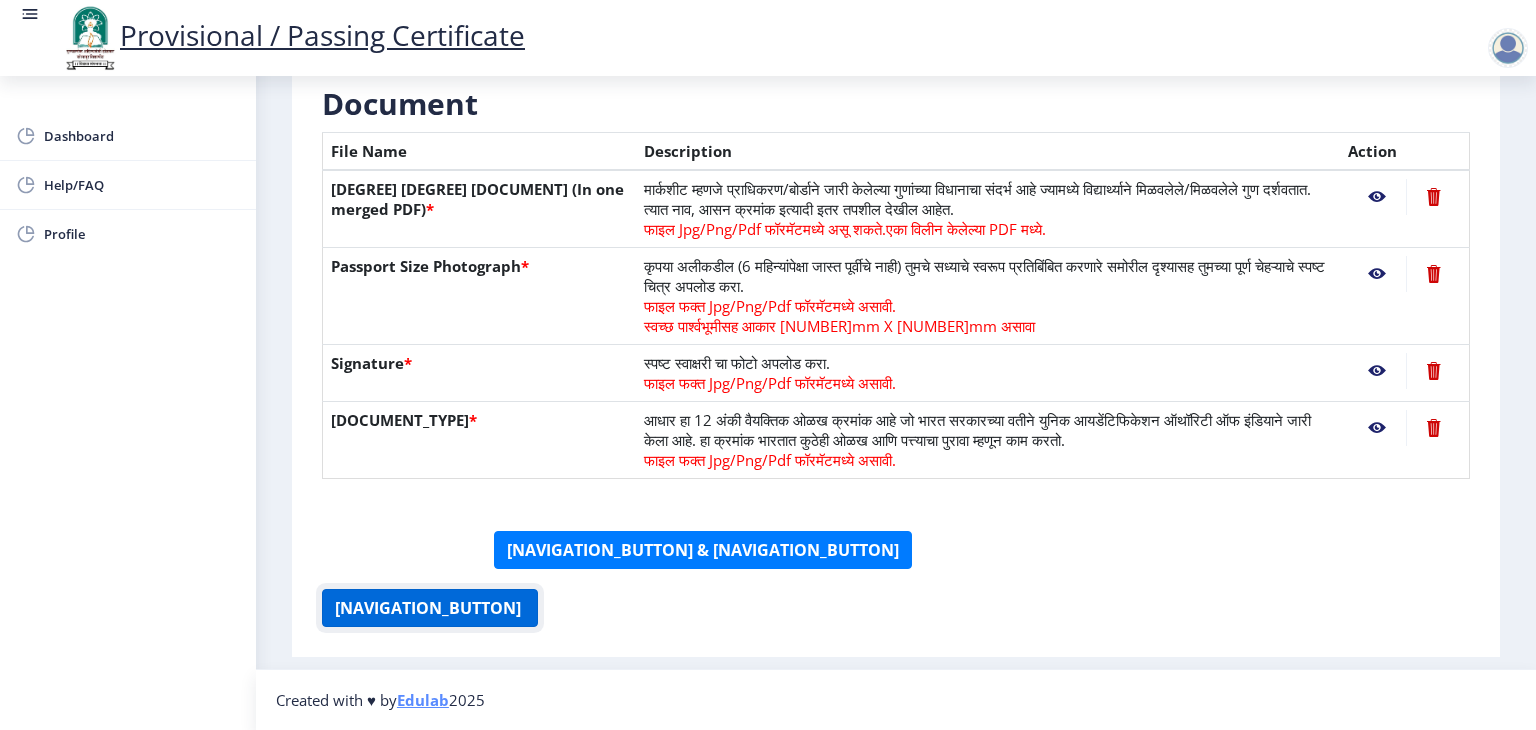 click on "[NAVIGATION_BUTTON] ‍" at bounding box center (430, 608) 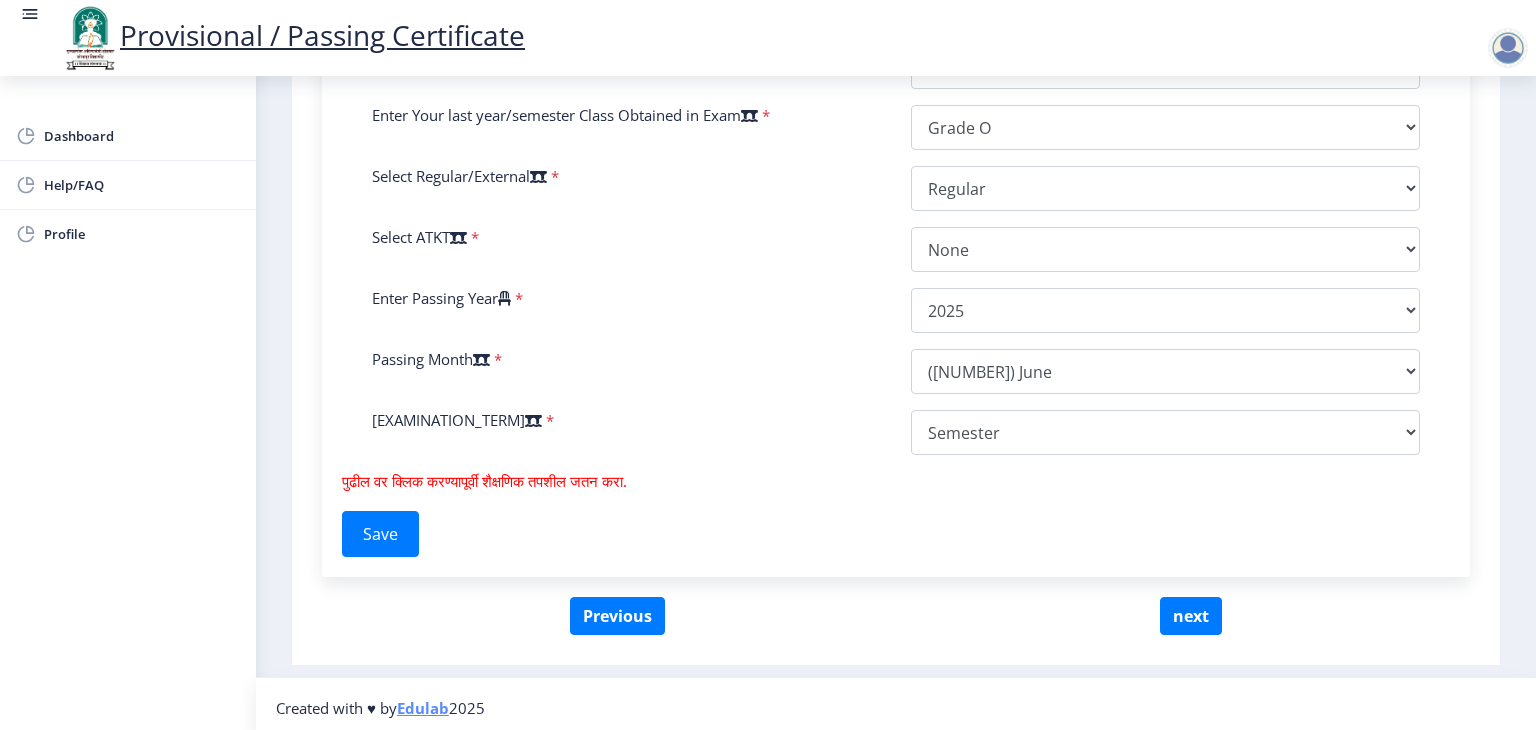 scroll, scrollTop: 930, scrollLeft: 0, axis: vertical 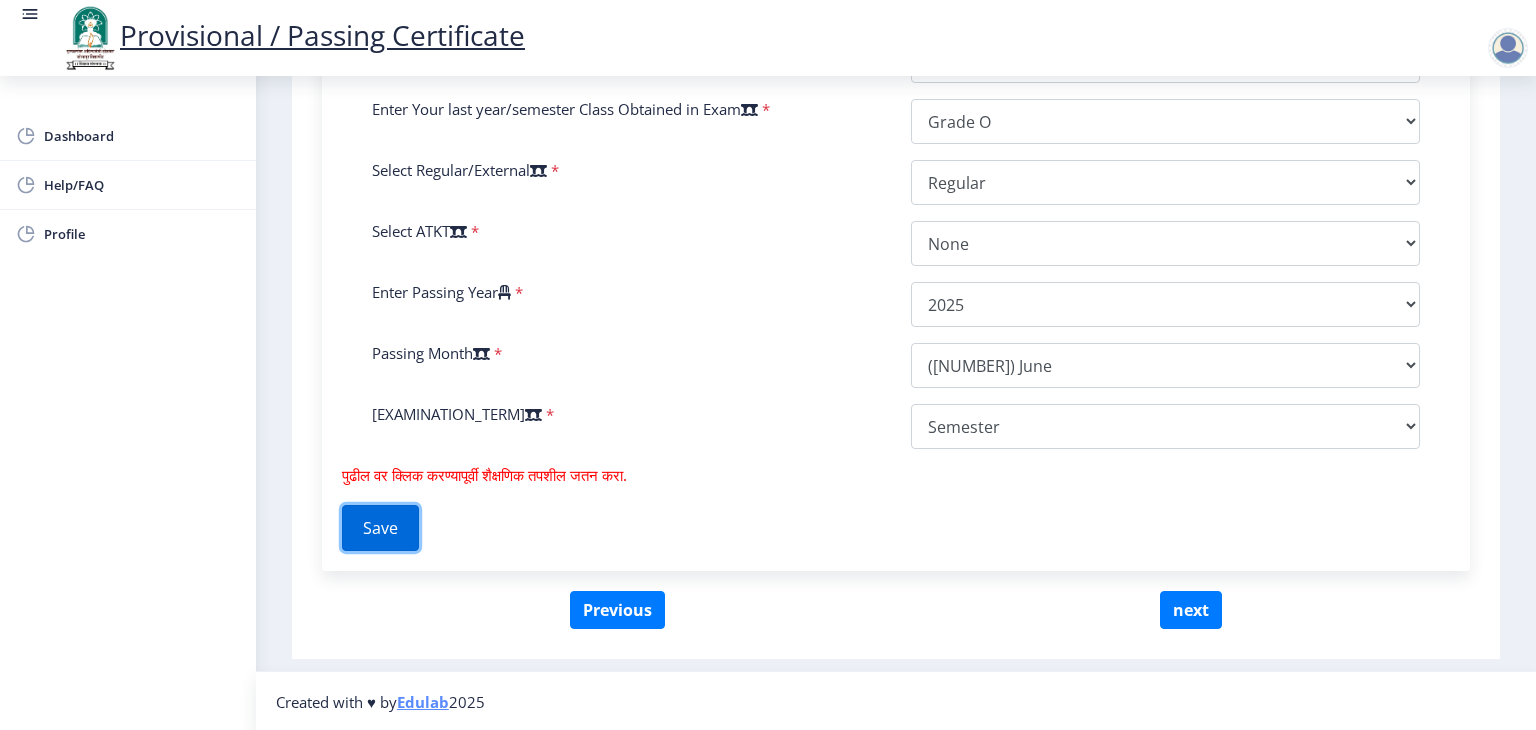 click on "Save" at bounding box center (380, 528) 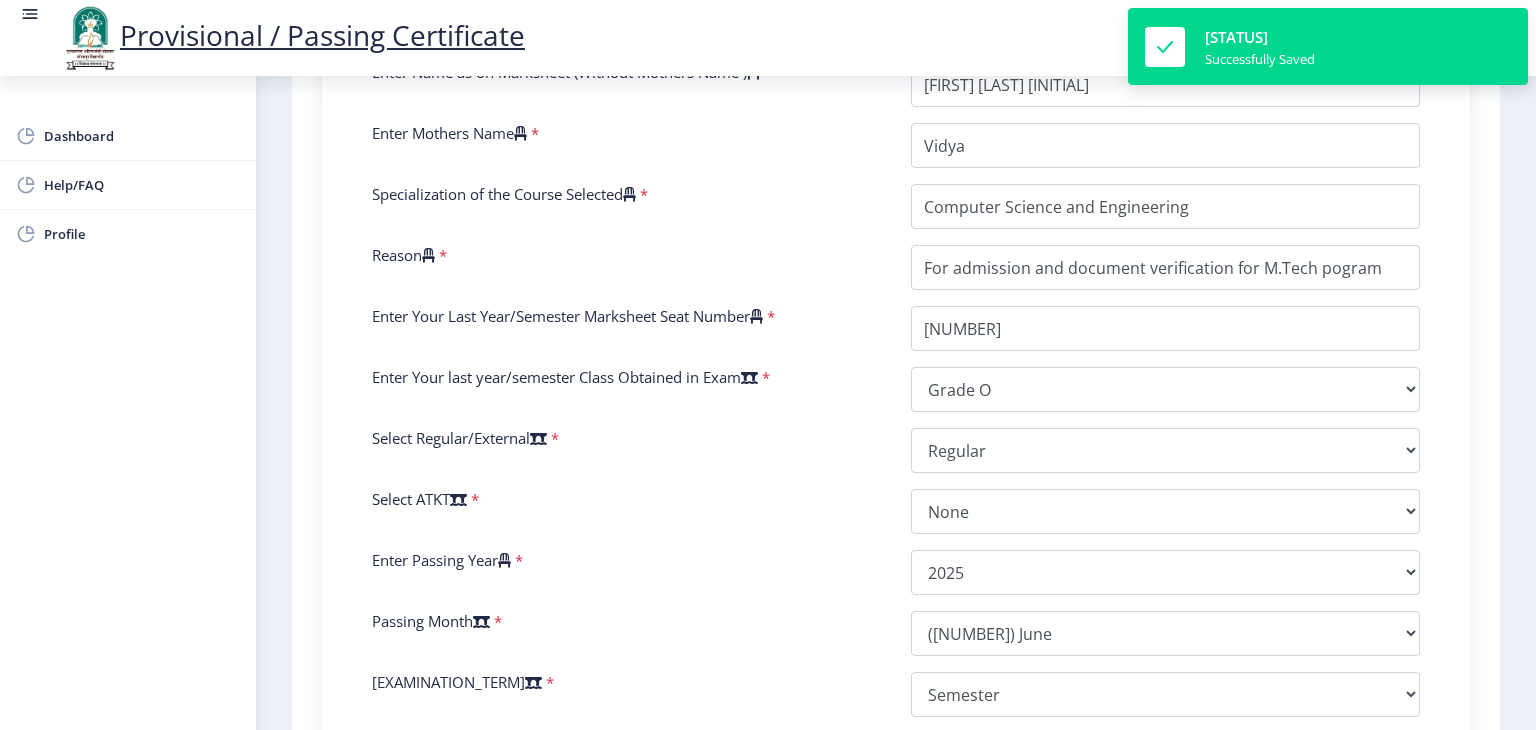 scroll, scrollTop: 630, scrollLeft: 0, axis: vertical 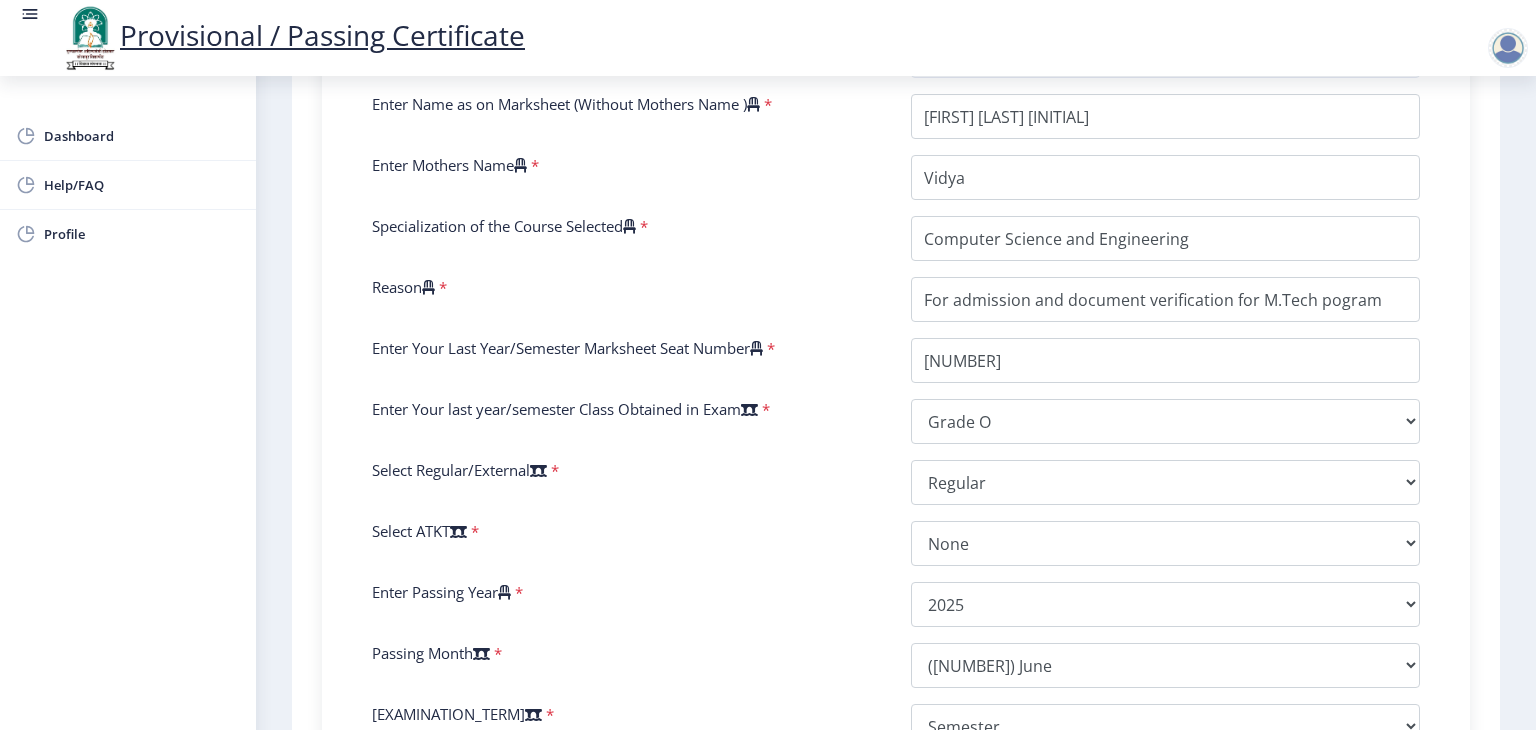 click at bounding box center [428, 287] 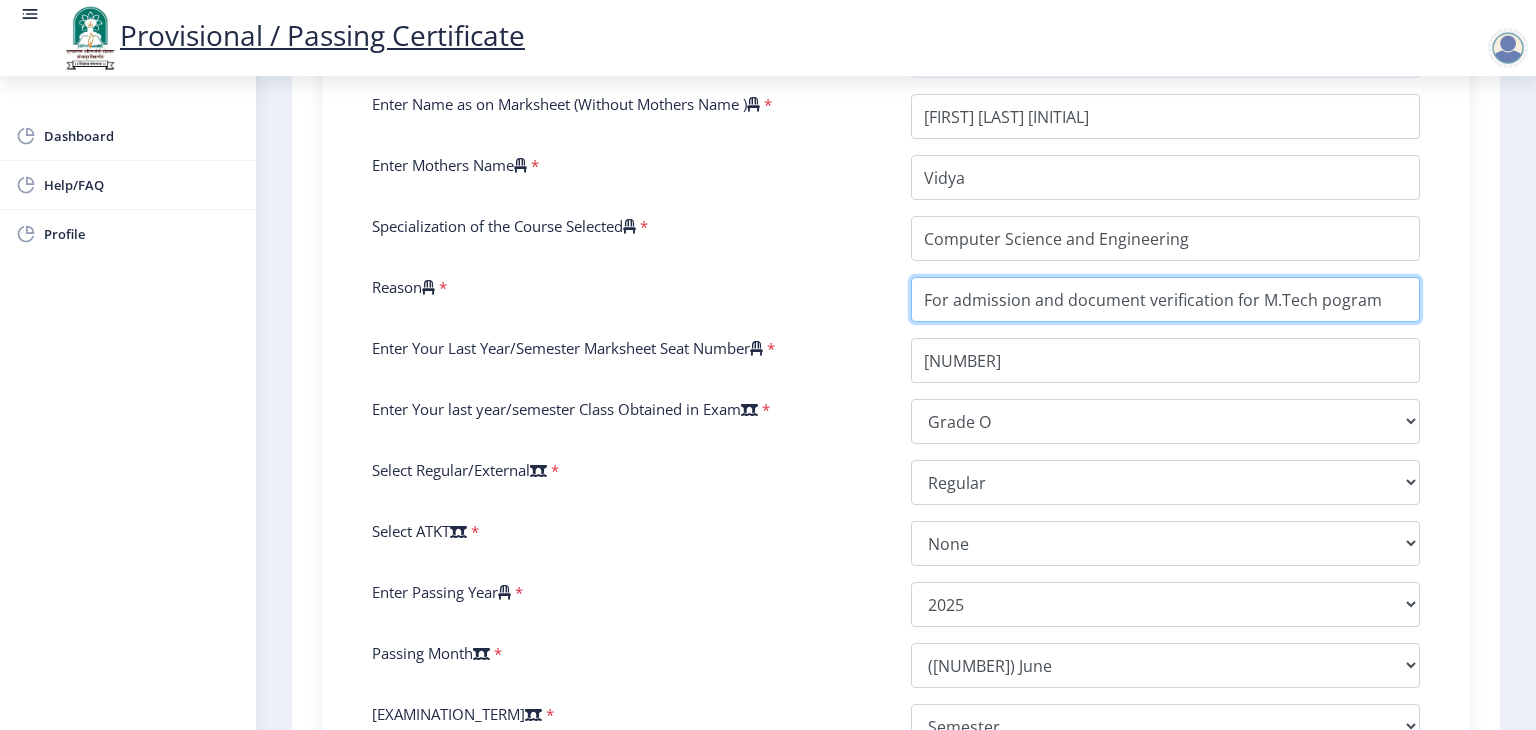 click on "Reason" at bounding box center [1165, 299] 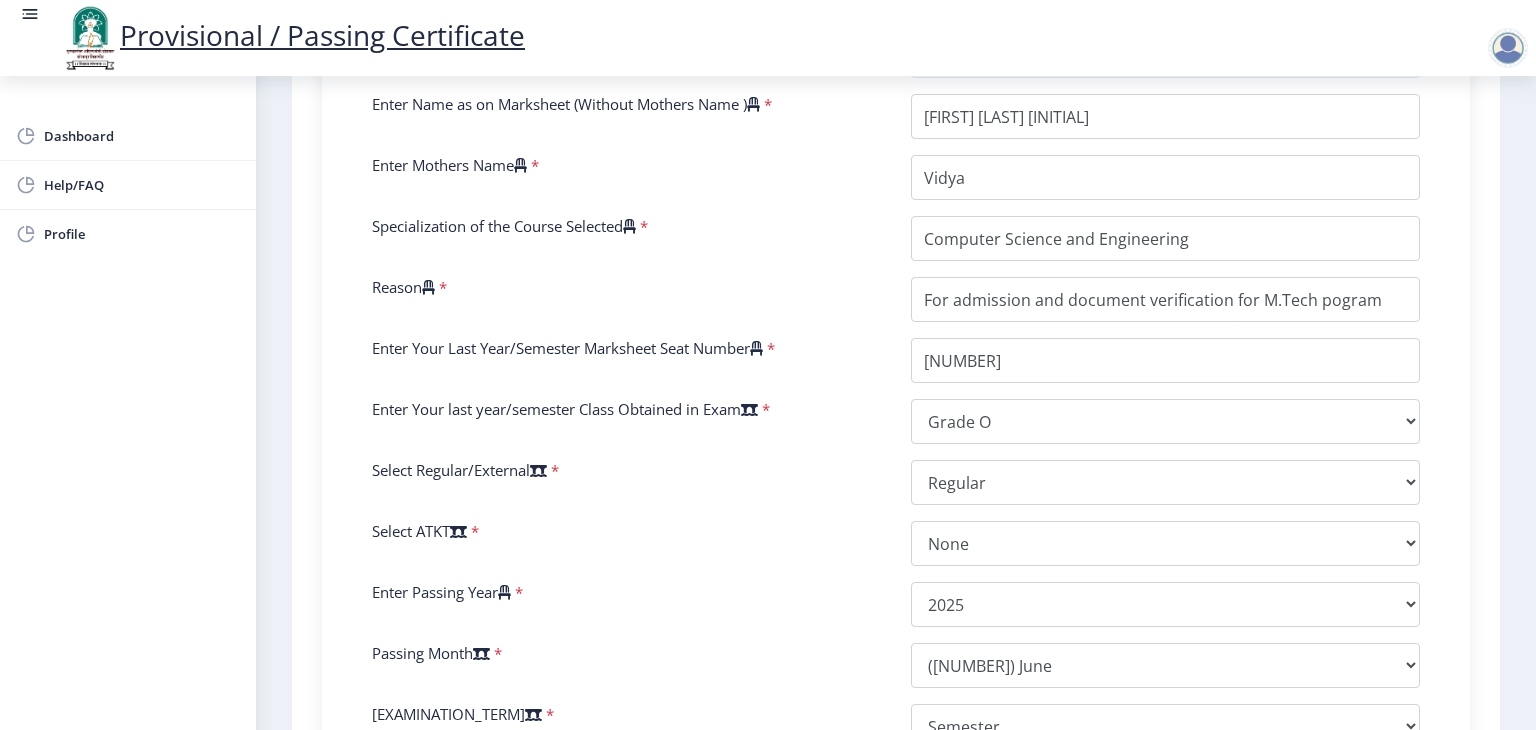 click at bounding box center [428, 287] 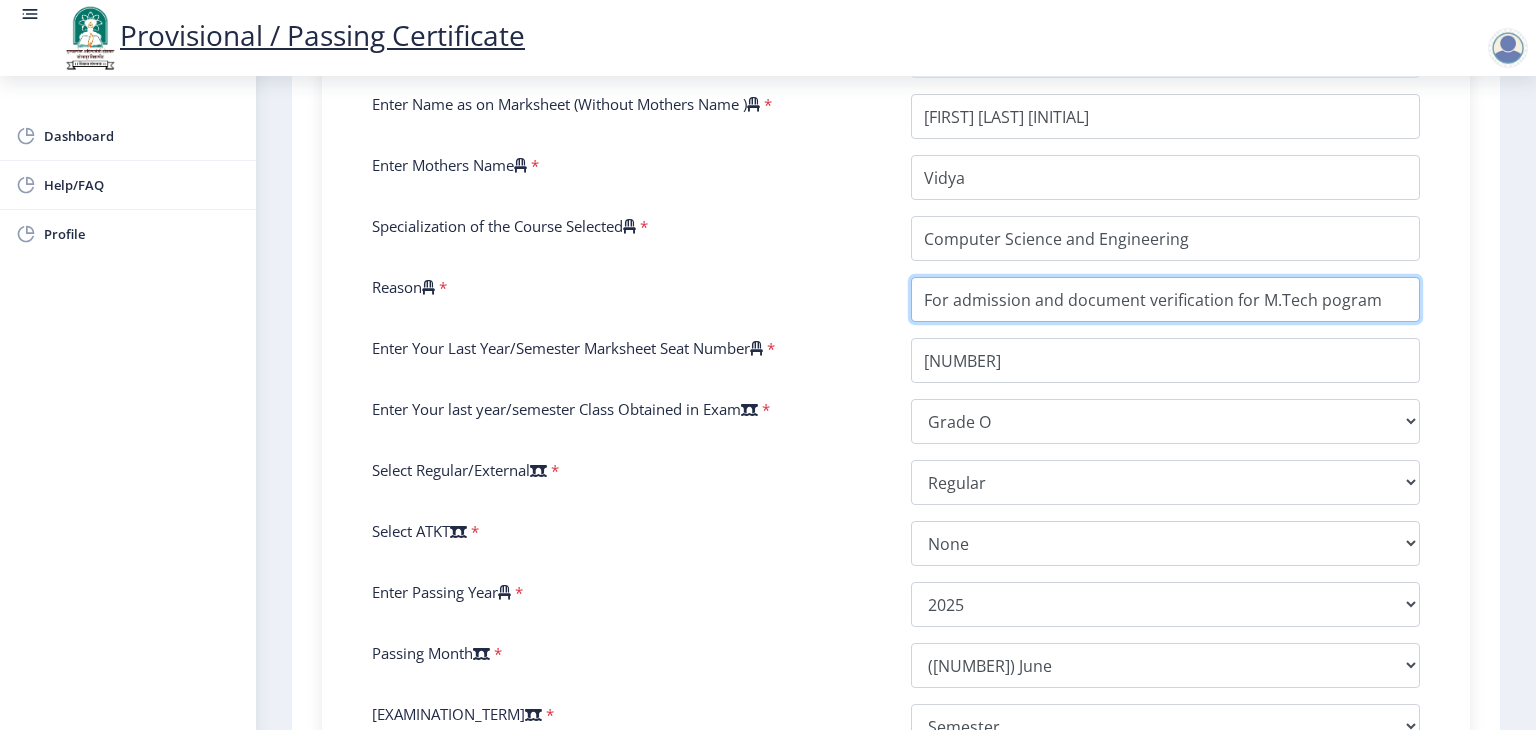 click on "Reason" at bounding box center [1165, 299] 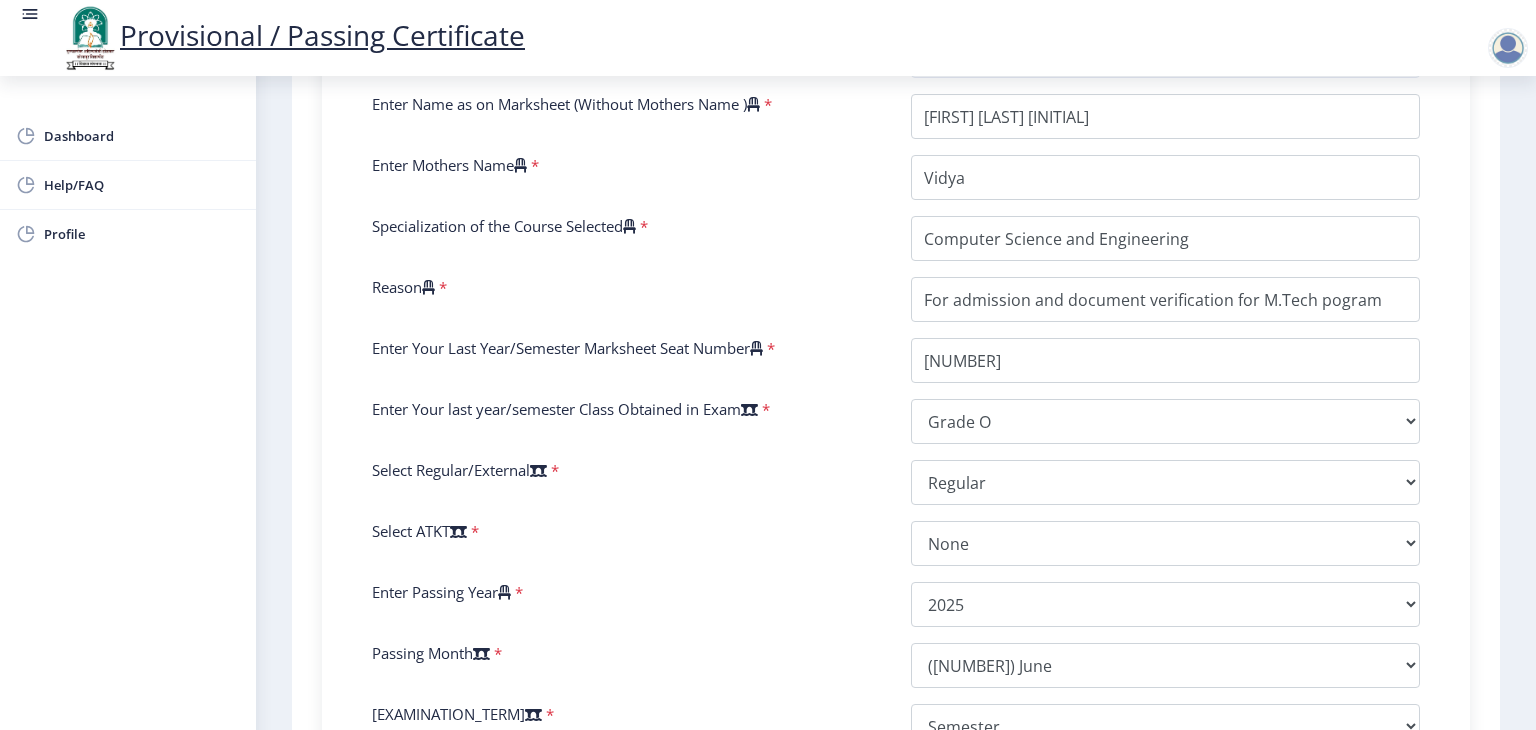 click at bounding box center [428, 287] 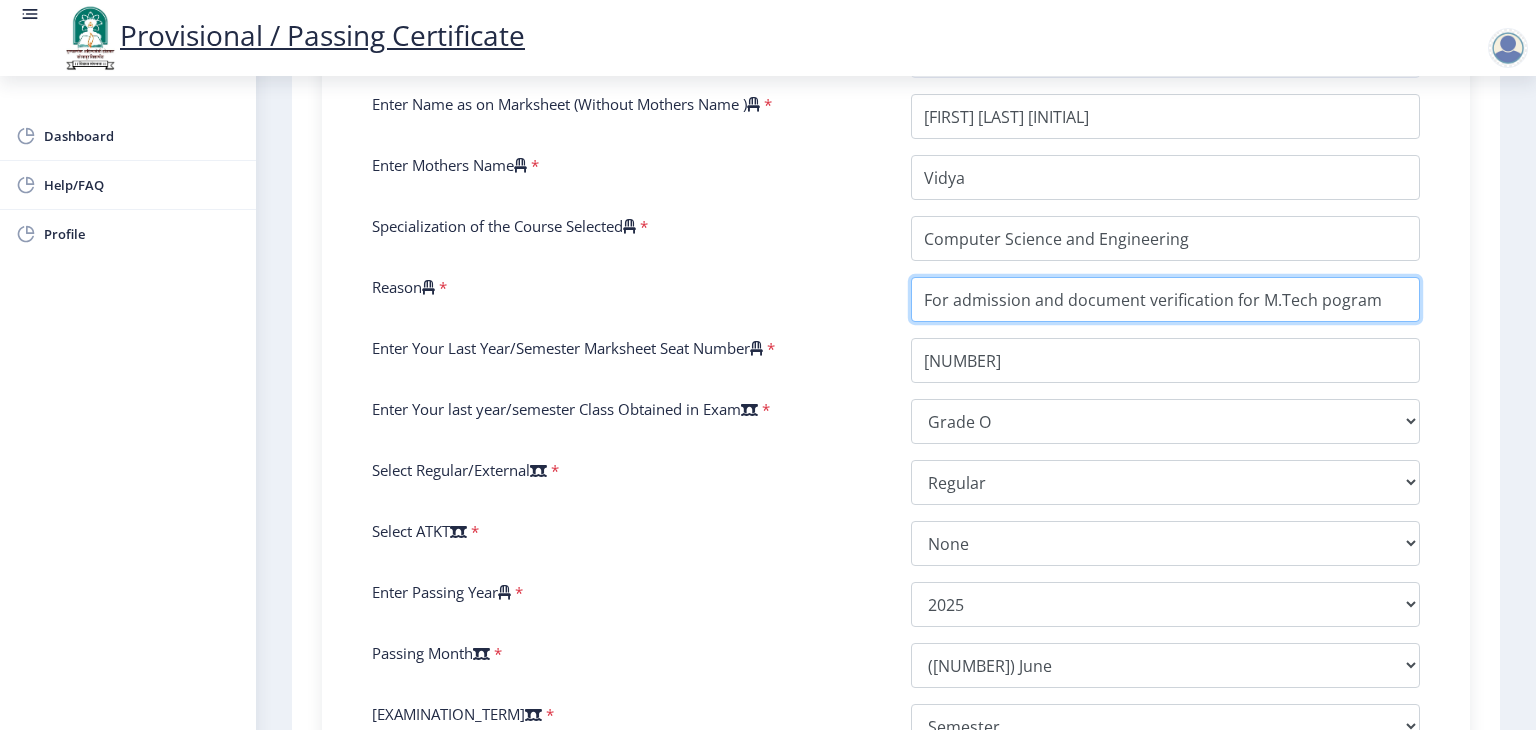 click on "Reason" at bounding box center [1165, 299] 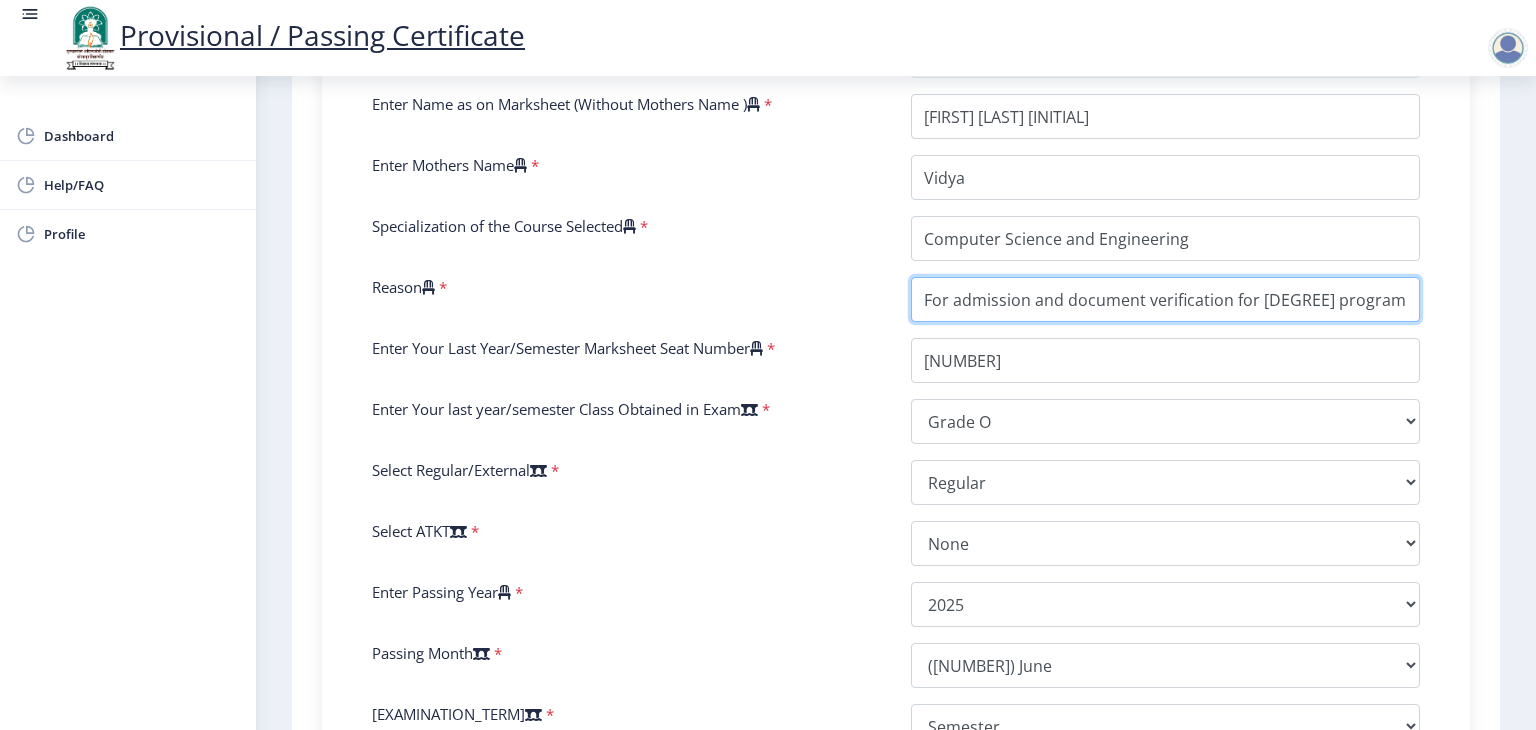 scroll, scrollTop: 930, scrollLeft: 0, axis: vertical 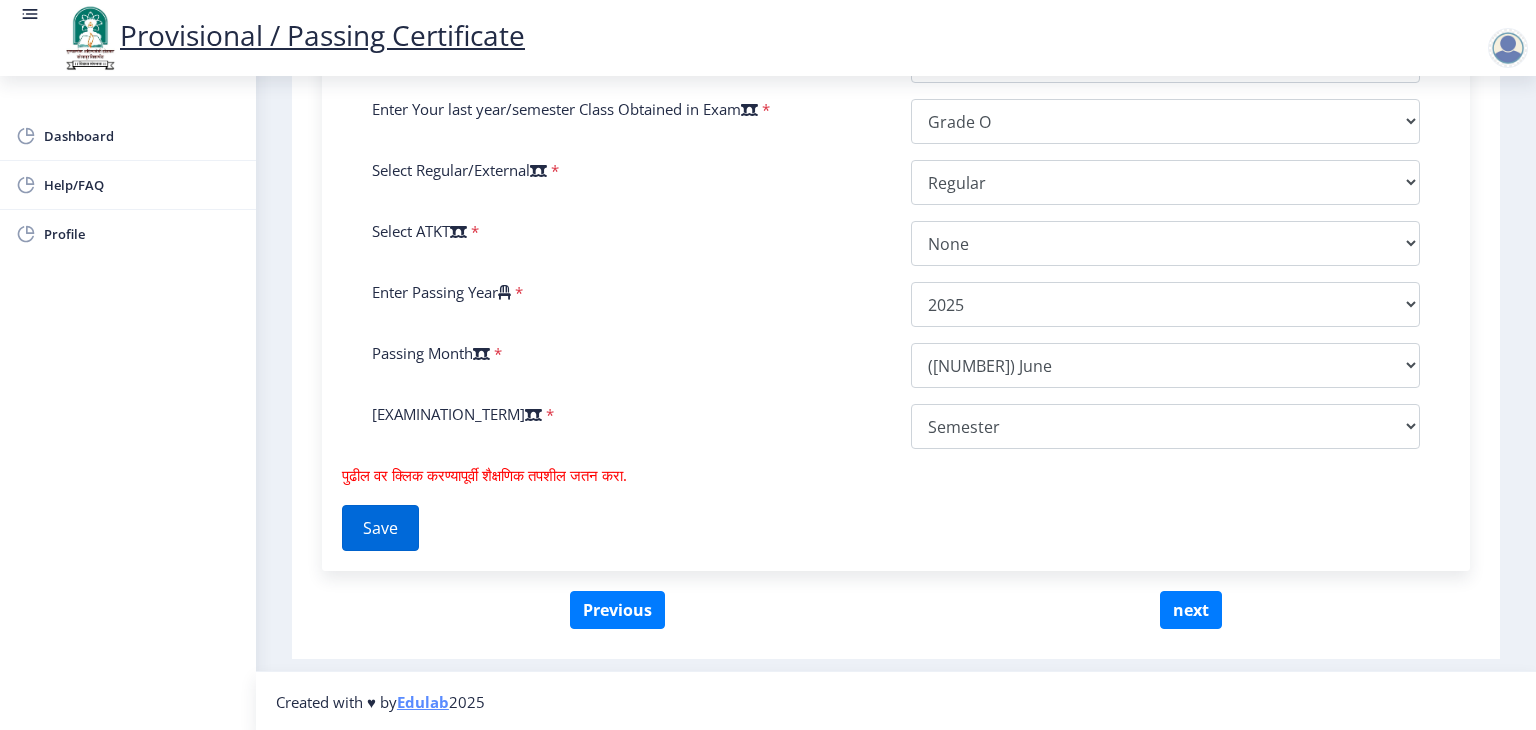 type on "For admission and document verification for [DEGREE] program" 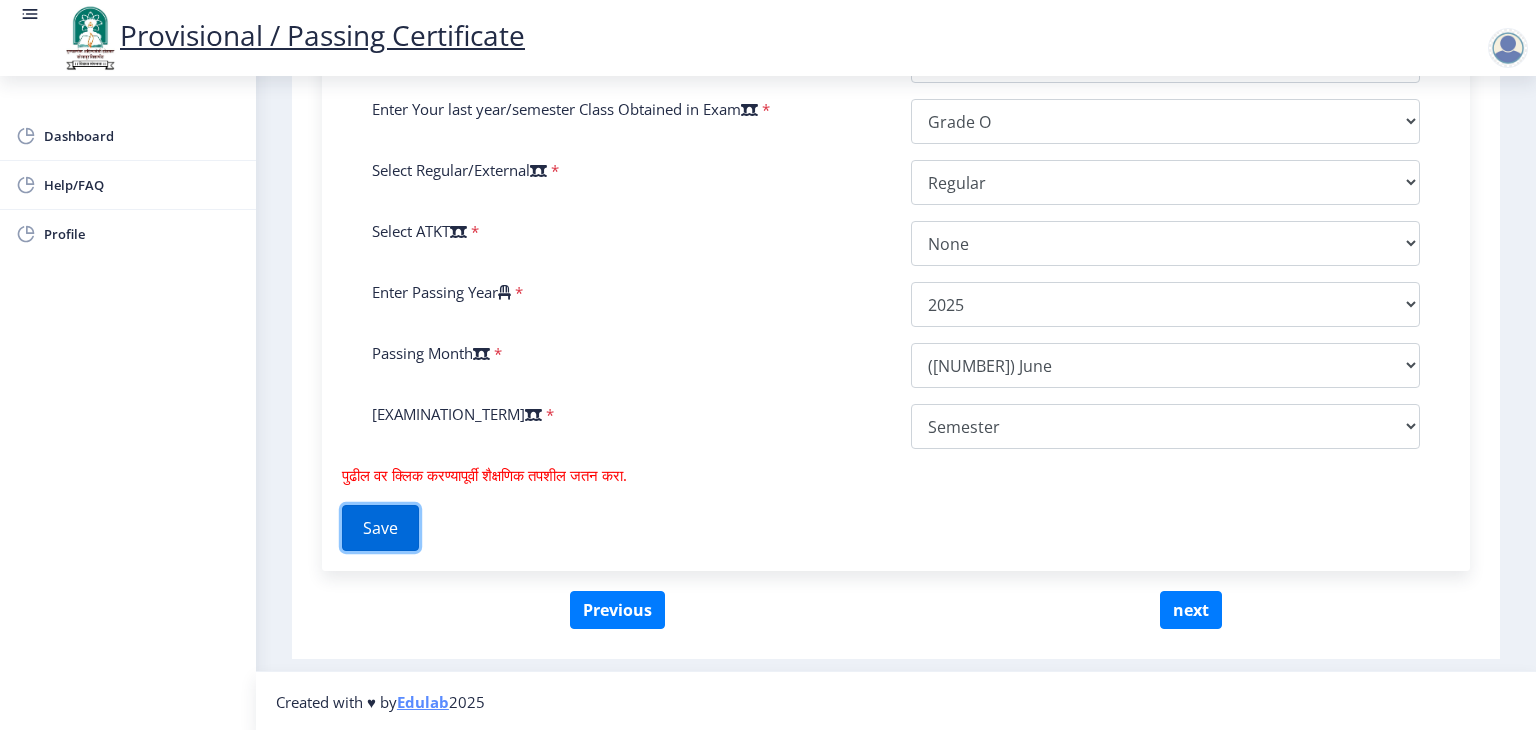 click on "Save" at bounding box center (380, 528) 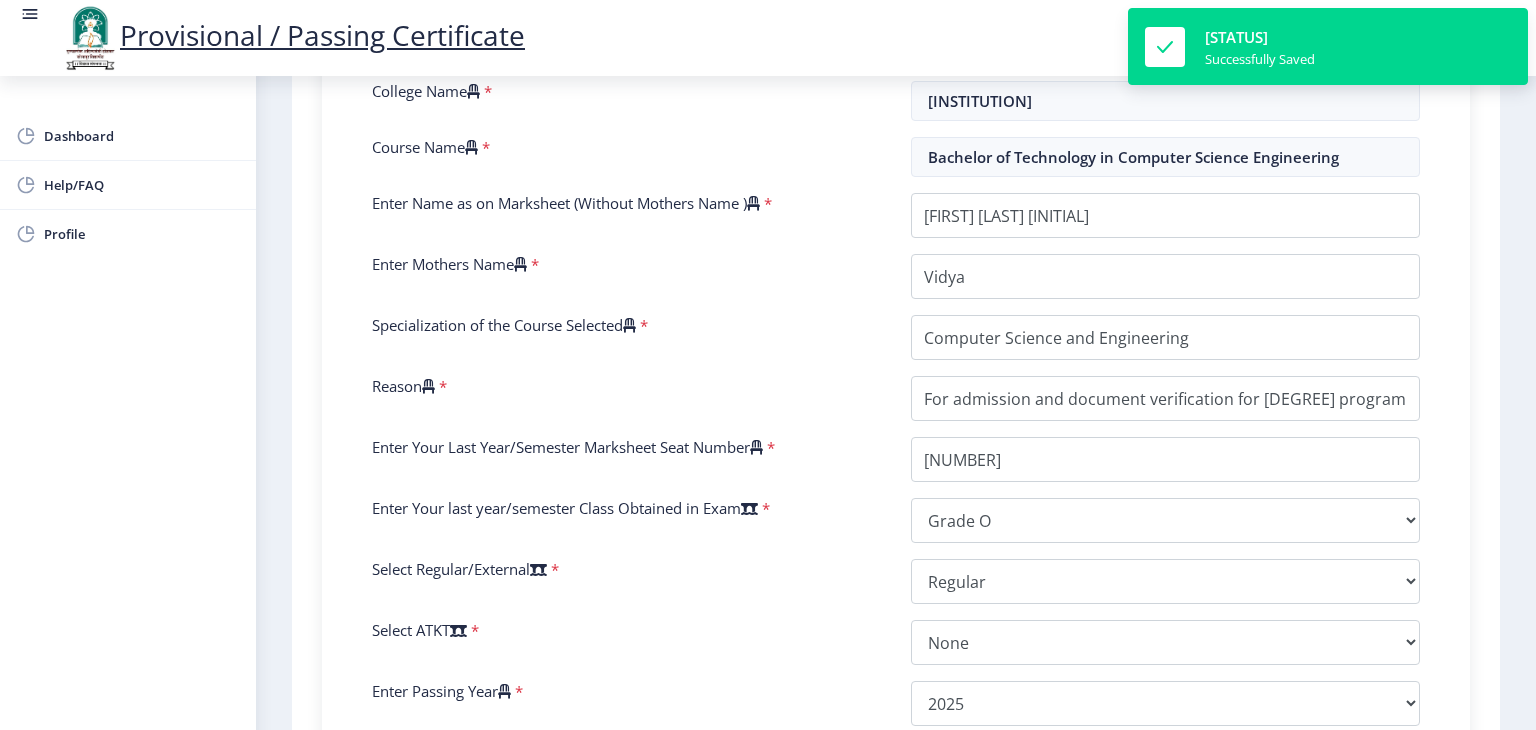 scroll, scrollTop: 530, scrollLeft: 0, axis: vertical 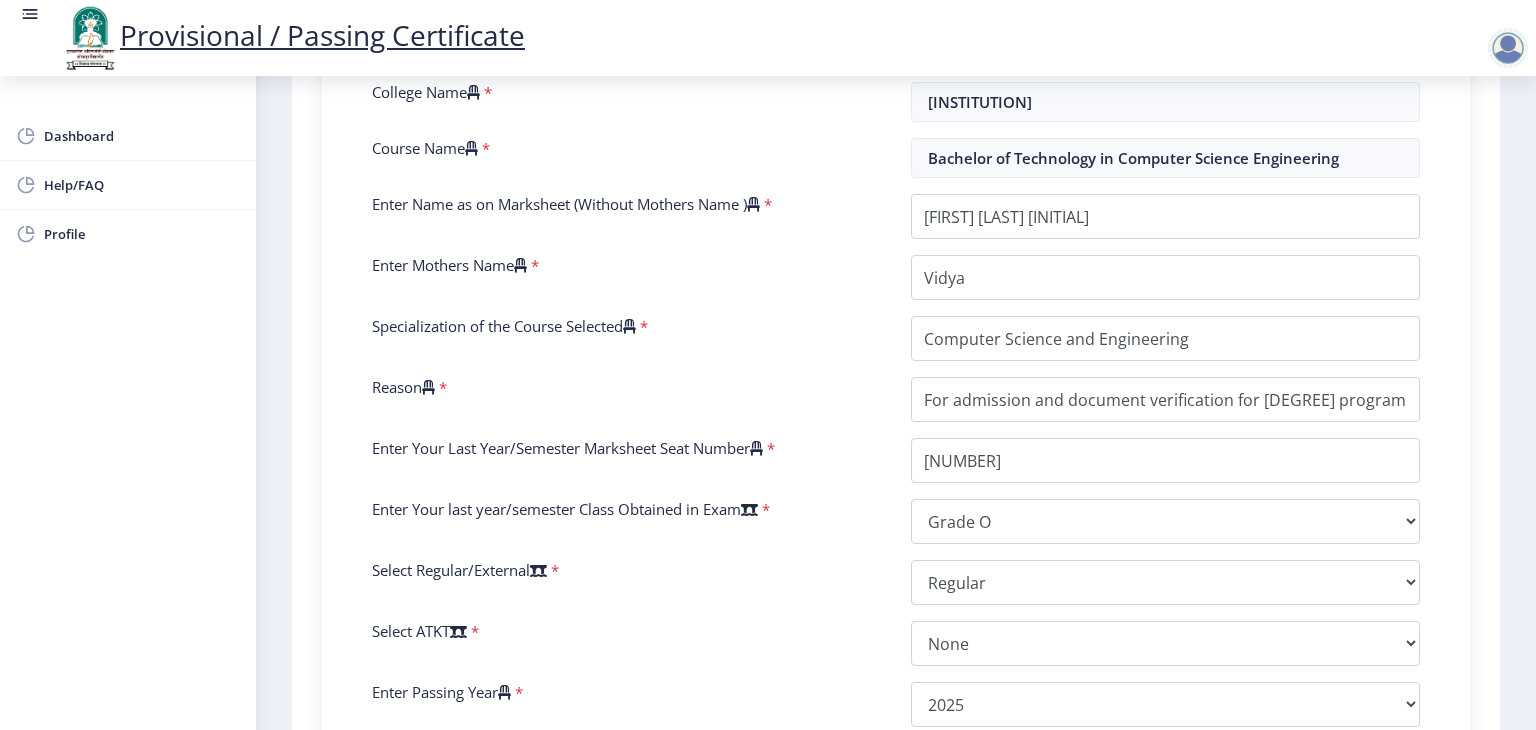 click at bounding box center [428, 387] 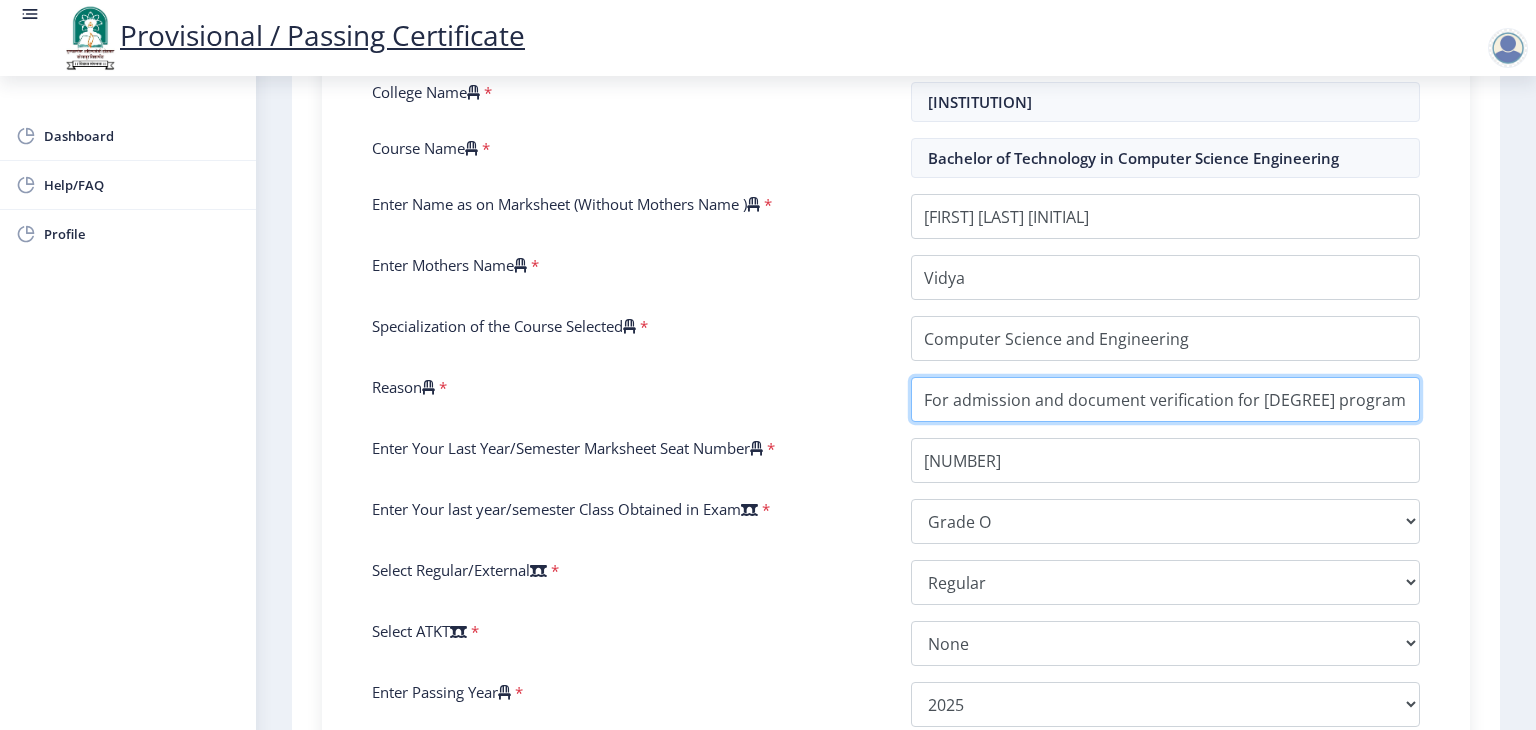 click on "Reason" at bounding box center (1165, 399) 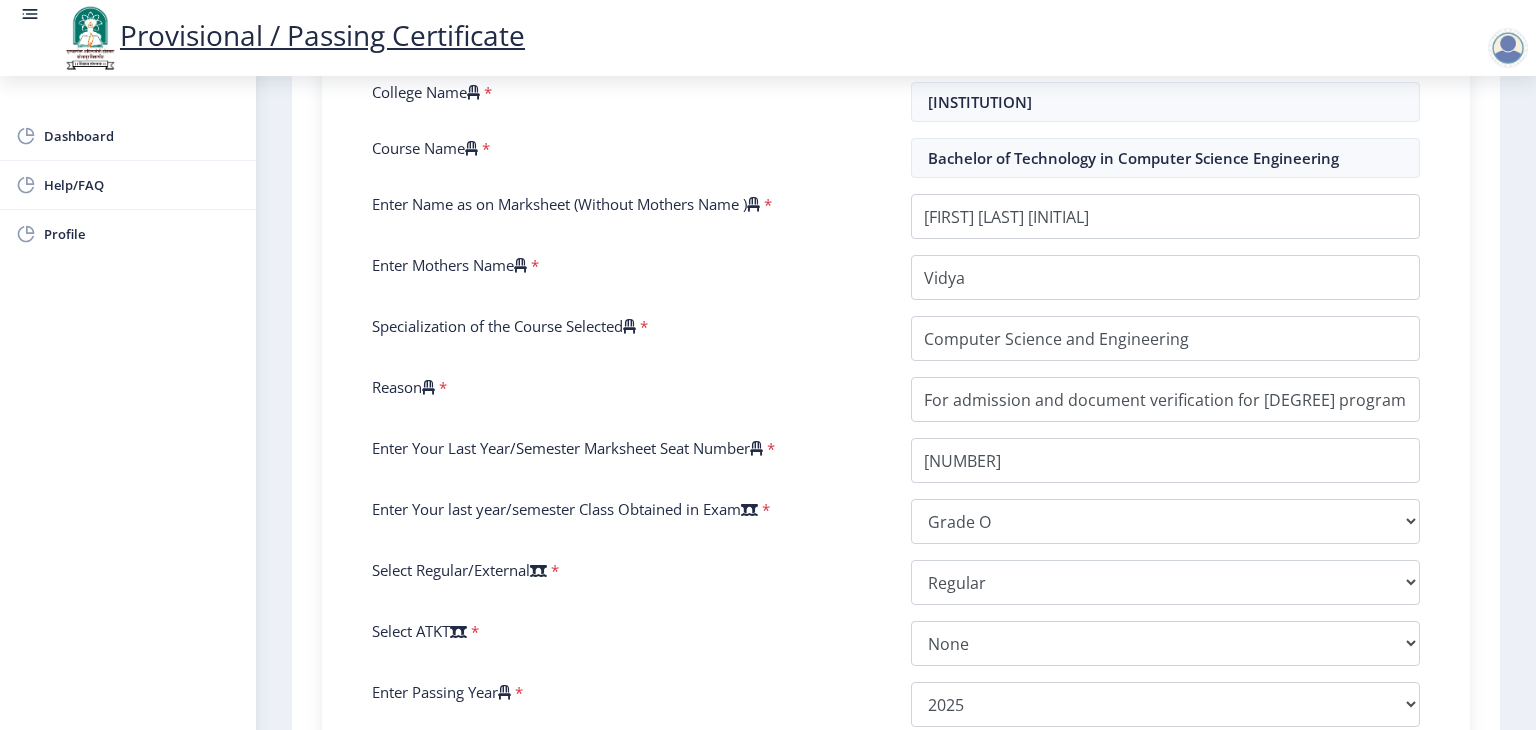 click on "Reason" at bounding box center [403, 387] 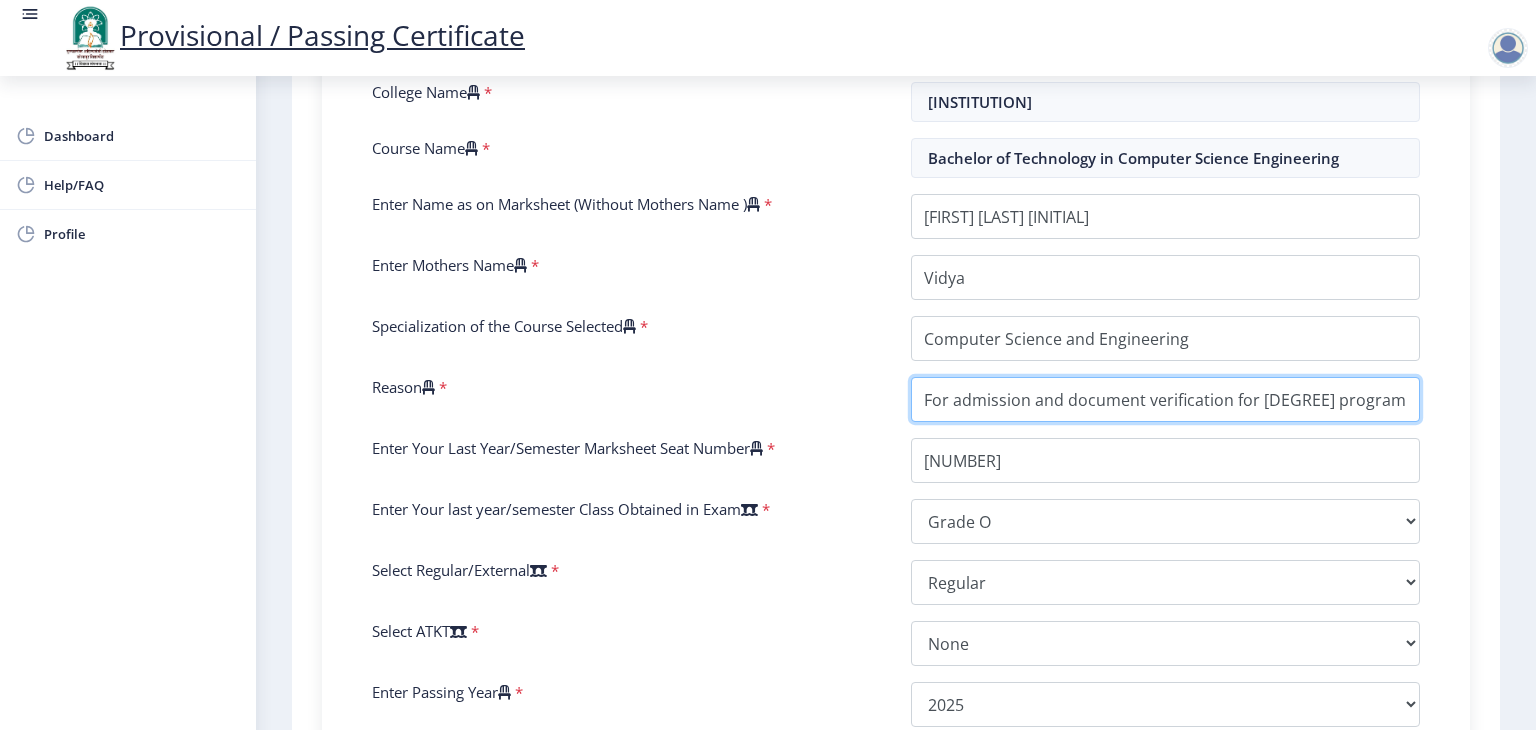 click on "Reason" at bounding box center (1165, 399) 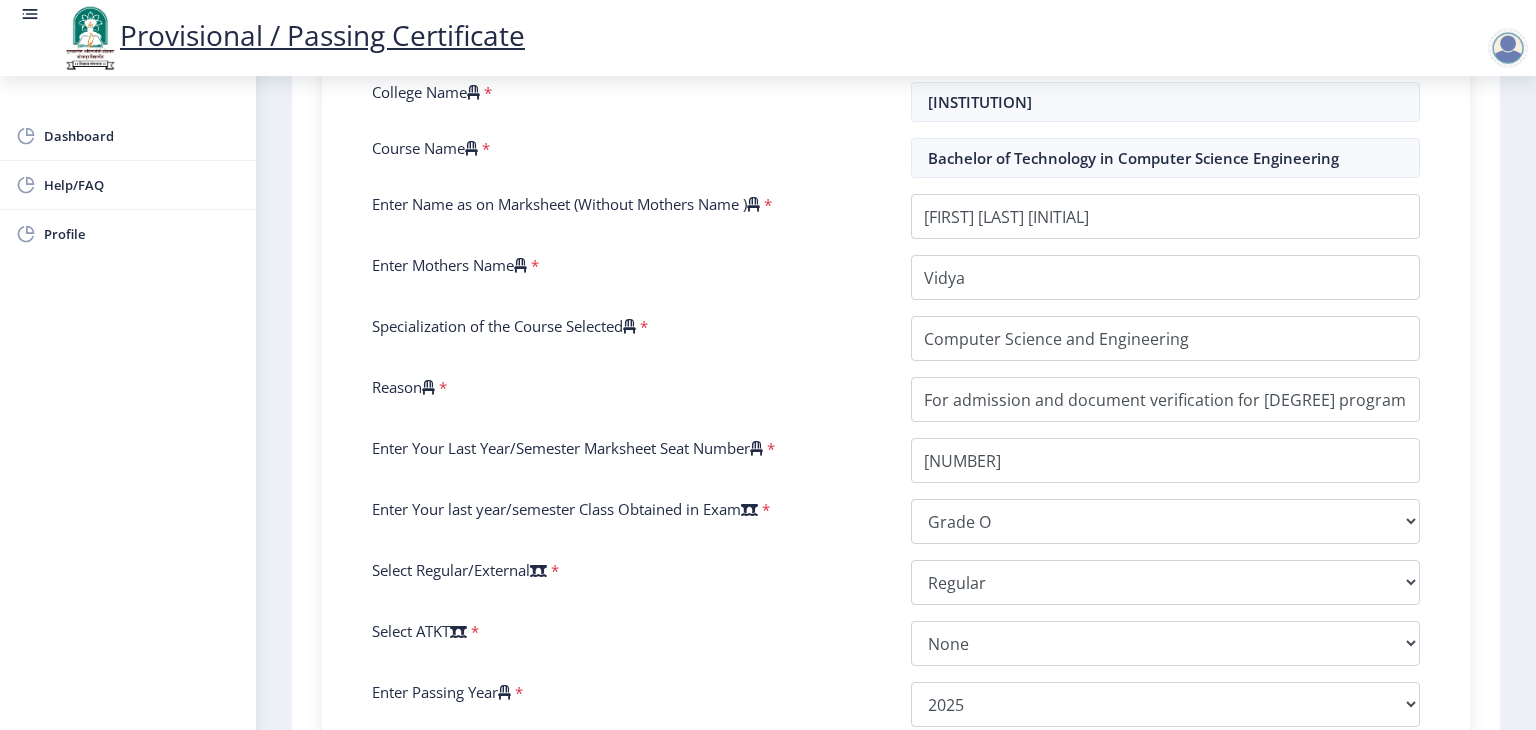 click on "Reason" at bounding box center (403, 387) 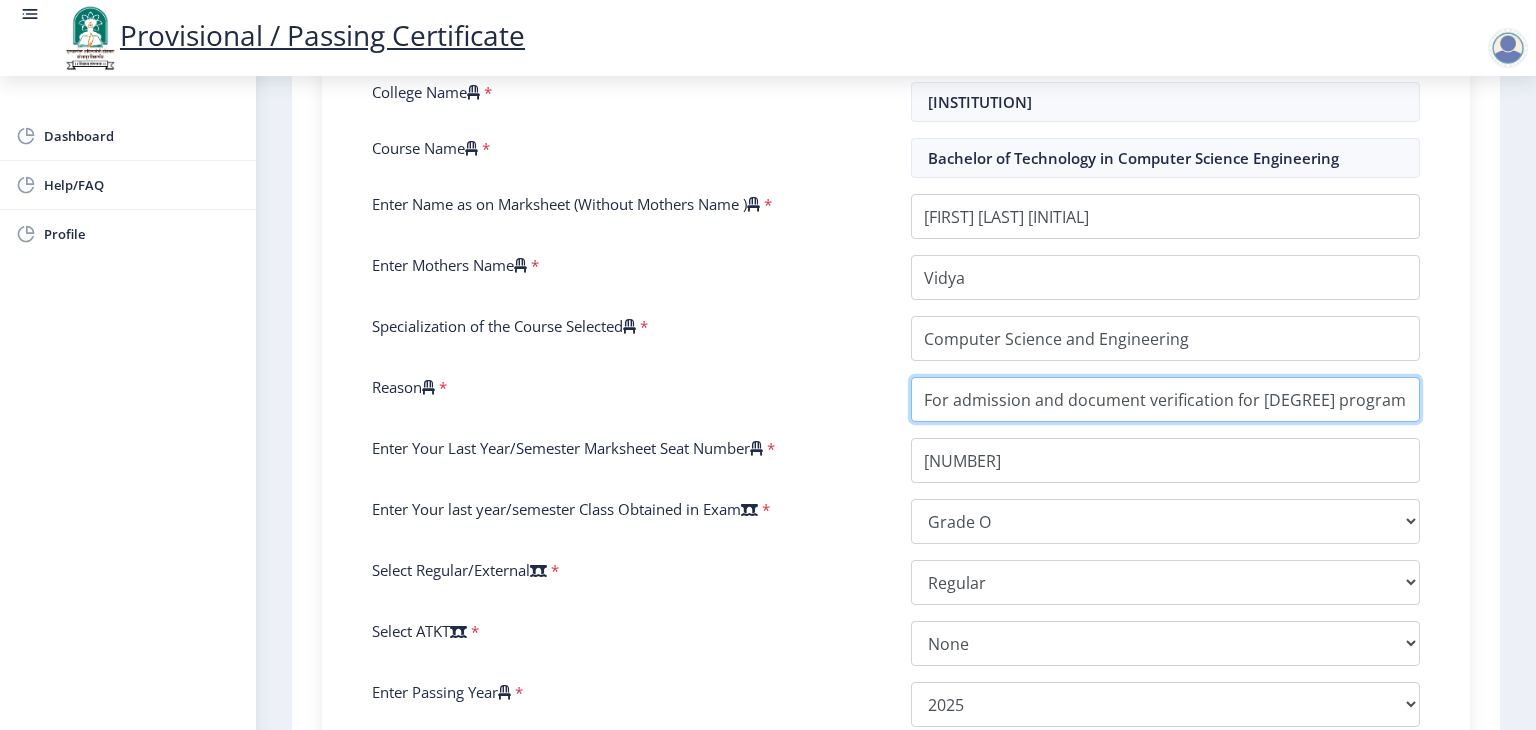click on "Reason" at bounding box center (1165, 399) 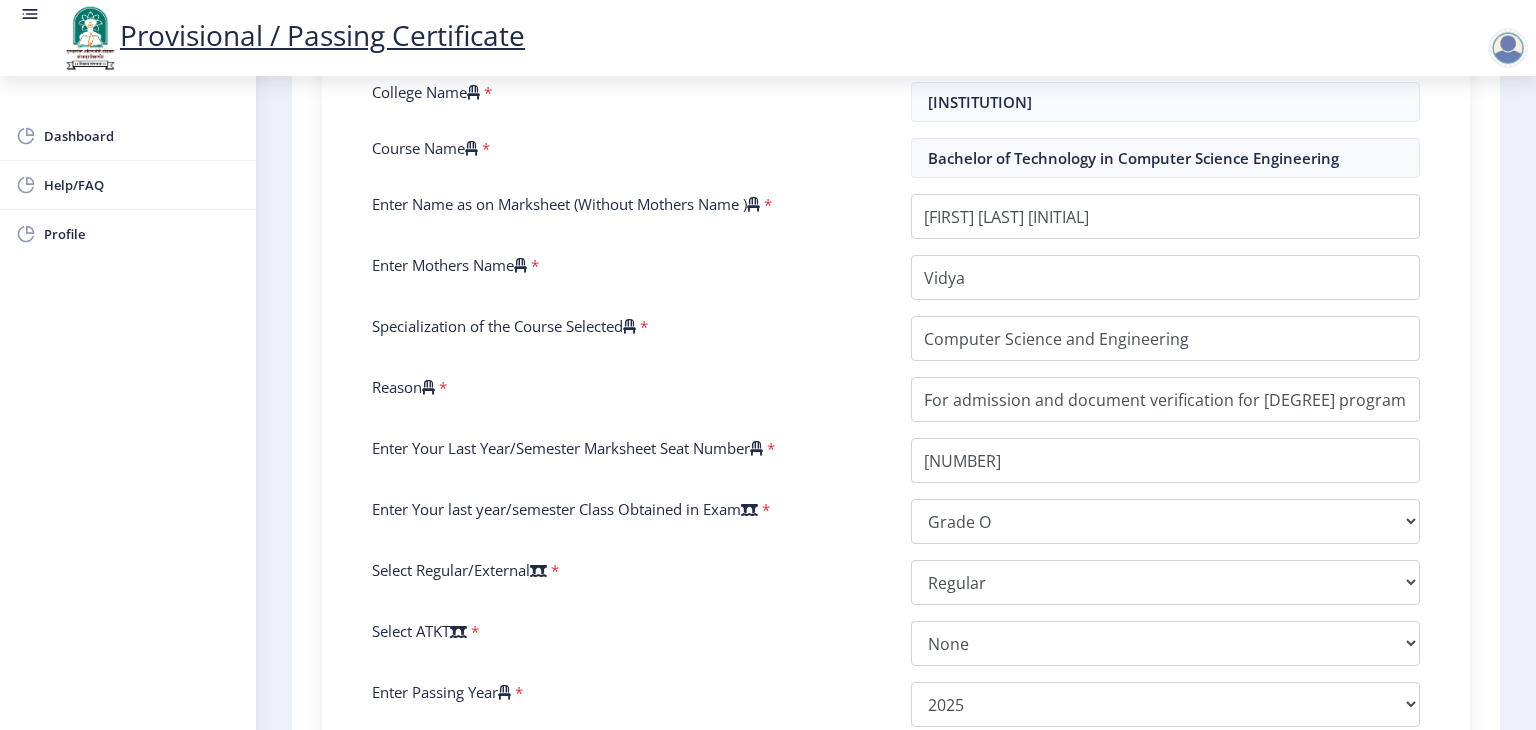 click on "Reason" at bounding box center [403, 387] 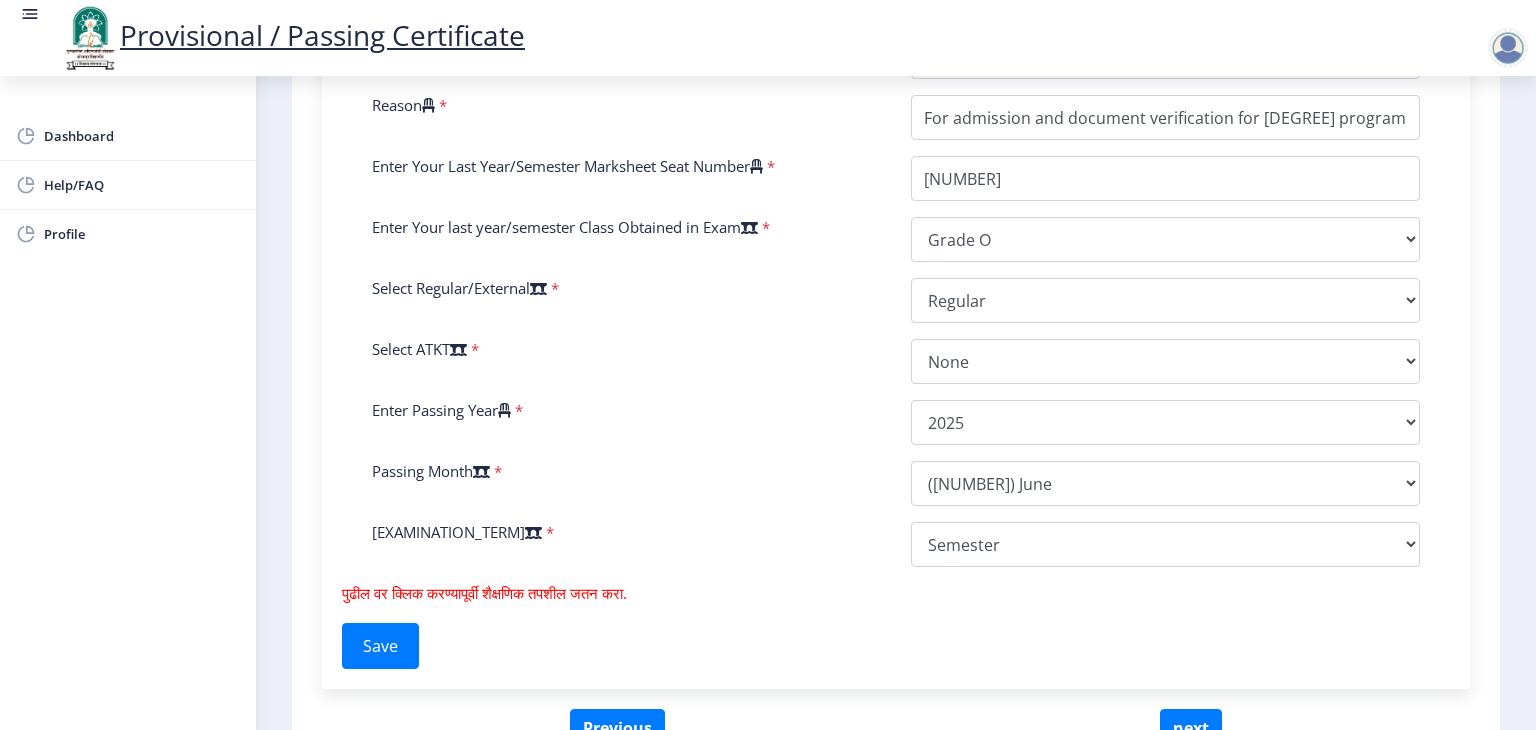 scroll, scrollTop: 930, scrollLeft: 0, axis: vertical 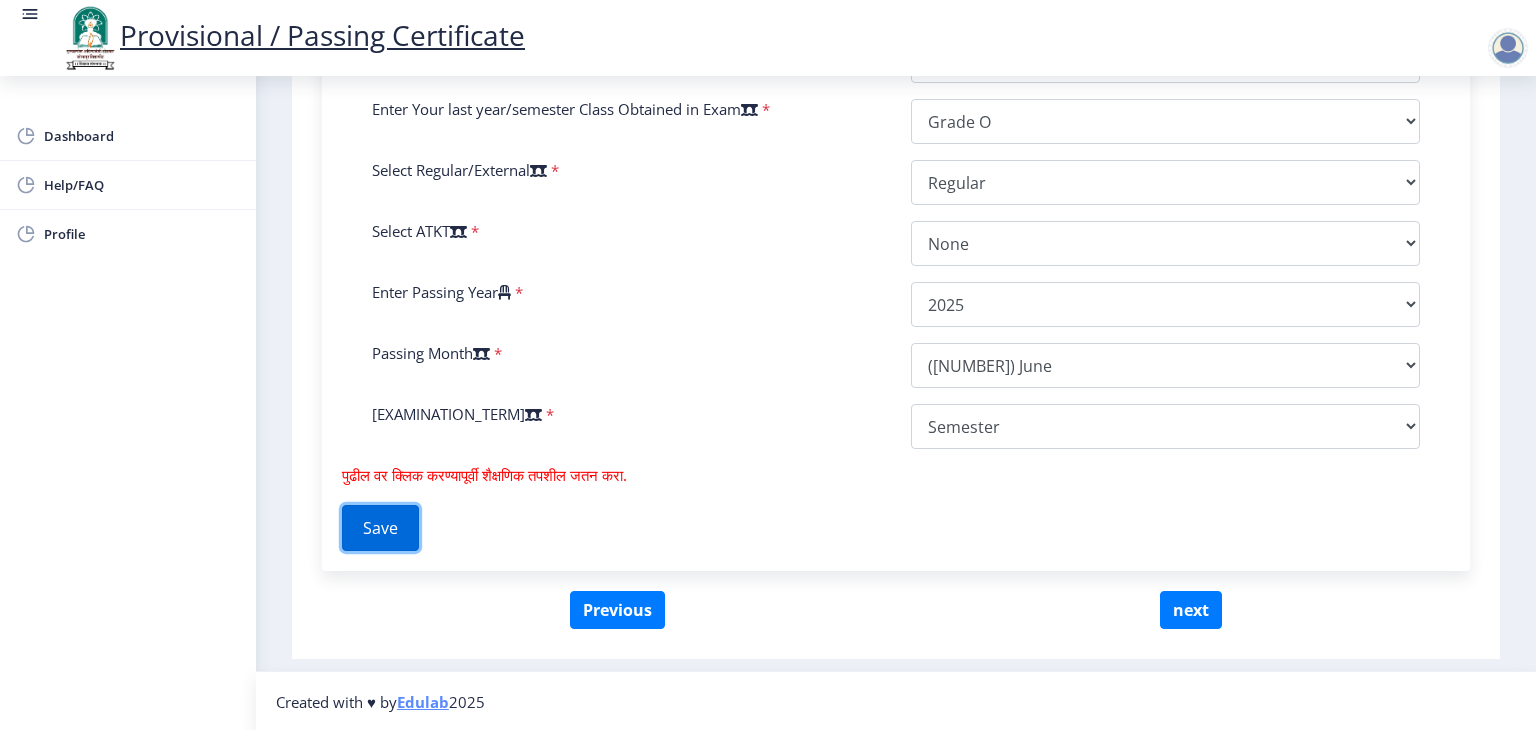 click on "Save" at bounding box center [380, 528] 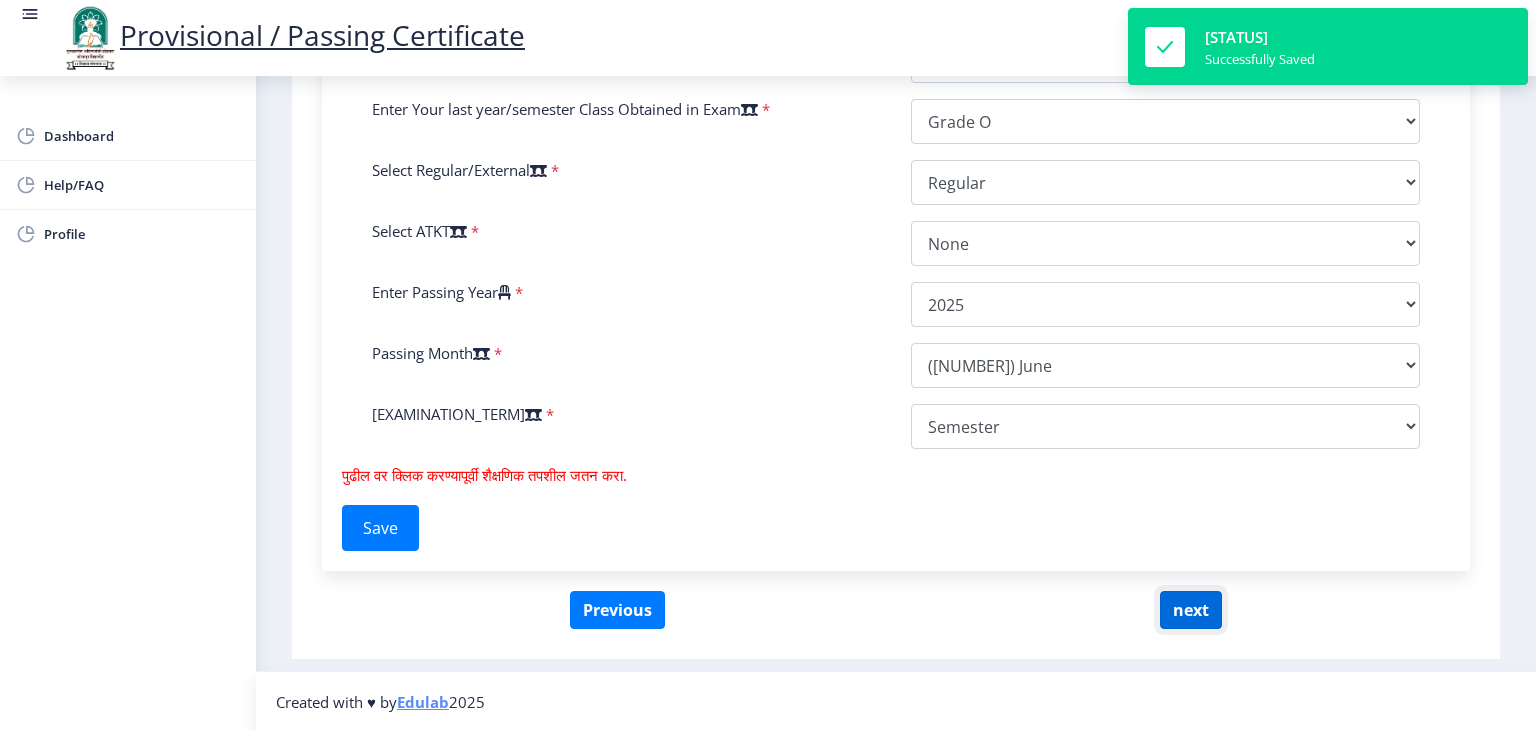 click on "next" at bounding box center [1191, 610] 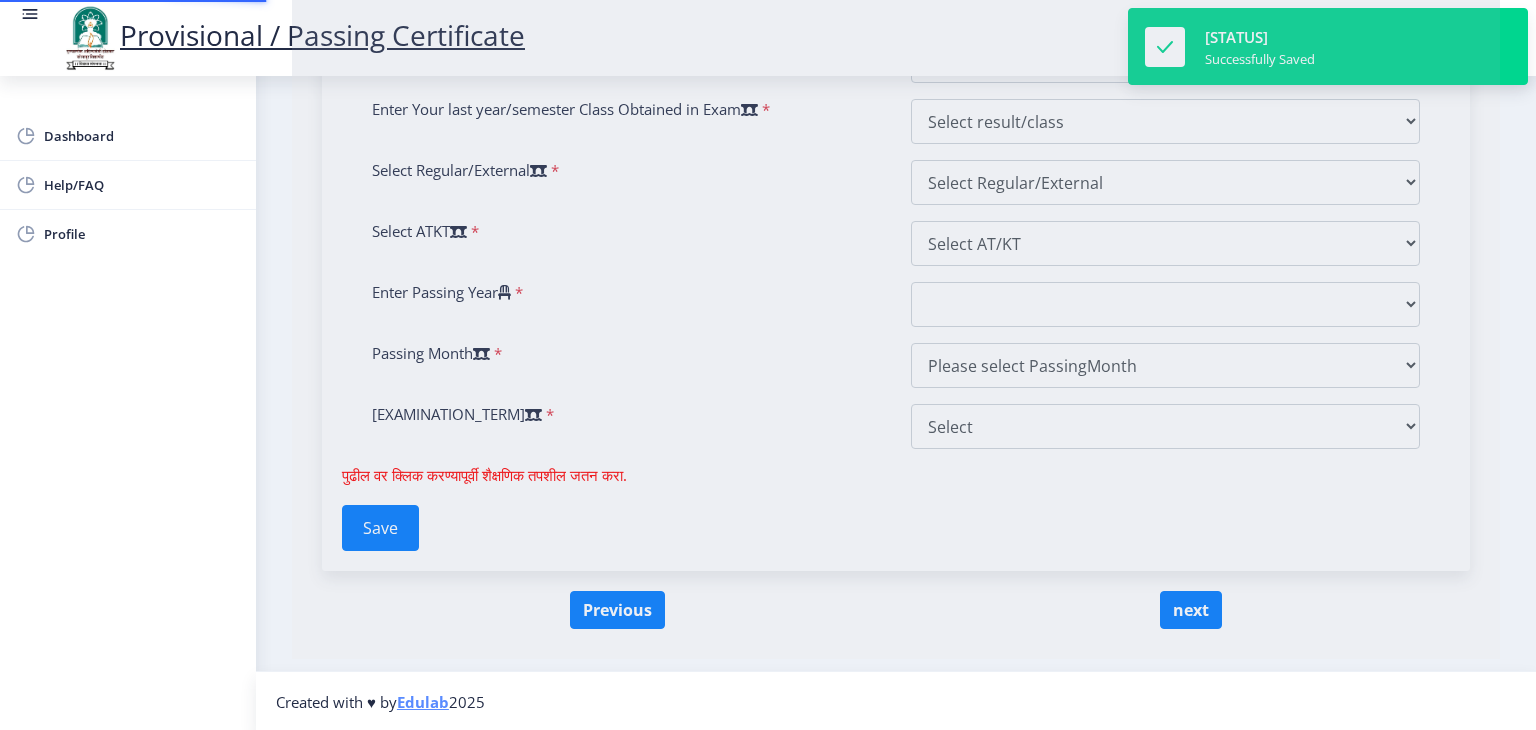 scroll, scrollTop: 0, scrollLeft: 0, axis: both 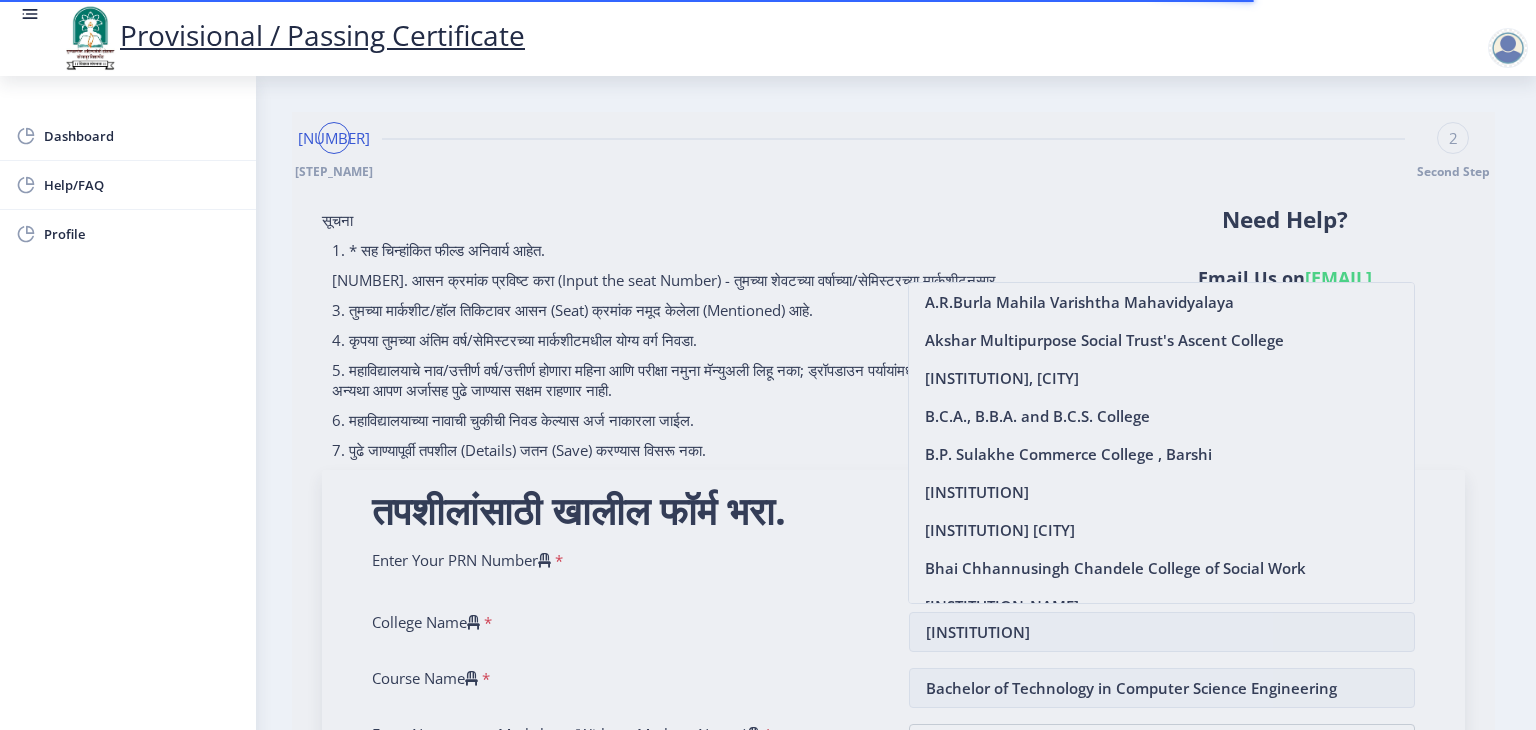 drag, startPoint x: 1408, startPoint y: 309, endPoint x: 1406, endPoint y: 461, distance: 152.01315 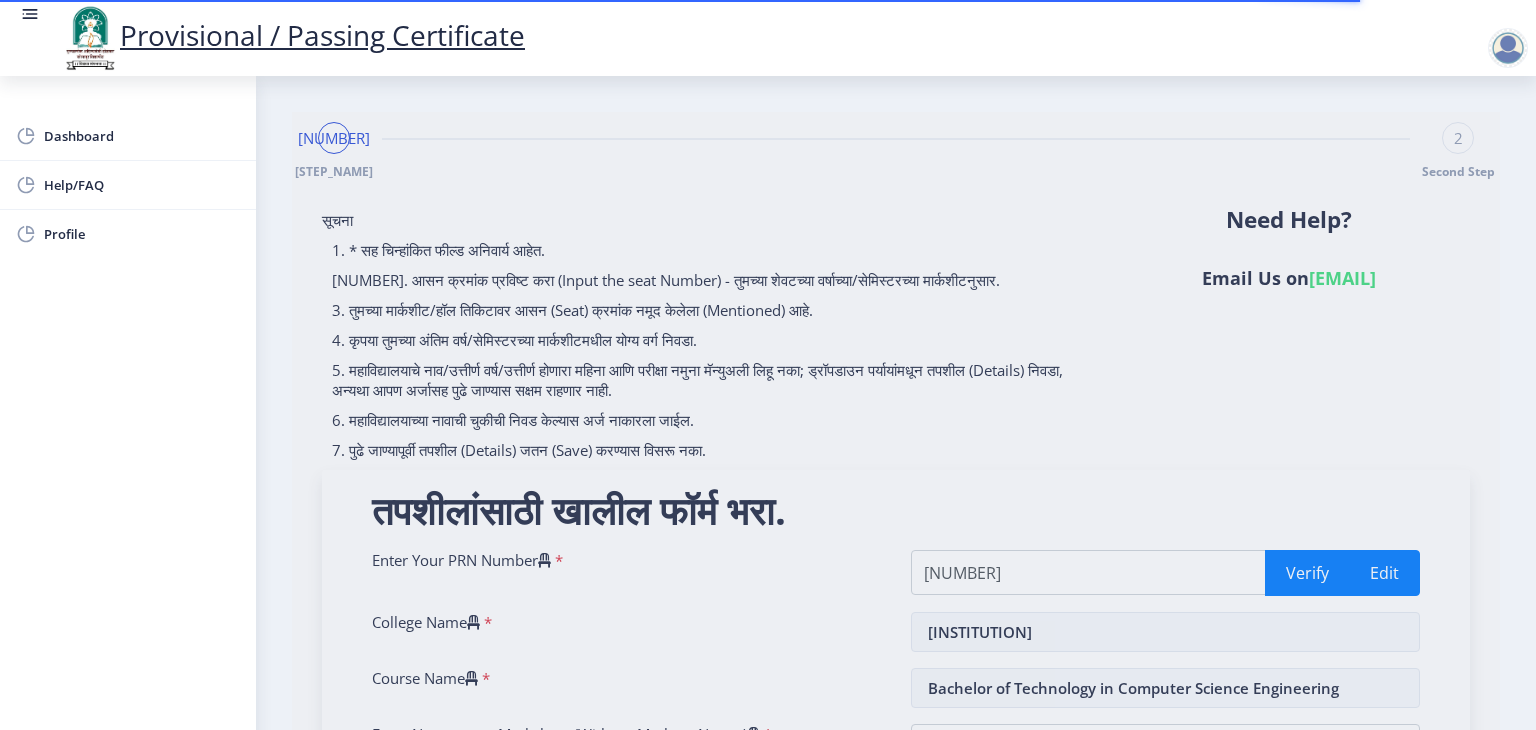 scroll, scrollTop: 400, scrollLeft: 0, axis: vertical 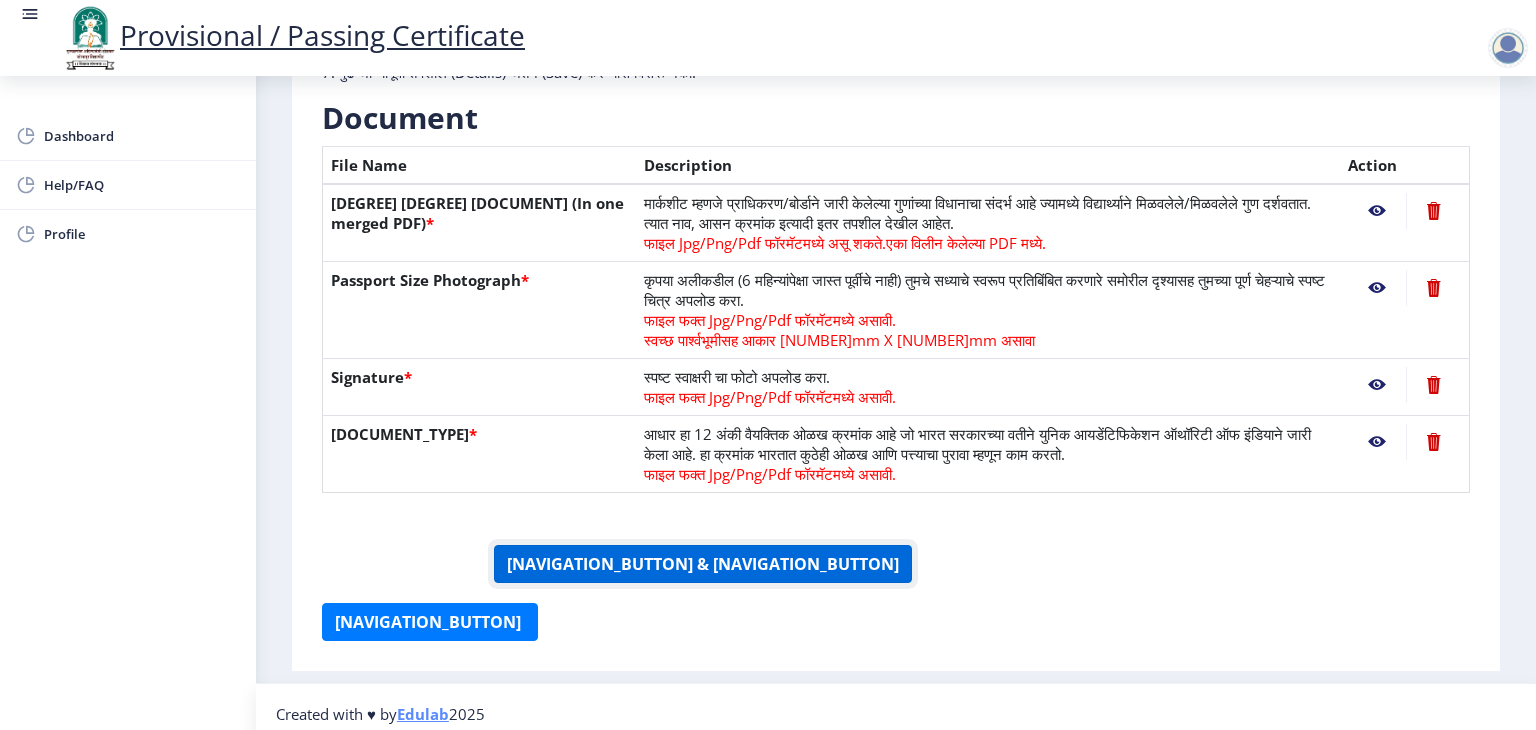 click on "[NAVIGATION_BUTTON] & [NAVIGATION_BUTTON]" at bounding box center (703, 564) 